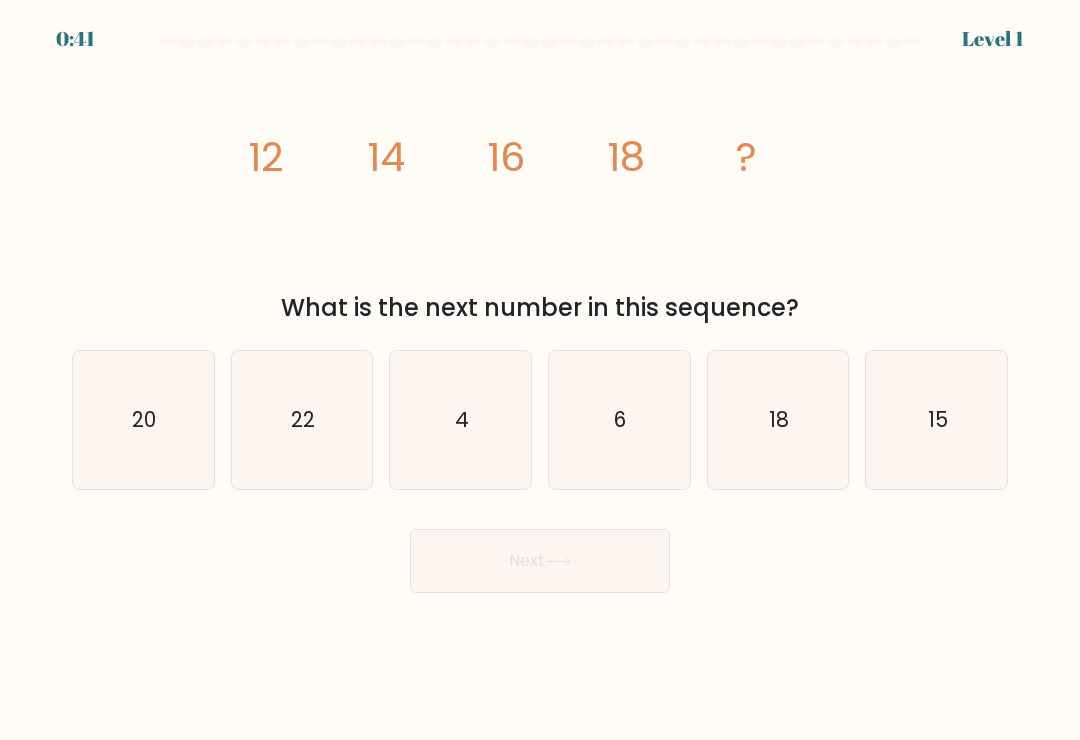 scroll, scrollTop: 0, scrollLeft: 0, axis: both 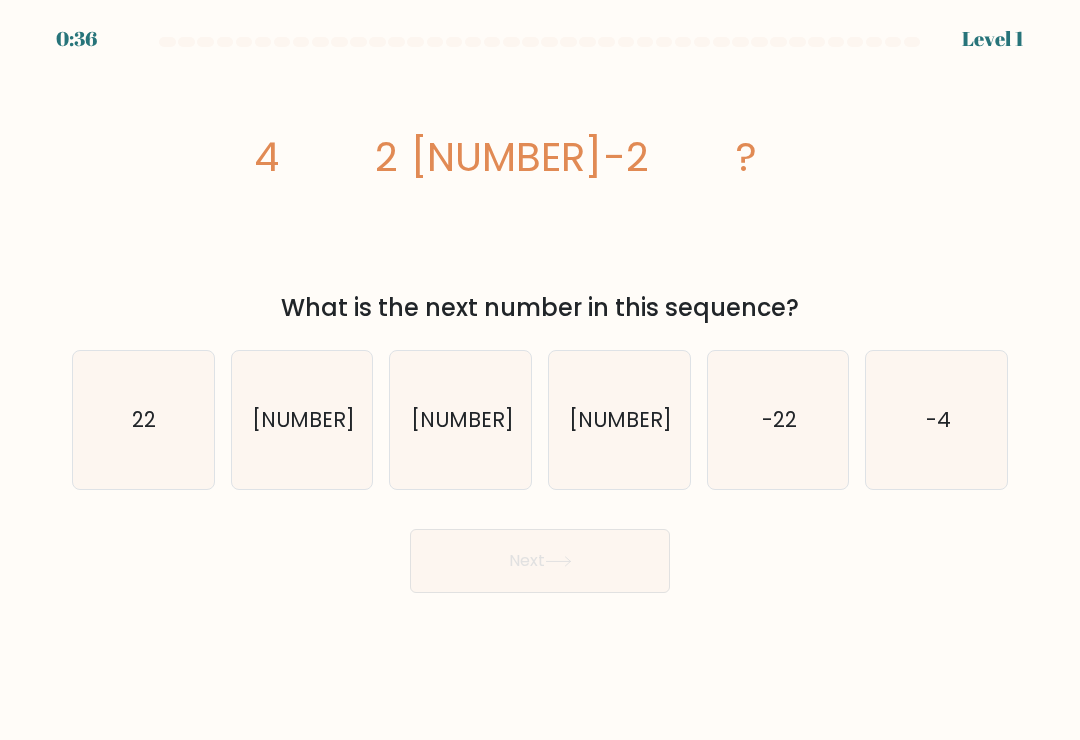 click on "-4" at bounding box center (937, 420) 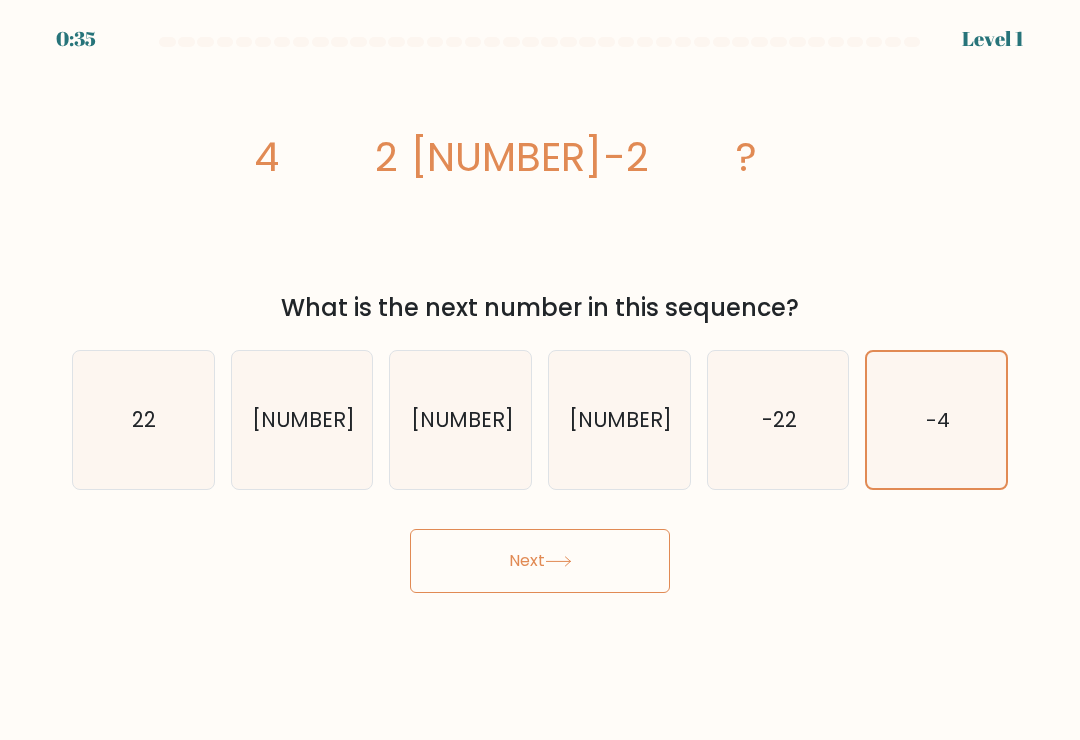 scroll, scrollTop: 31, scrollLeft: 0, axis: vertical 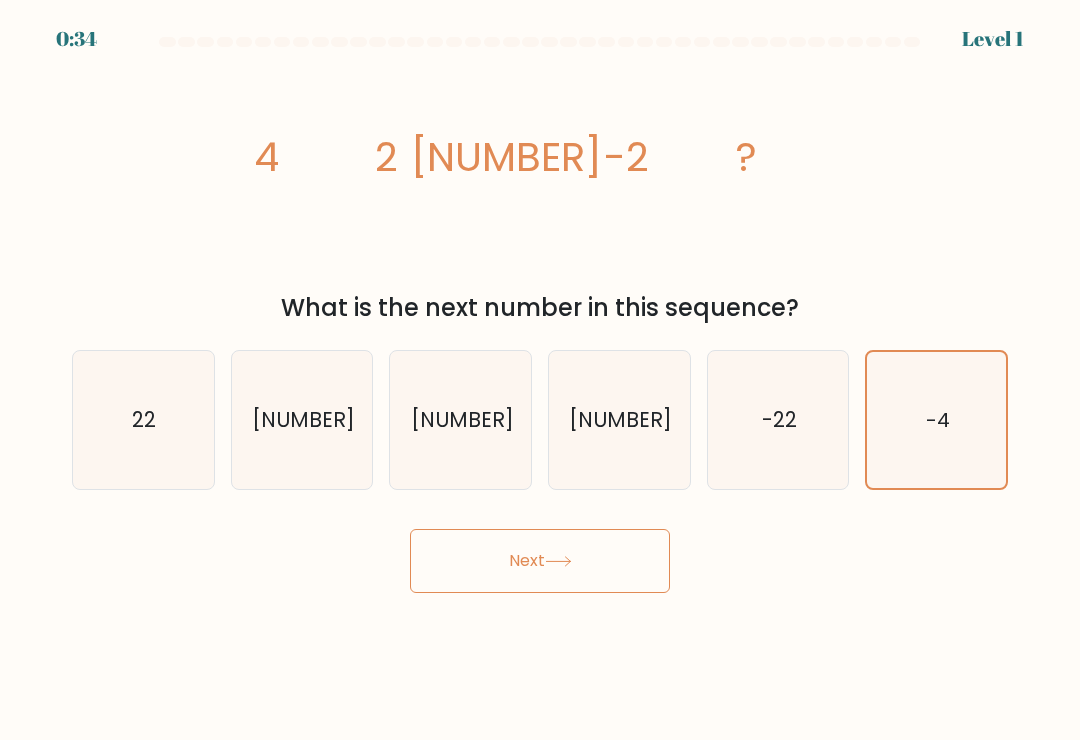 click on "Next" at bounding box center [540, 561] 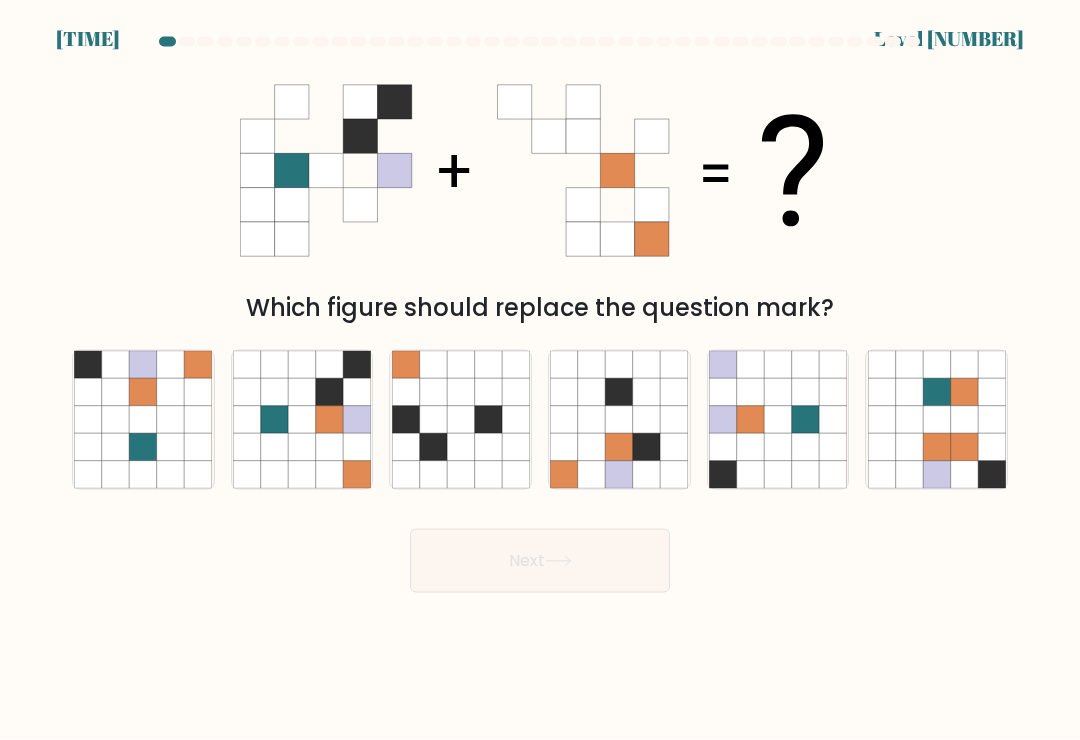 scroll, scrollTop: 0, scrollLeft: 0, axis: both 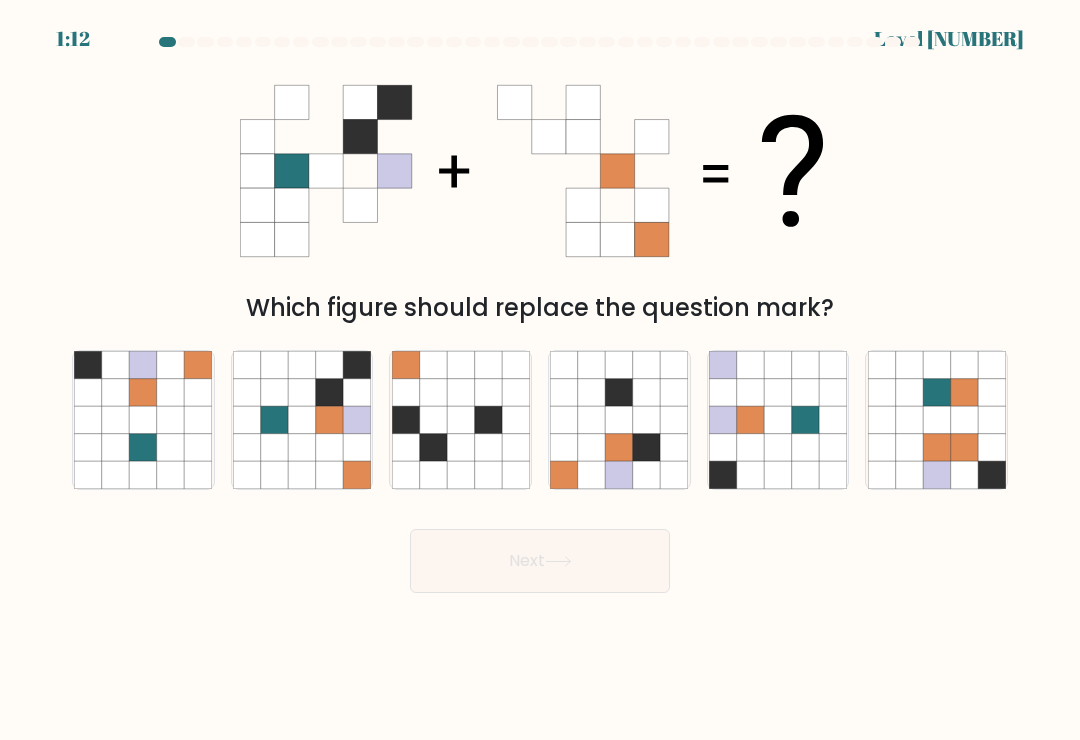 click at bounding box center [301, 447] 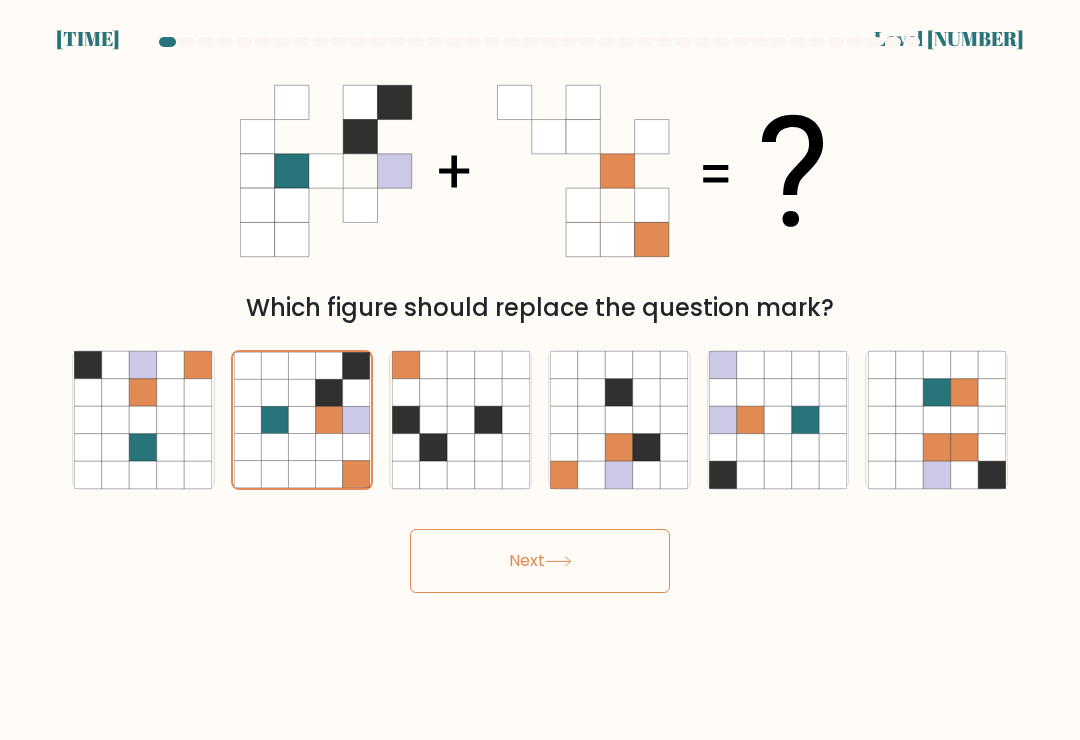 click on "Next" at bounding box center [540, 561] 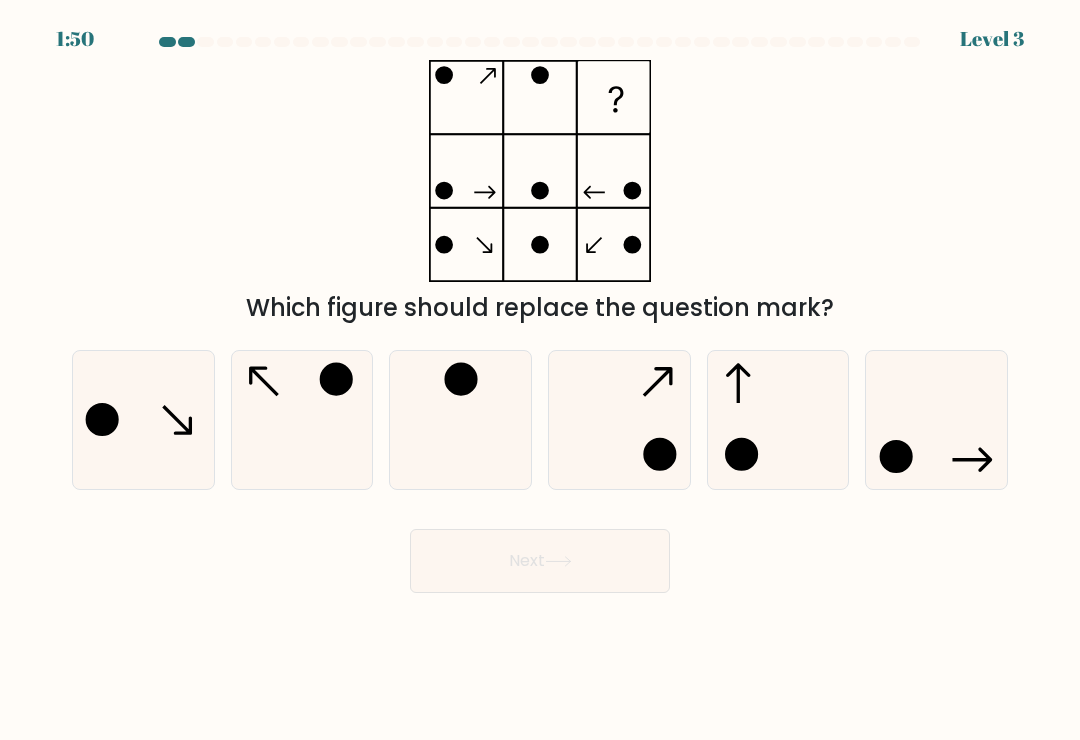 click at bounding box center [302, 420] 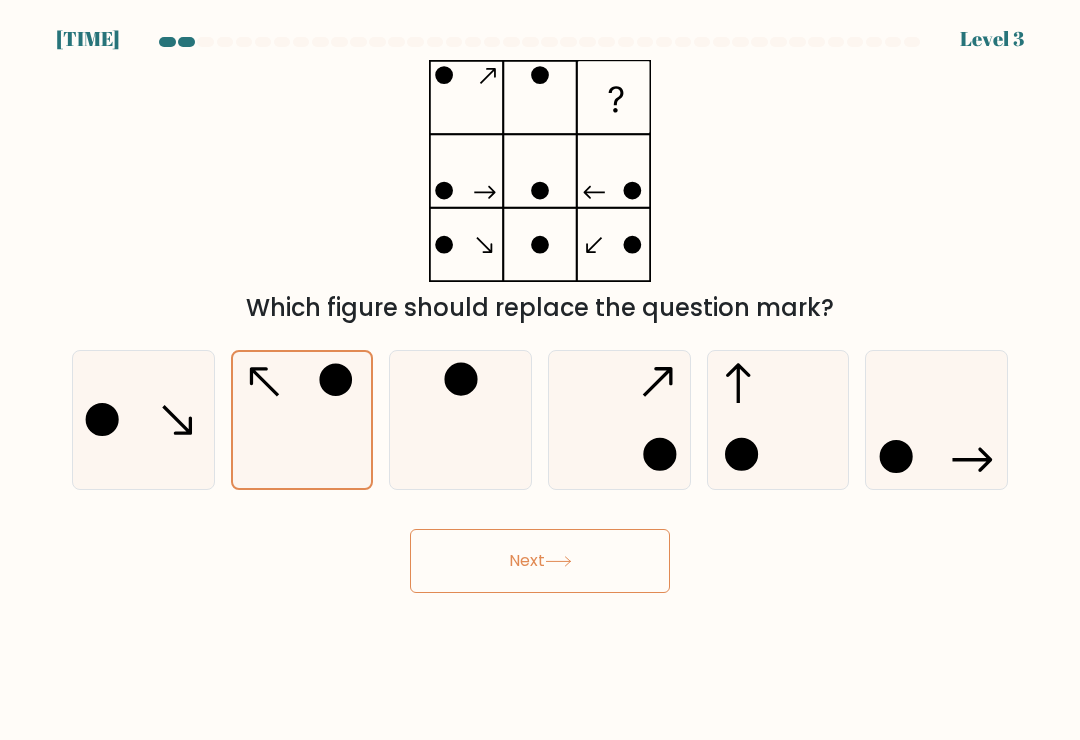 click on "Next" at bounding box center [540, 561] 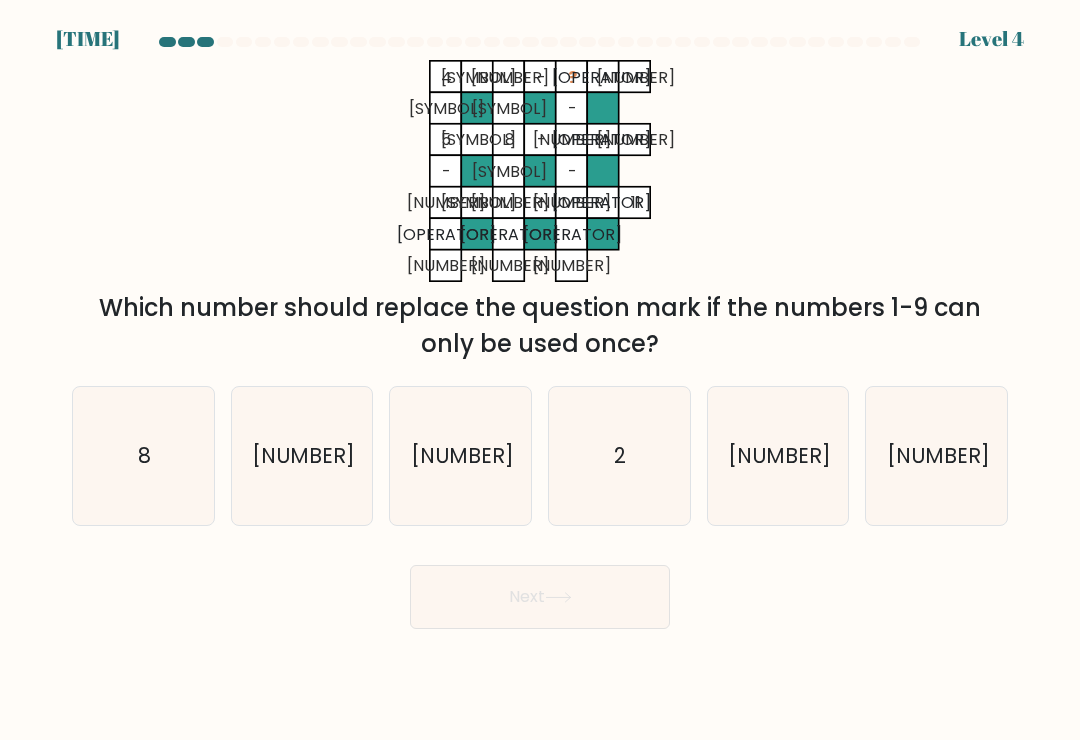 click on "3" at bounding box center [778, 456] 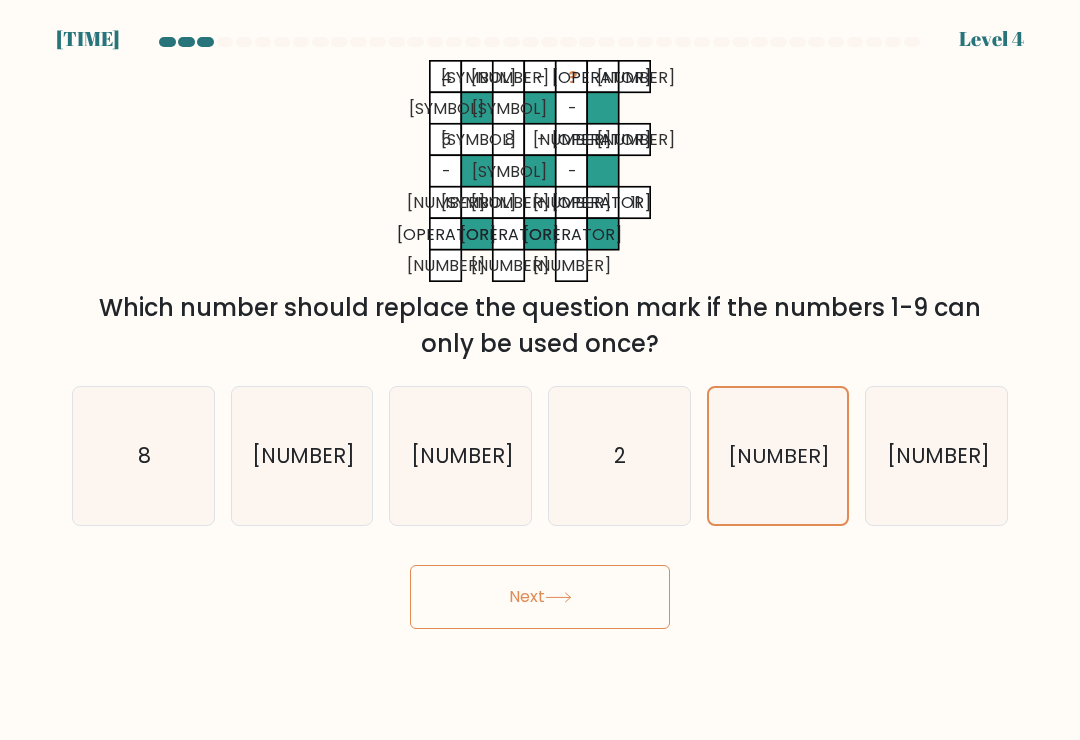 click on "Next" at bounding box center (540, 597) 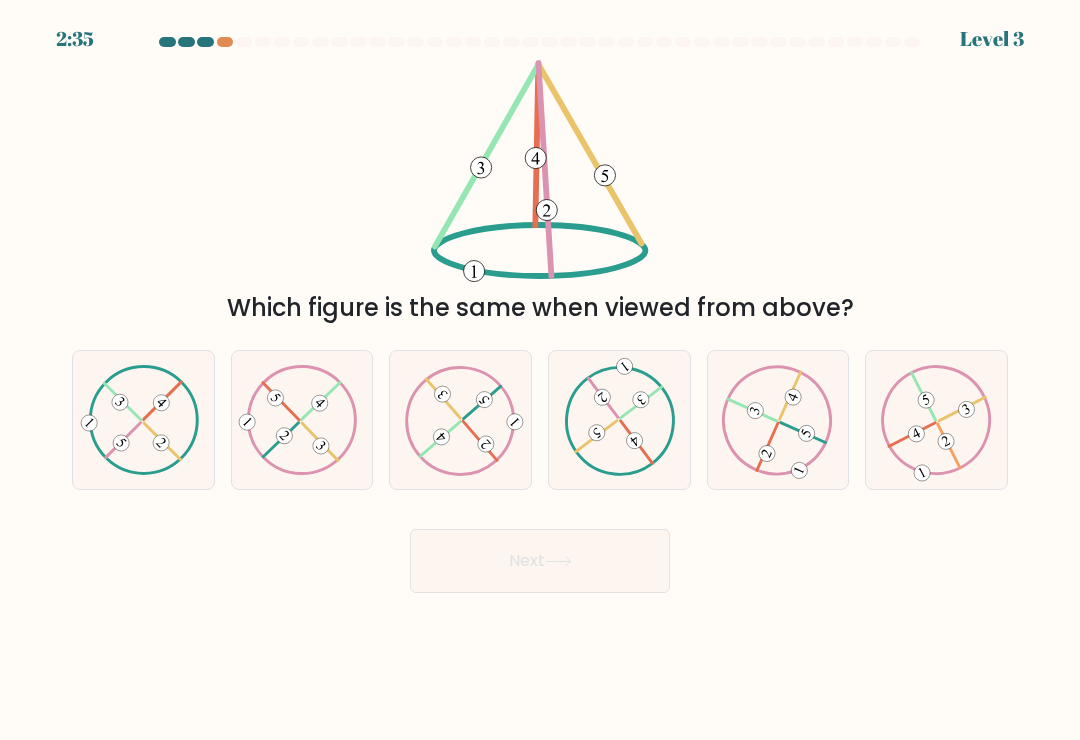 click at bounding box center (619, 420) 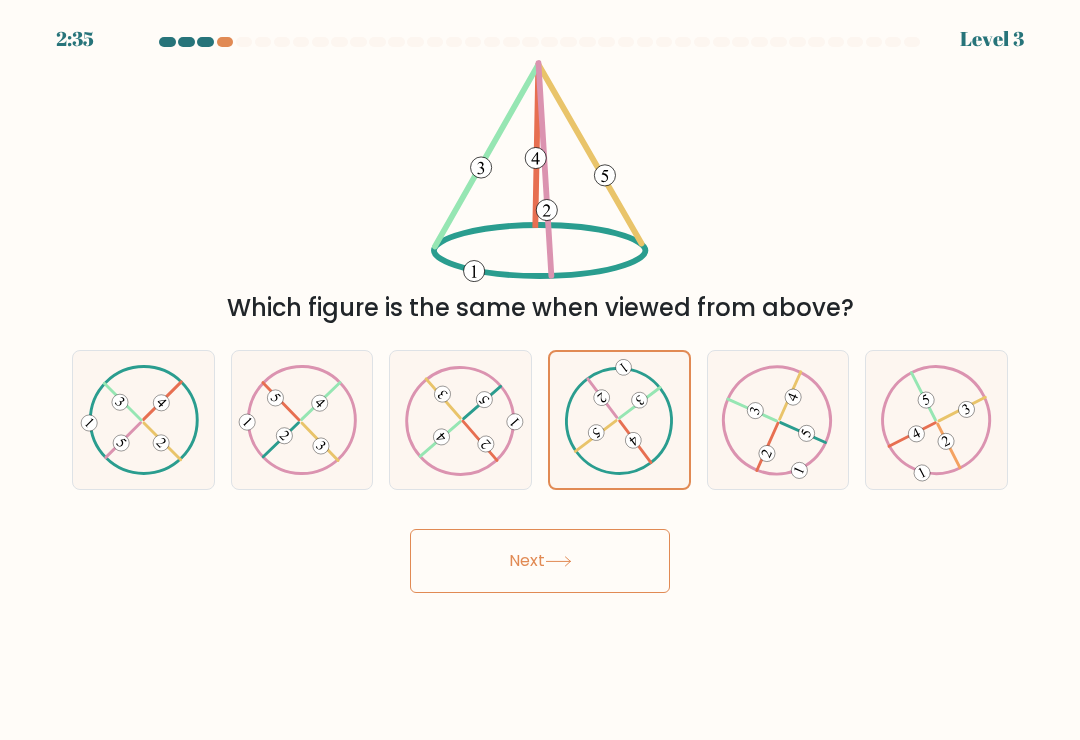 click on "Next" at bounding box center [540, 561] 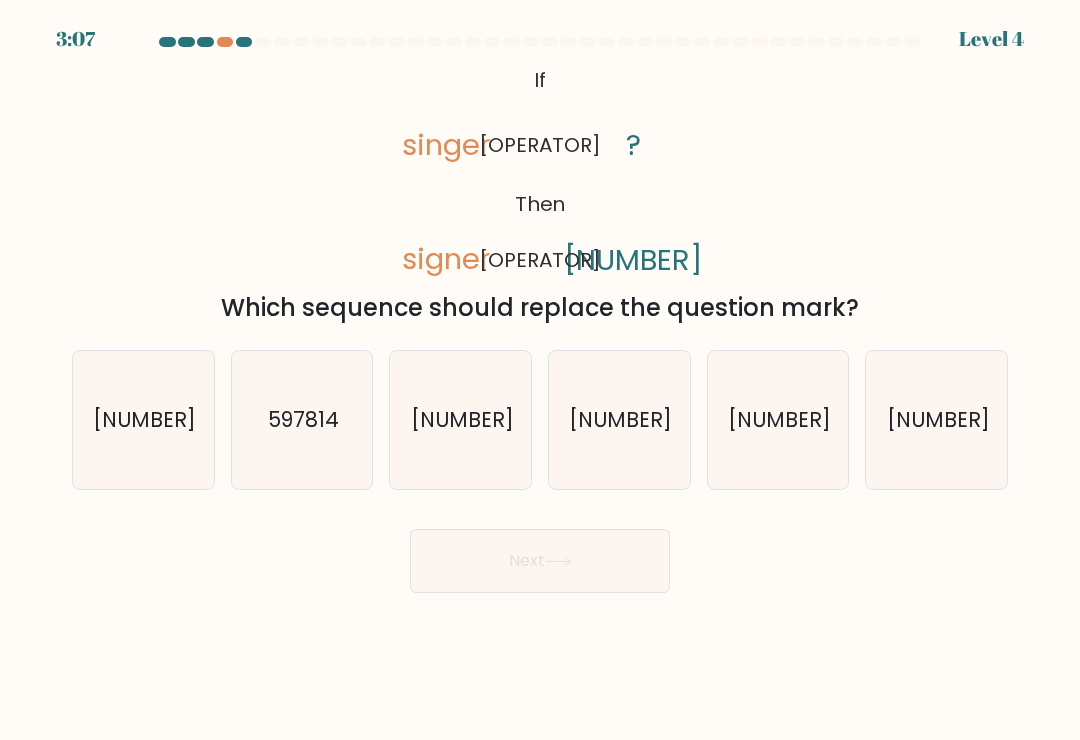 click on "487195" at bounding box center [937, 420] 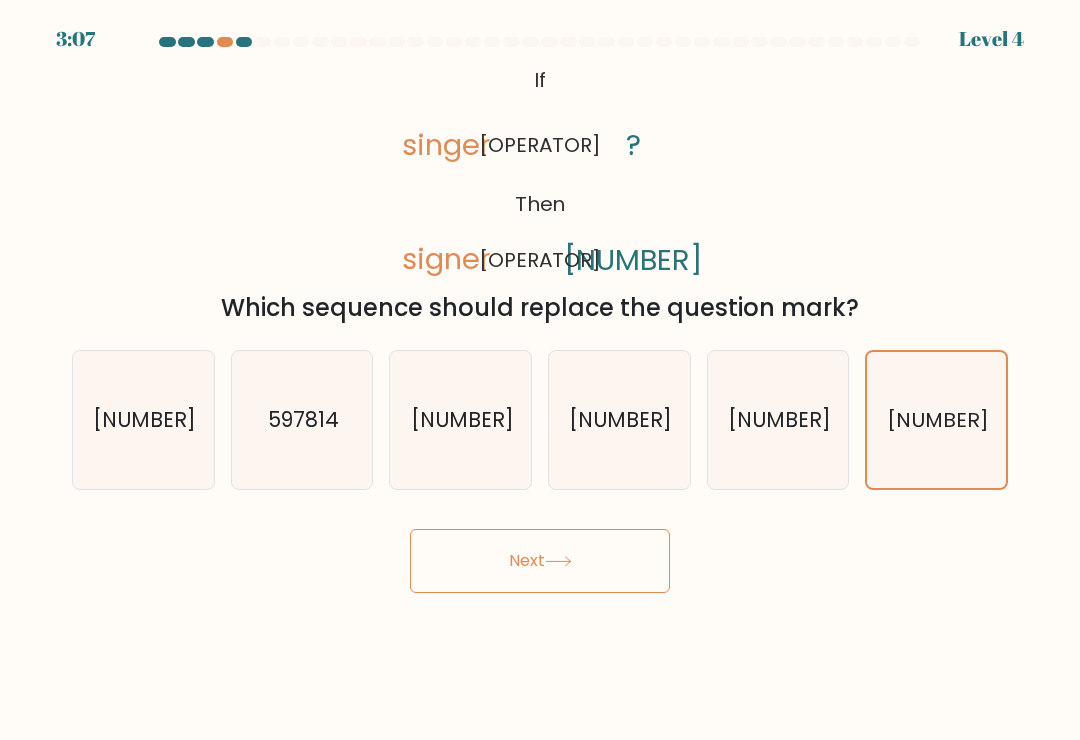 click on "Next" at bounding box center (540, 561) 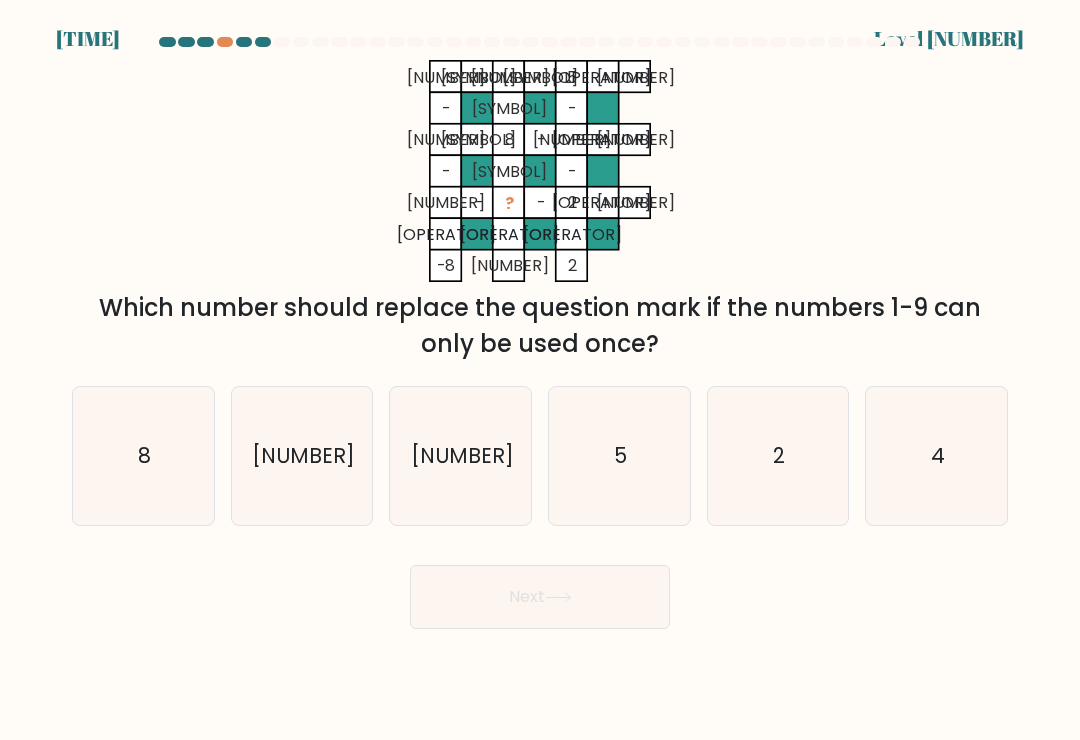 click on "4" at bounding box center (937, 456) 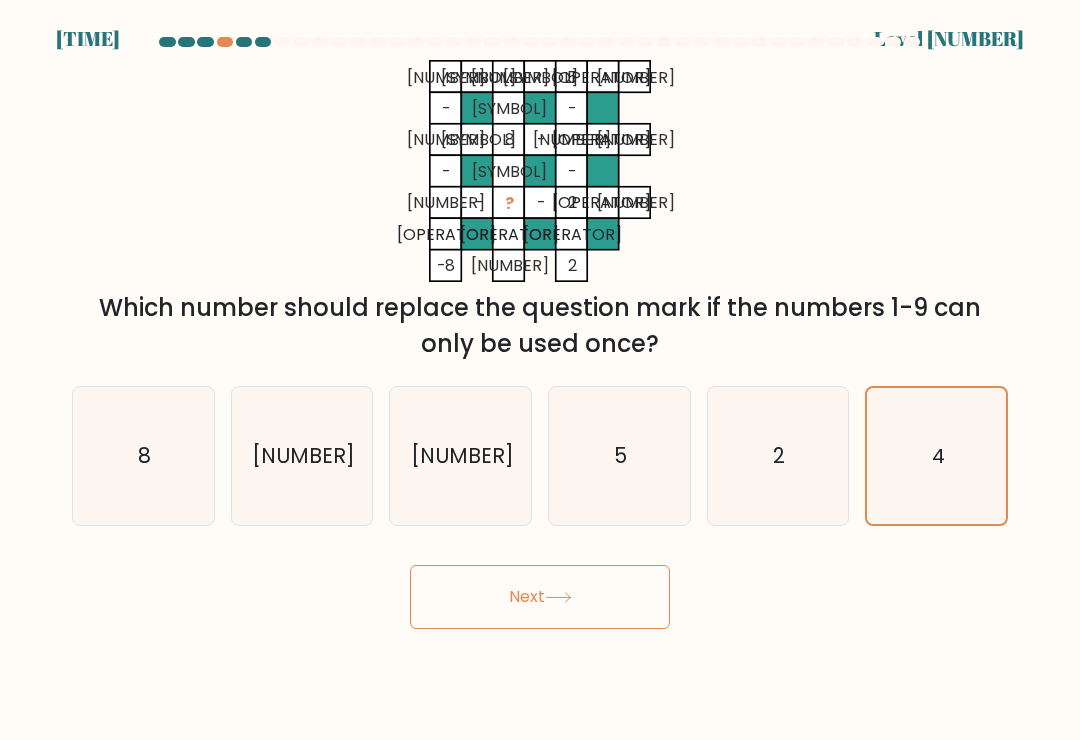 click on "Next" at bounding box center (540, 597) 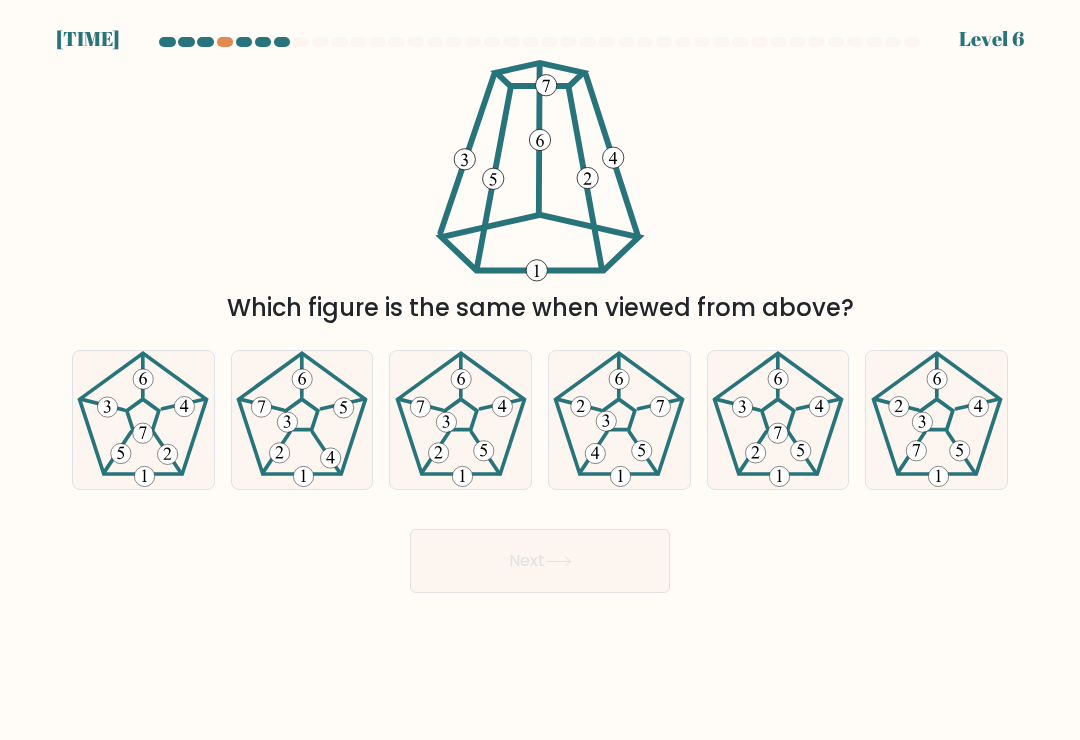 click at bounding box center (185, 406) 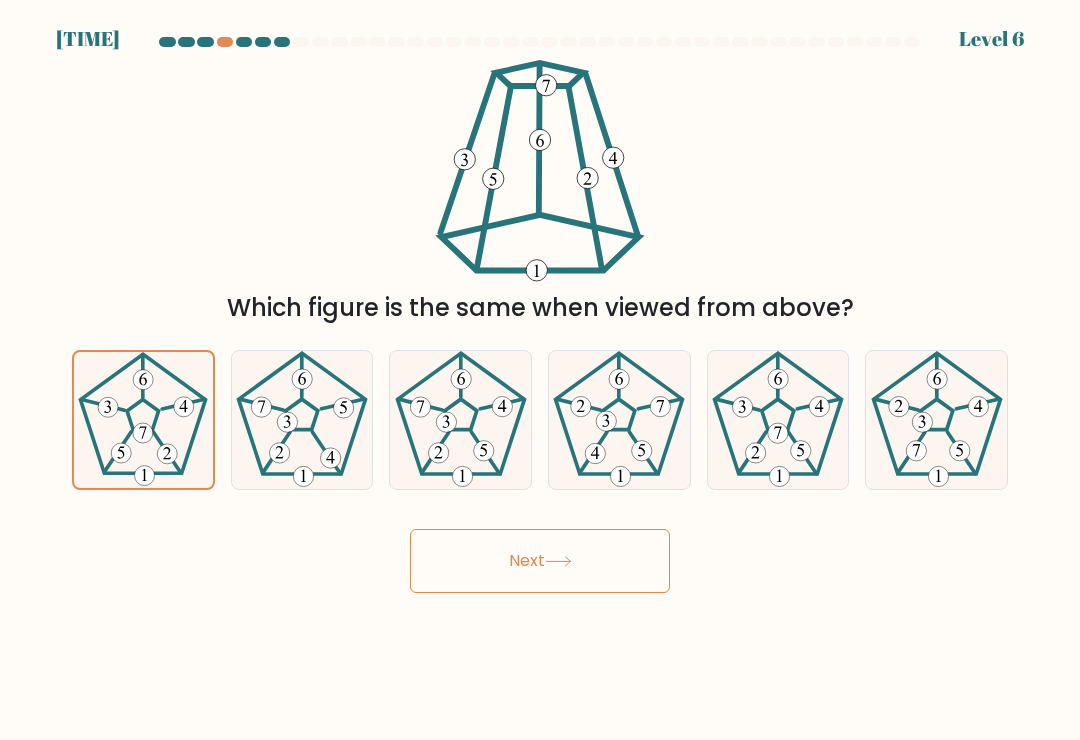 click on "4:06
Level 6" at bounding box center [540, 370] 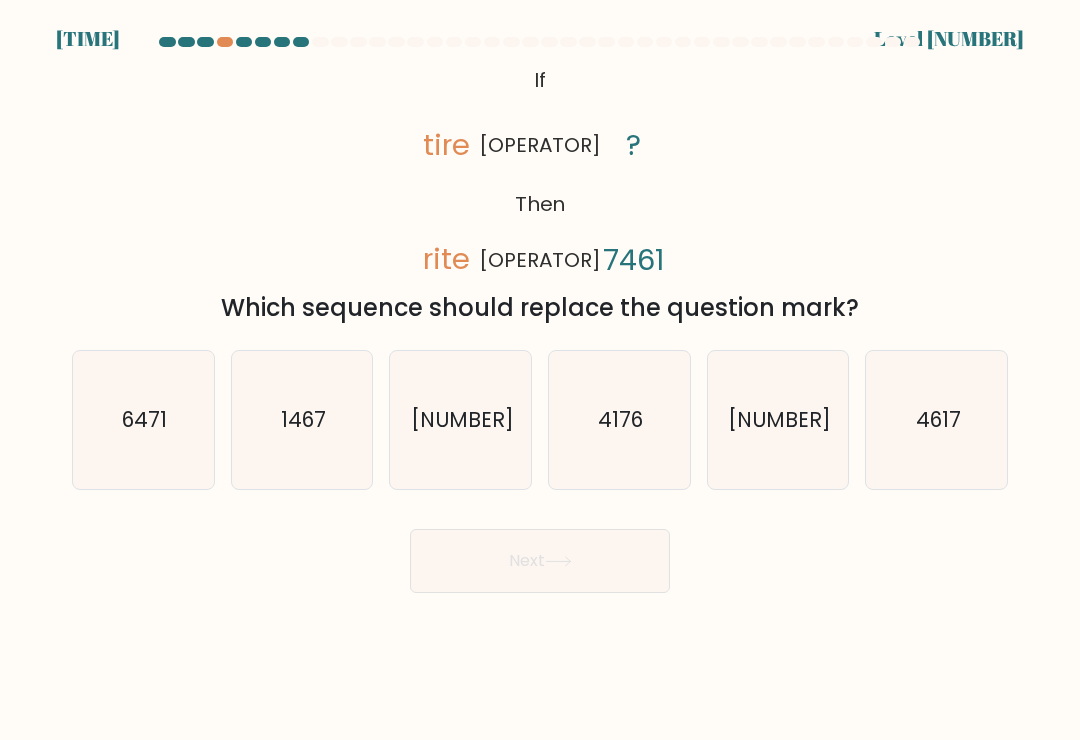 scroll, scrollTop: 31, scrollLeft: 0, axis: vertical 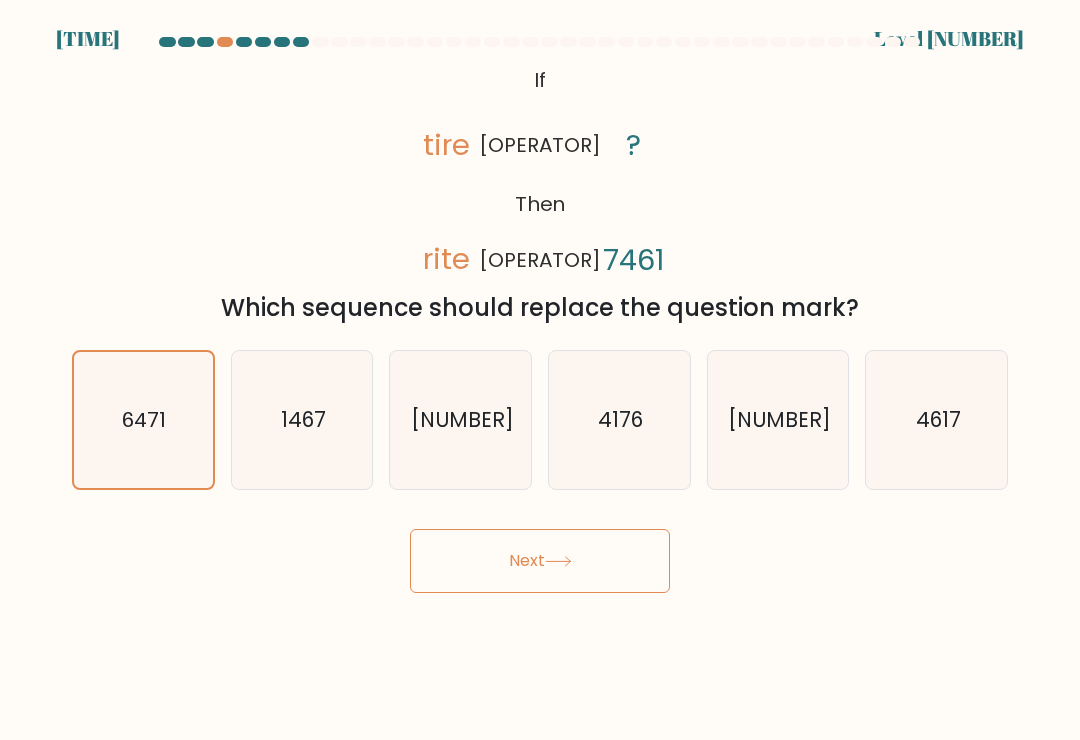 click on "Next" at bounding box center [540, 561] 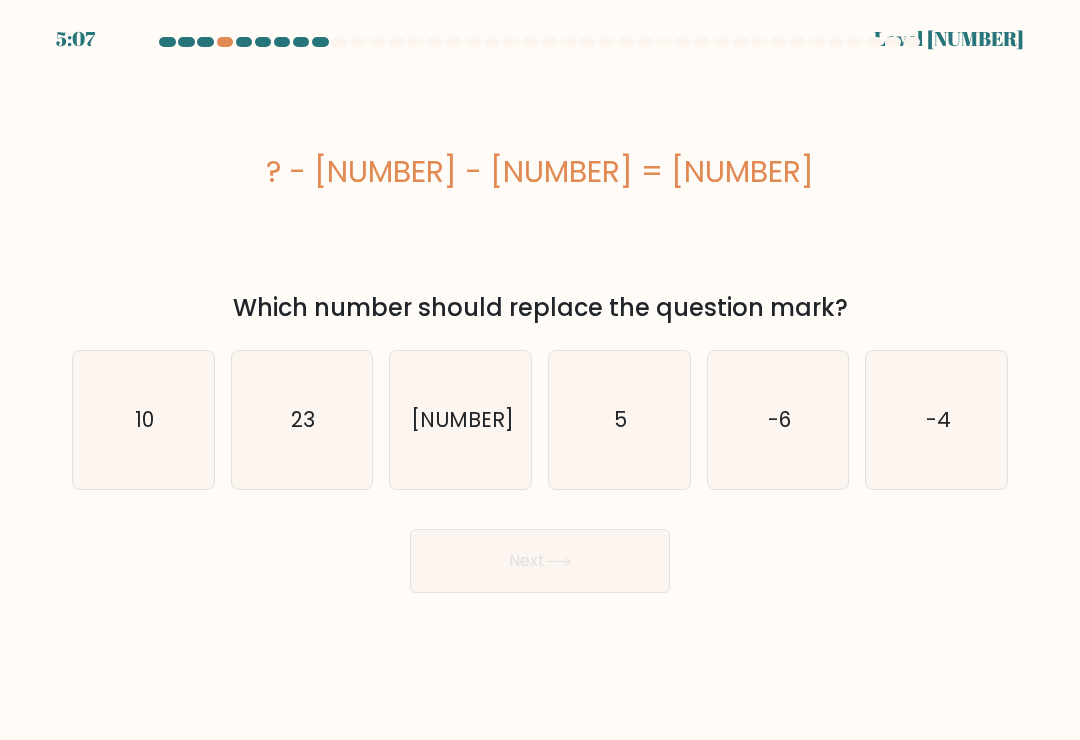 click on "23" at bounding box center [302, 420] 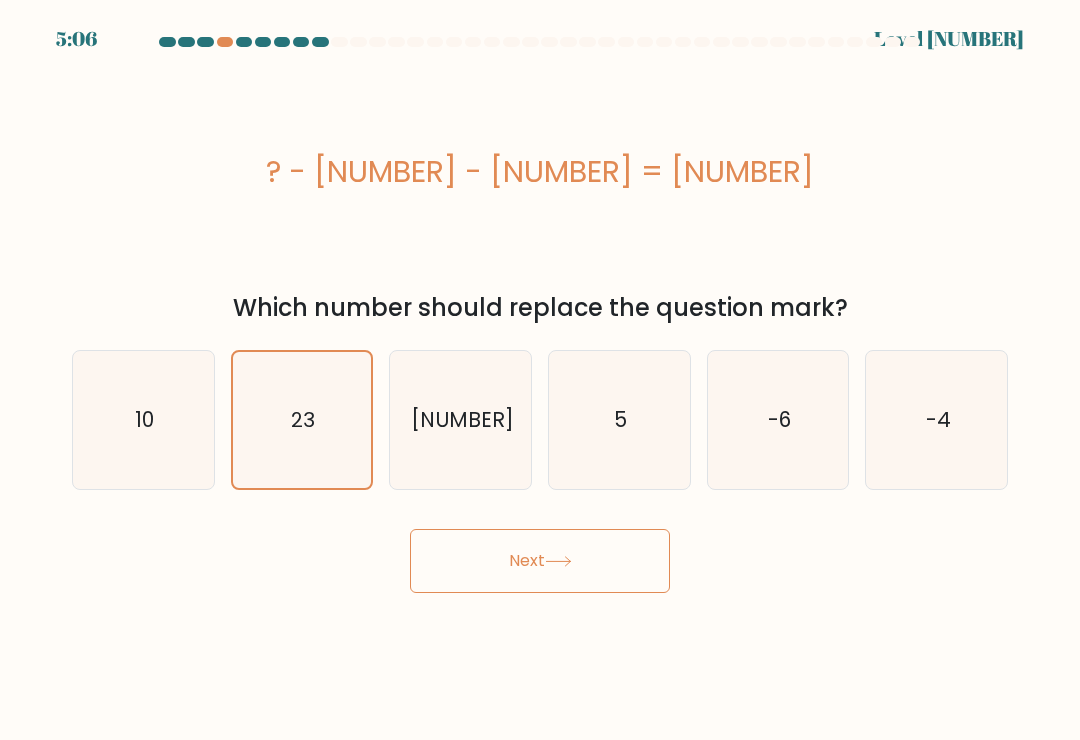 click on "Next" at bounding box center [540, 561] 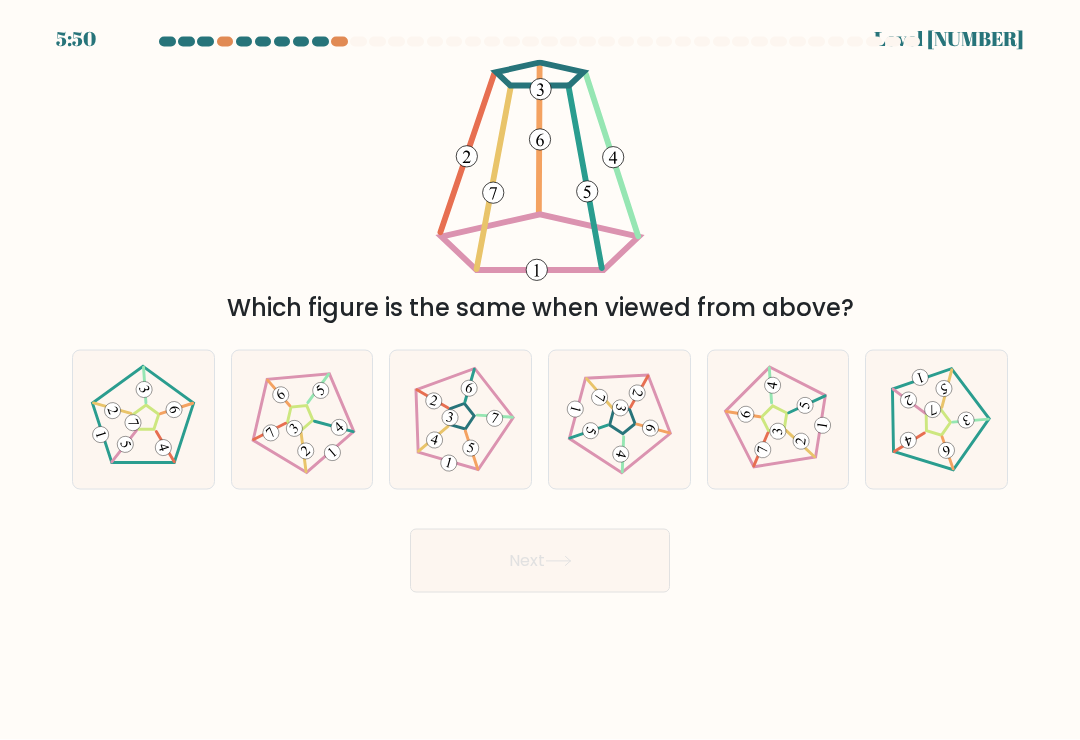 scroll, scrollTop: 3, scrollLeft: 0, axis: vertical 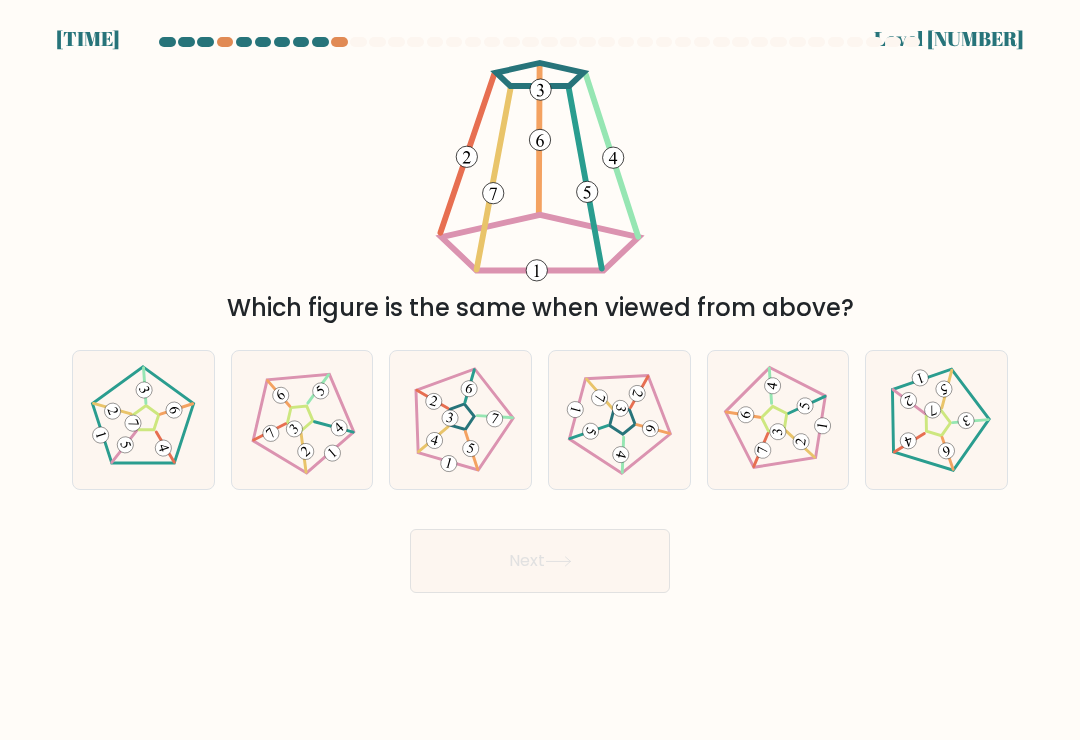 click at bounding box center (619, 420) 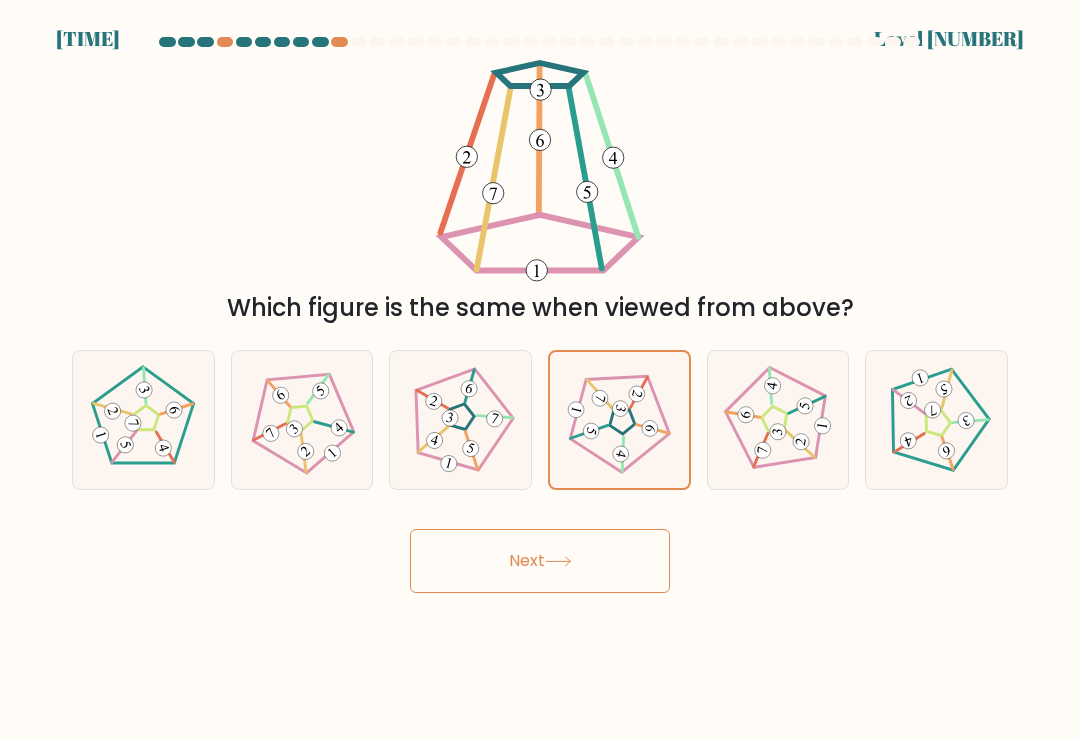 click on "Next" at bounding box center [540, 561] 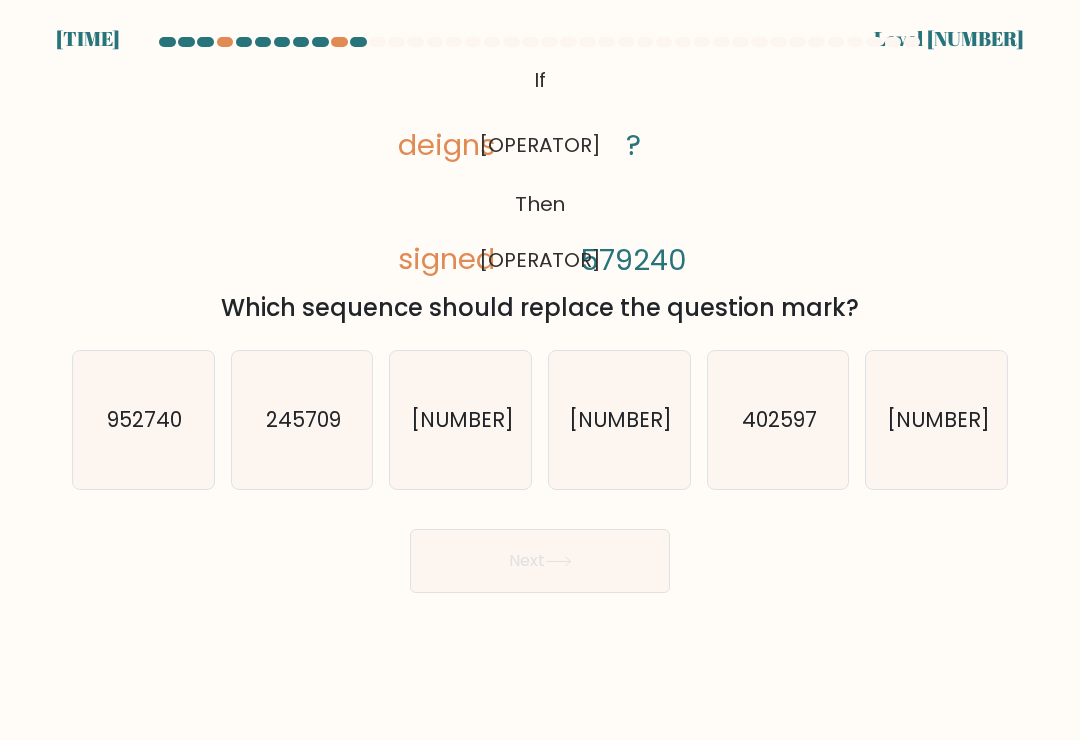 click on "047925" at bounding box center (619, 420) 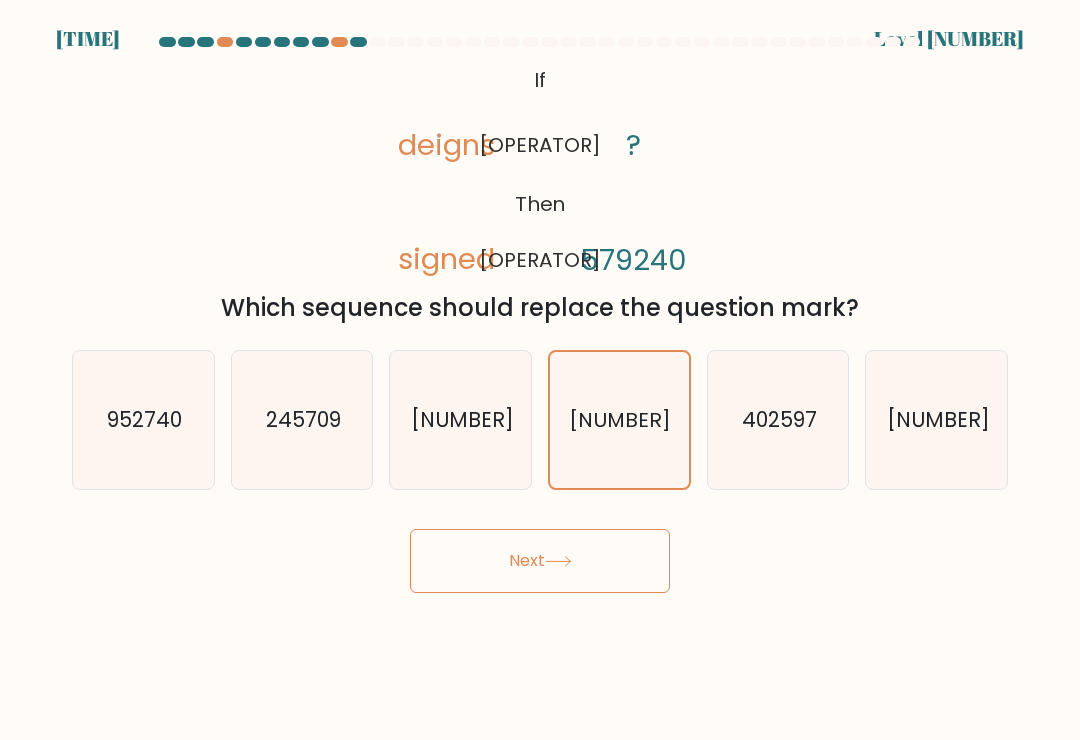 click on "Next" at bounding box center [540, 561] 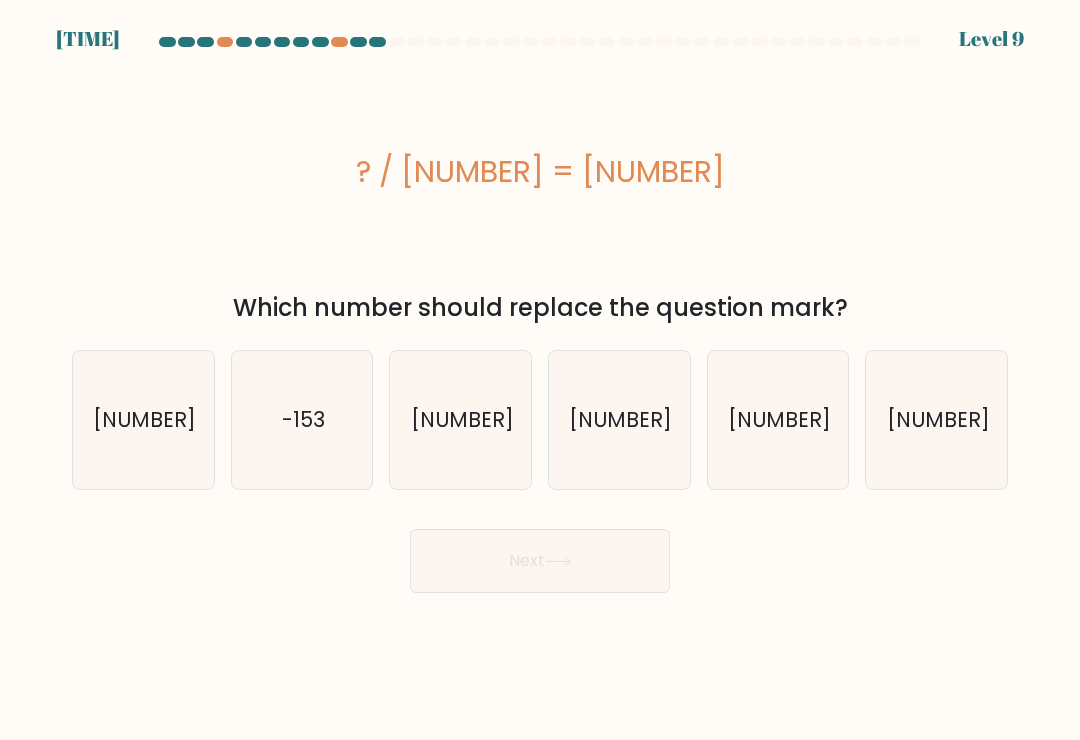 click on "-148" at bounding box center (937, 420) 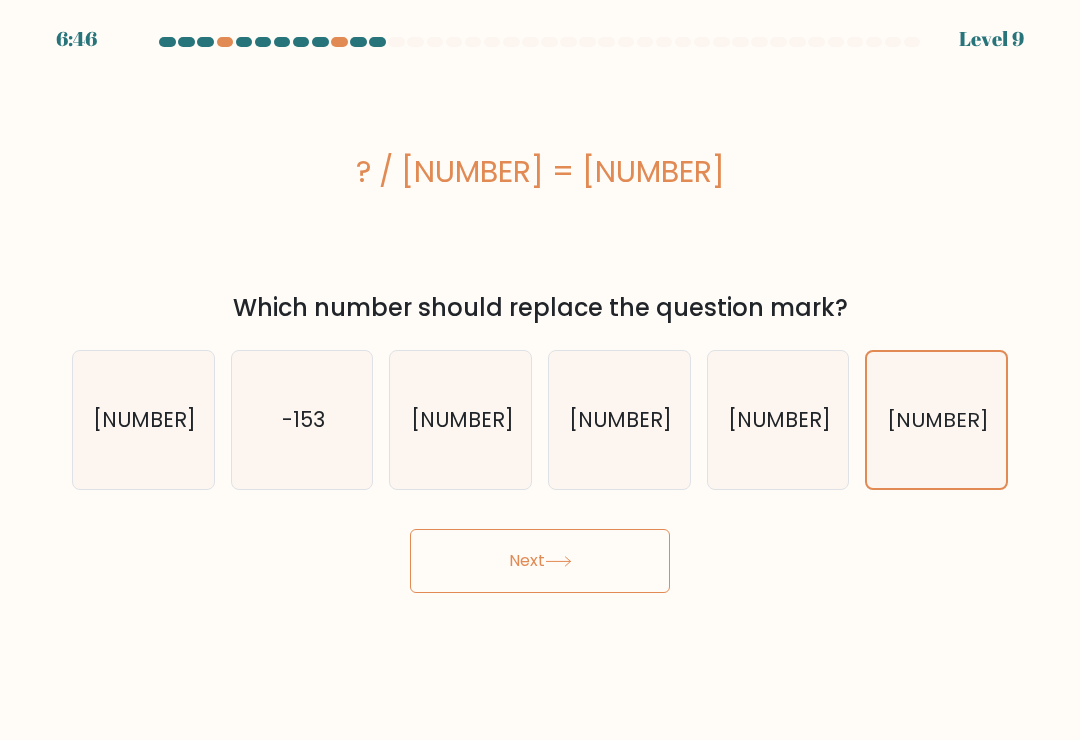 click on "Next" at bounding box center (540, 561) 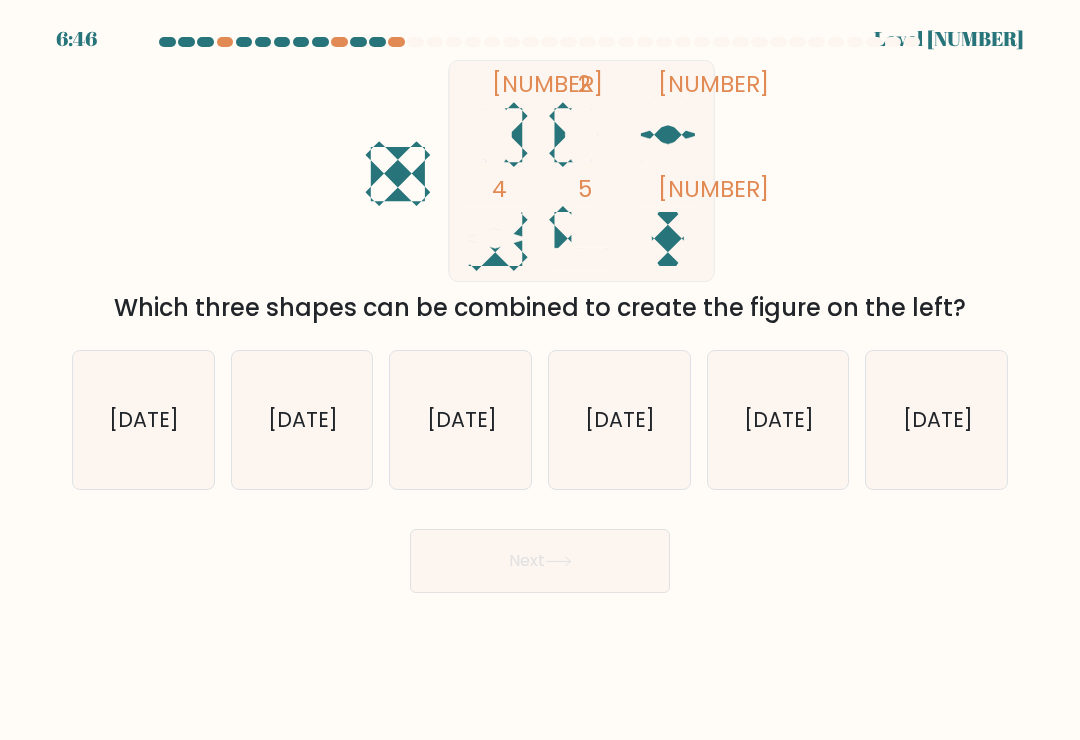 click on "Next" at bounding box center [540, 561] 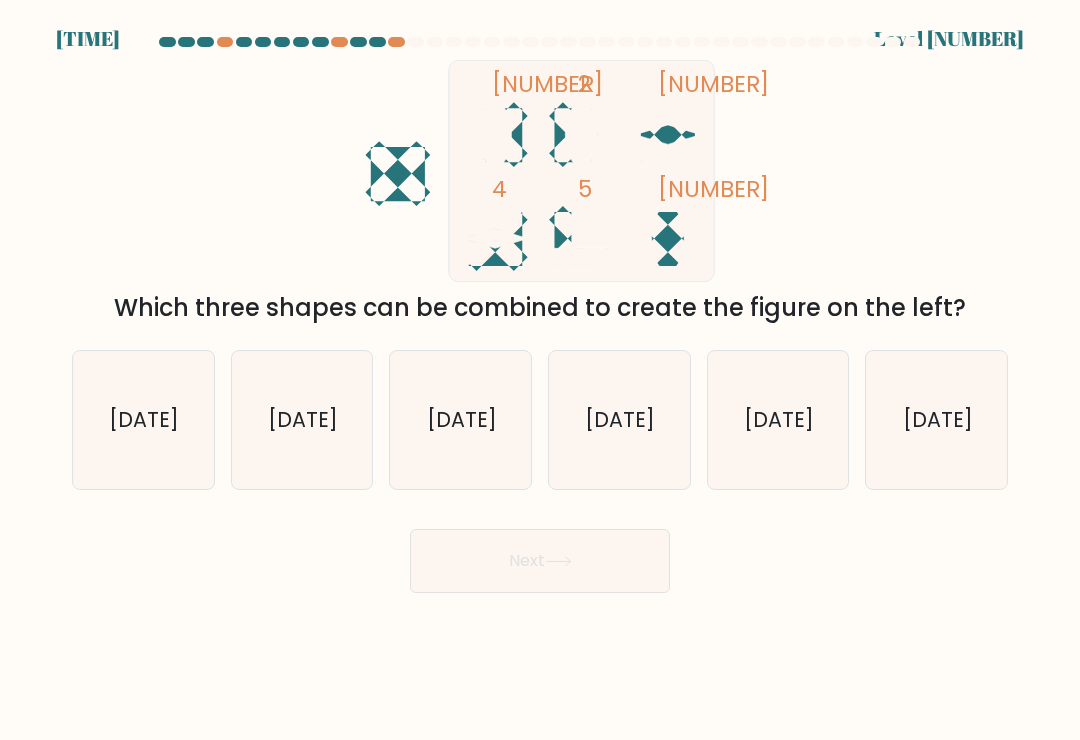click on "3-4-5" at bounding box center [461, 420] 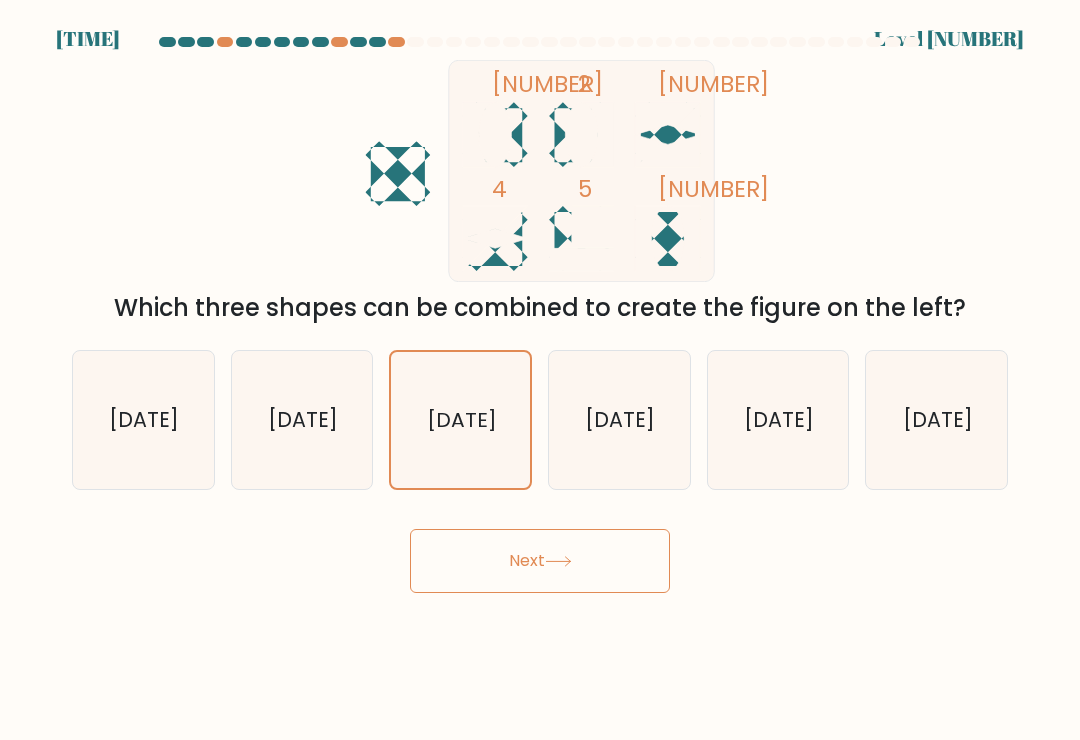 click on "Next" at bounding box center [540, 561] 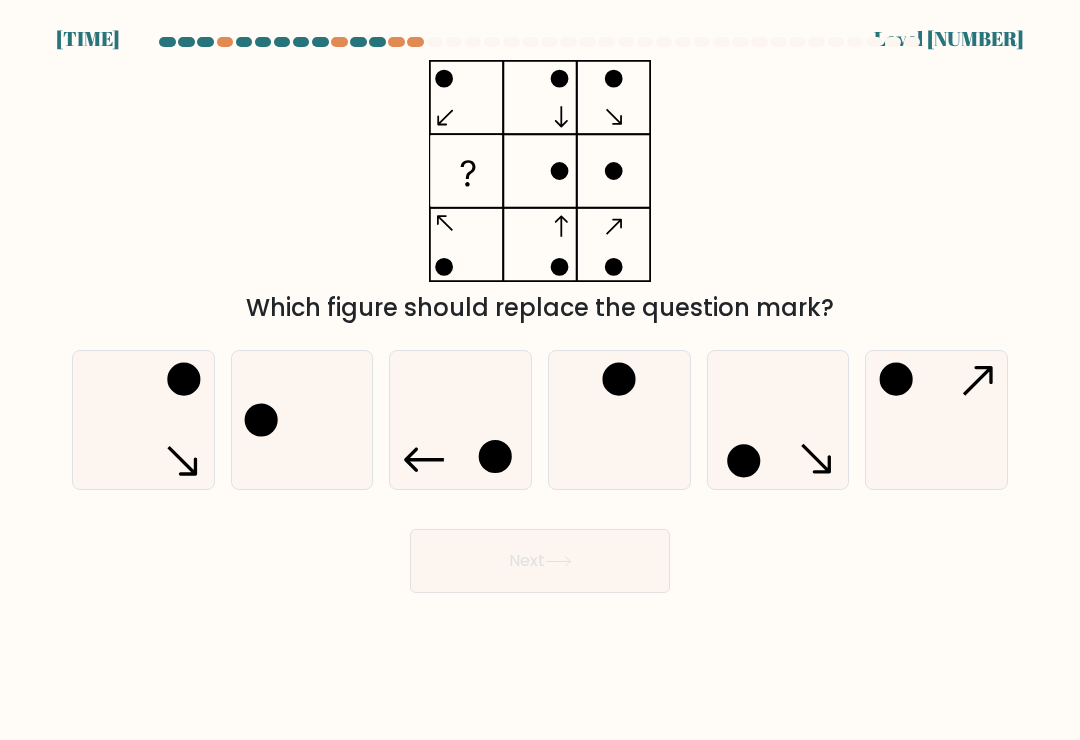 click at bounding box center [302, 420] 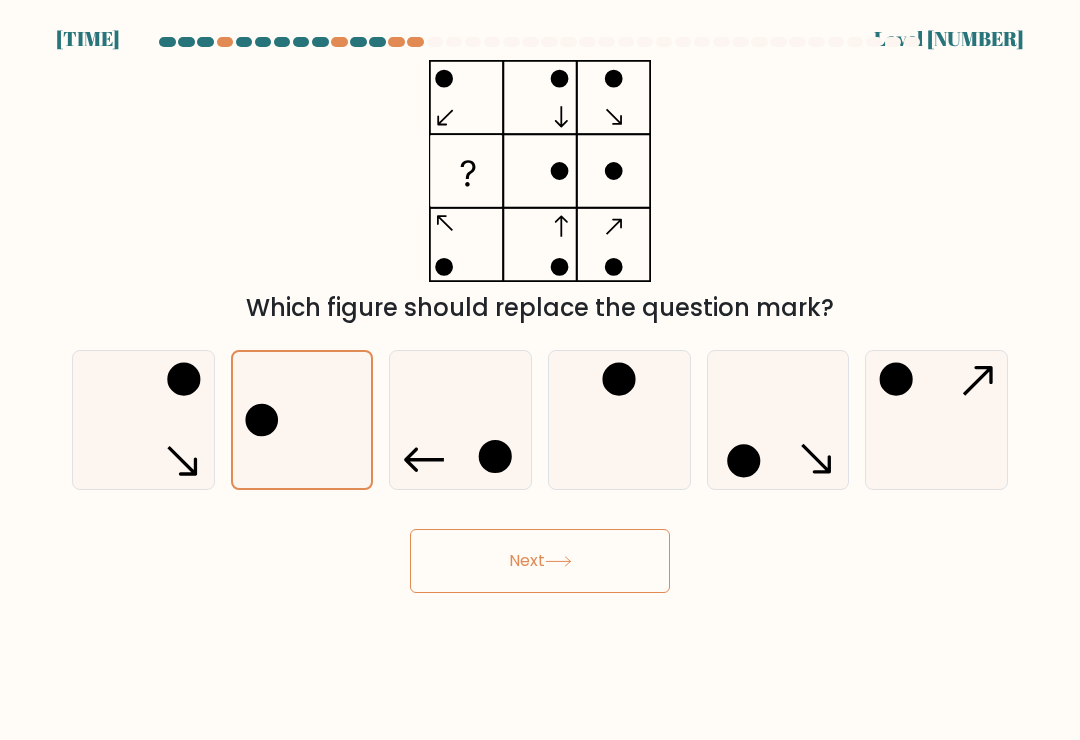 click on "Next" at bounding box center [540, 561] 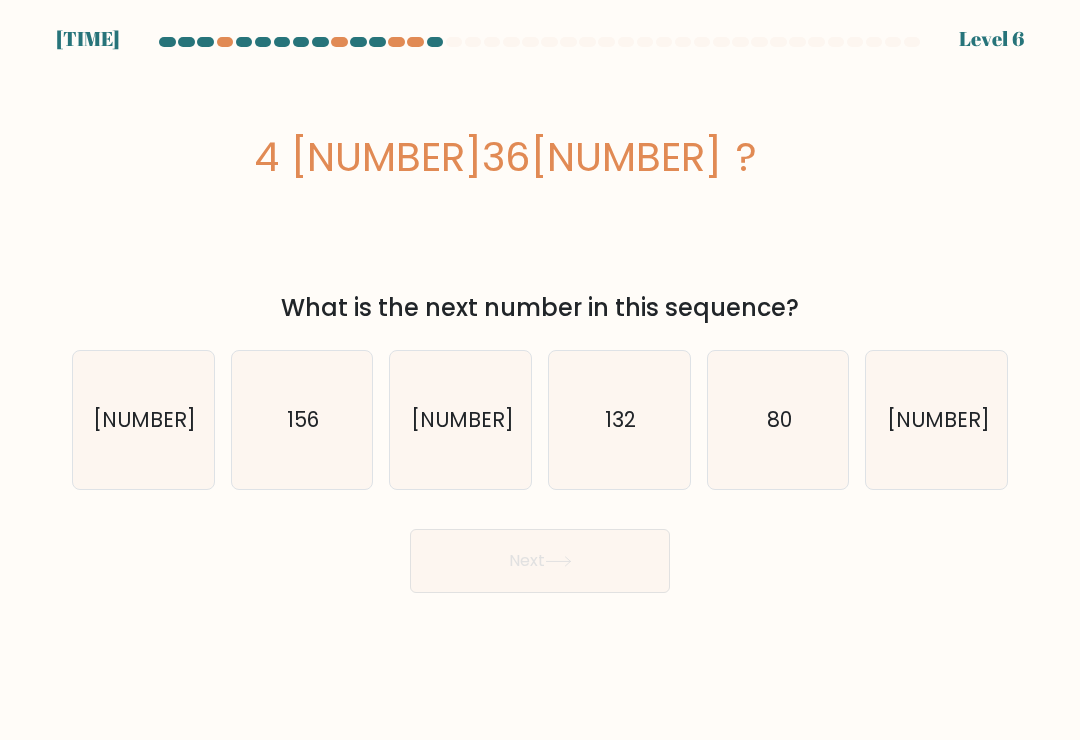 click on "92" at bounding box center (461, 420) 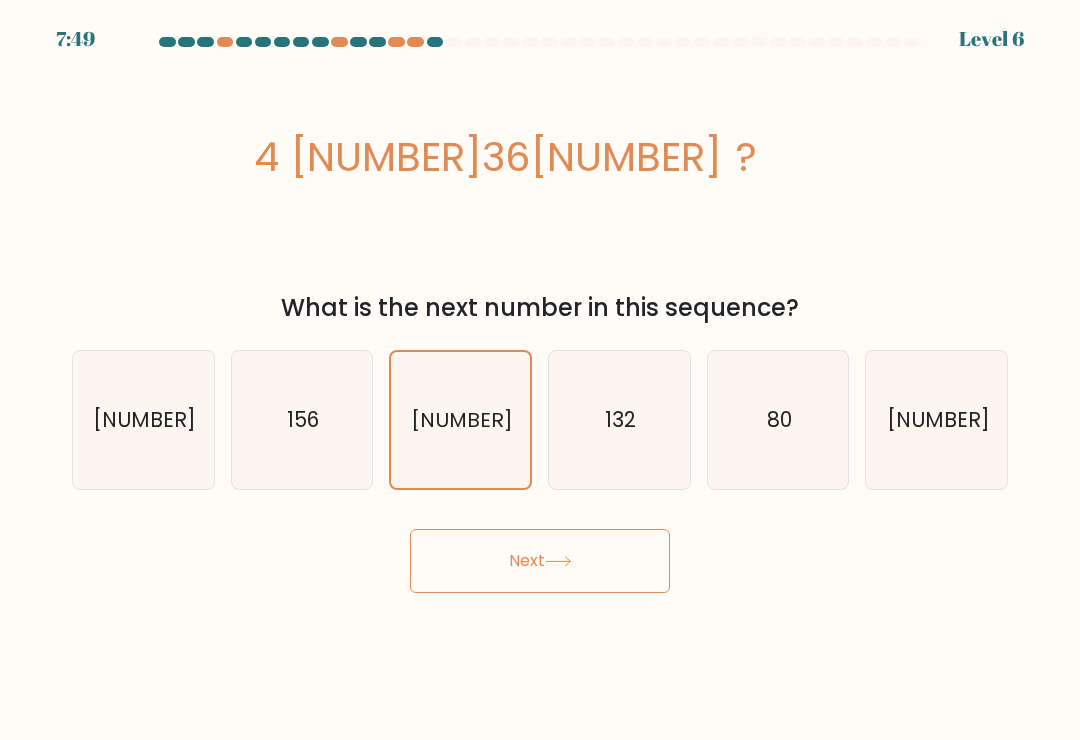 click on "Next" at bounding box center (540, 561) 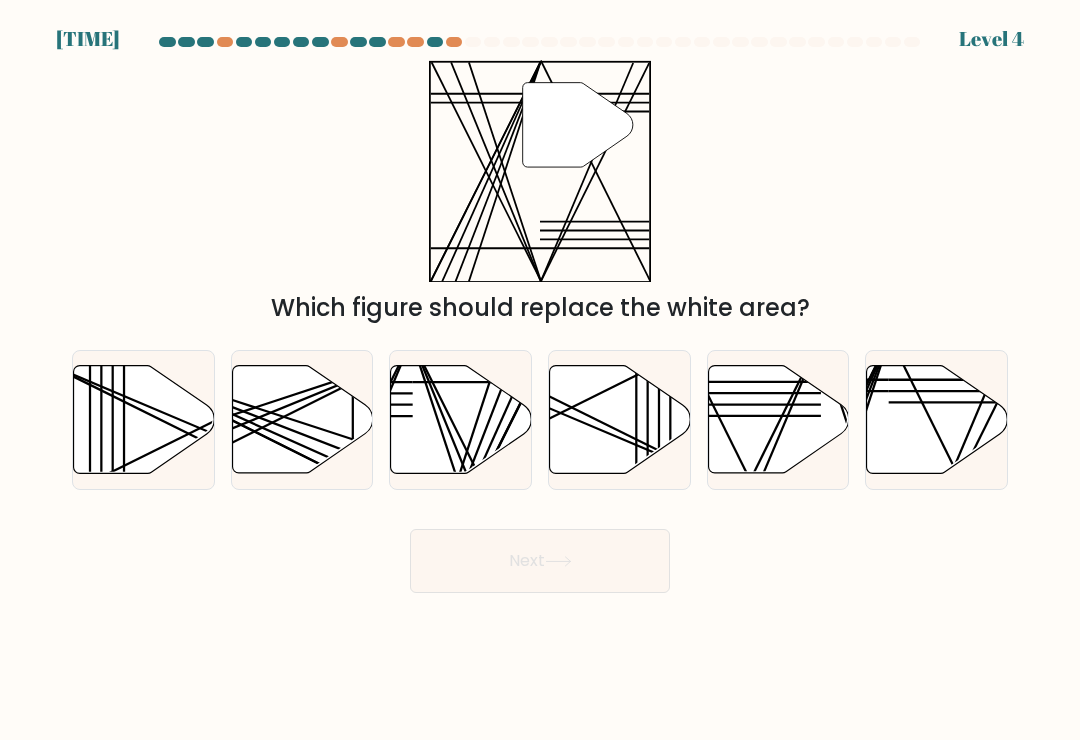 click at bounding box center (469, 479) 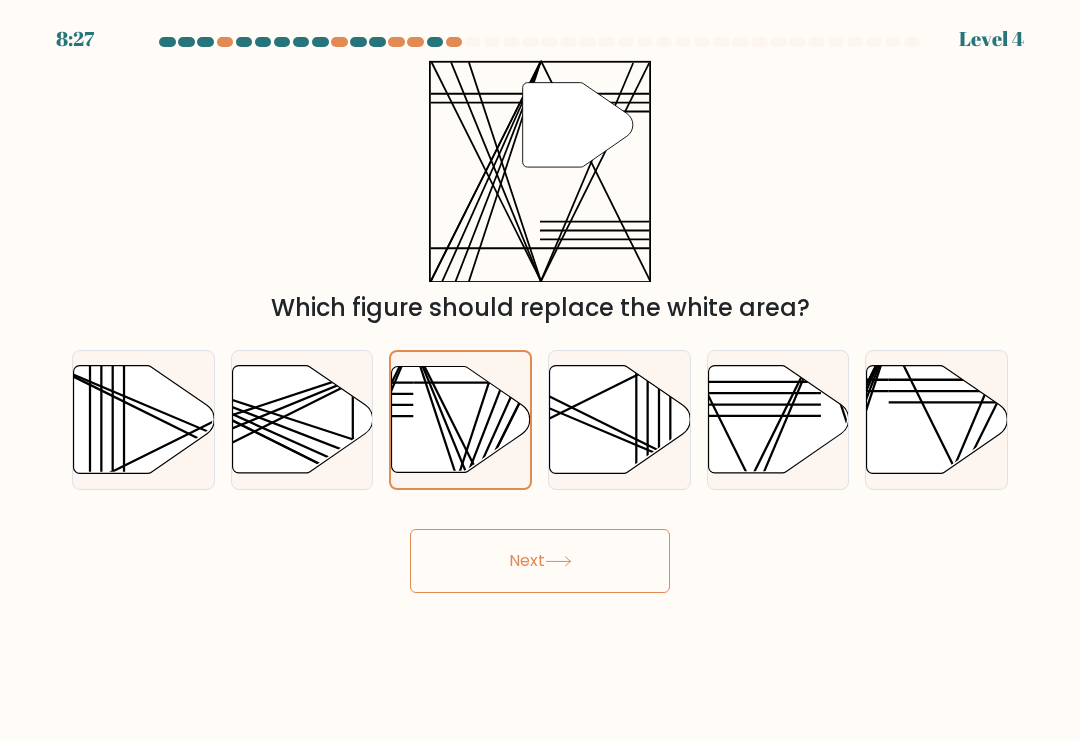 click on "Next" at bounding box center (540, 561) 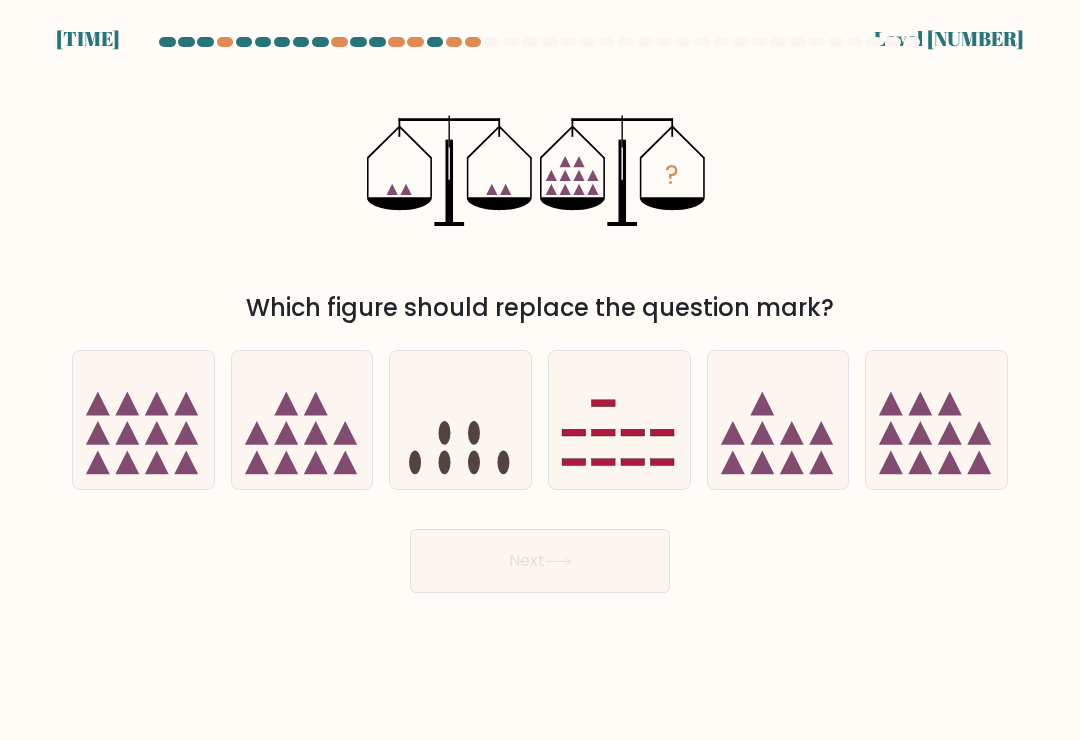 click at bounding box center (286, 463) 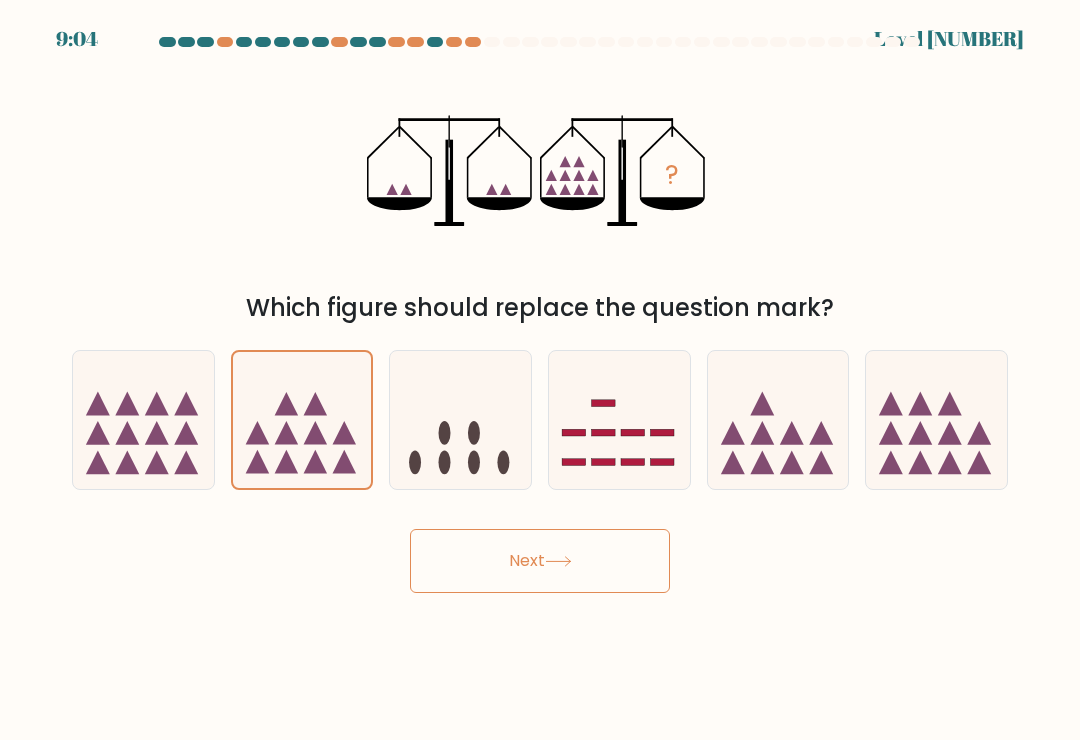 click on "Next" at bounding box center [540, 561] 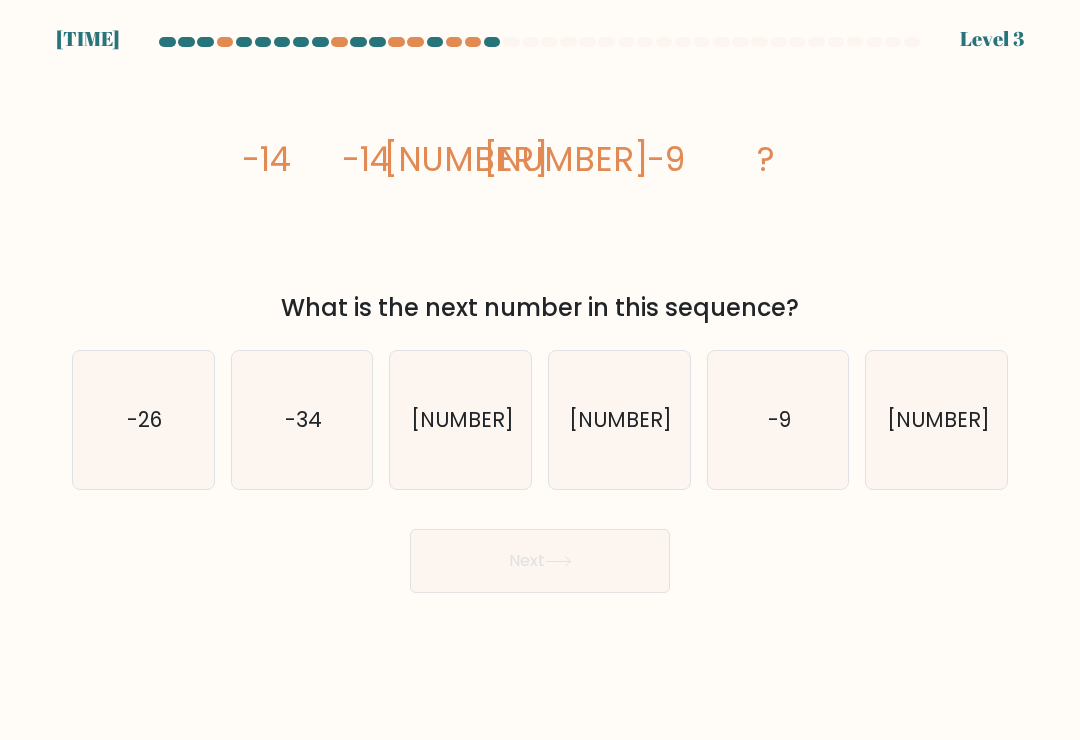 click on "-9" at bounding box center [778, 420] 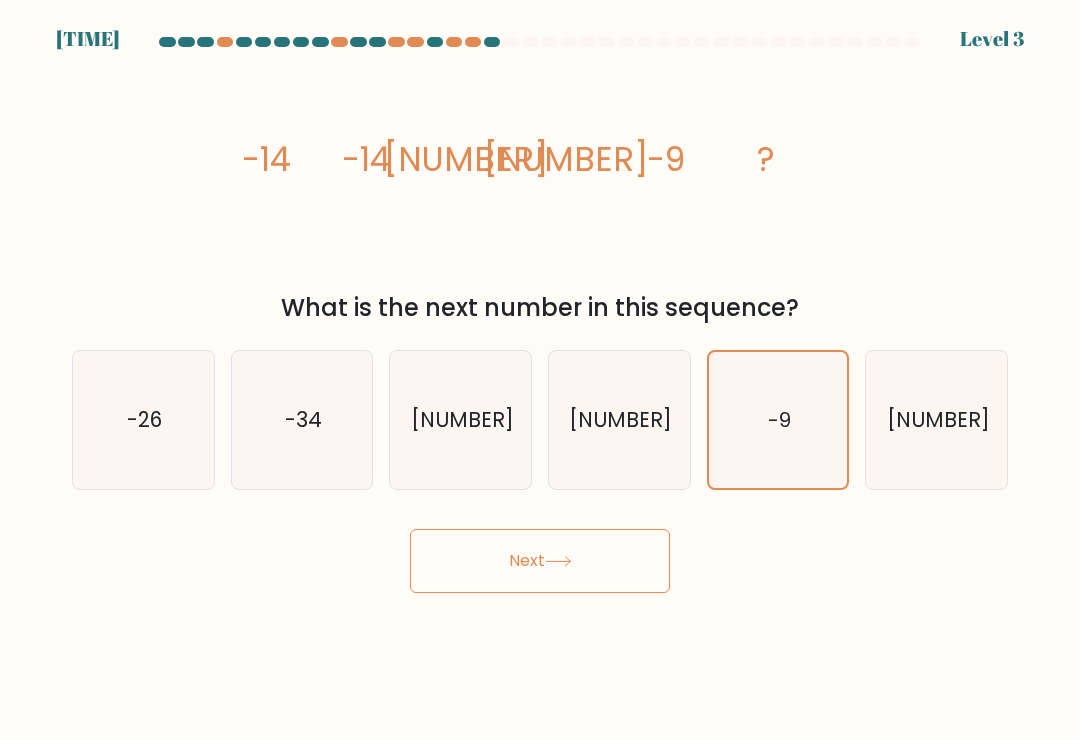 click on "Next" at bounding box center (540, 561) 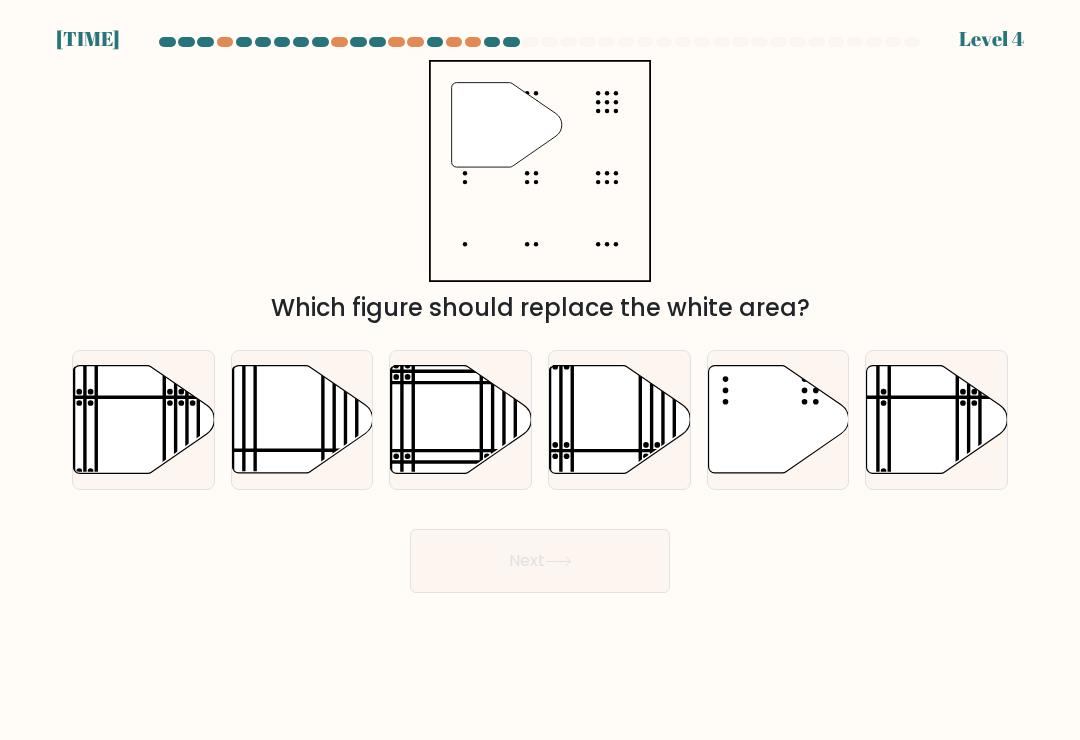 click at bounding box center [778, 420] 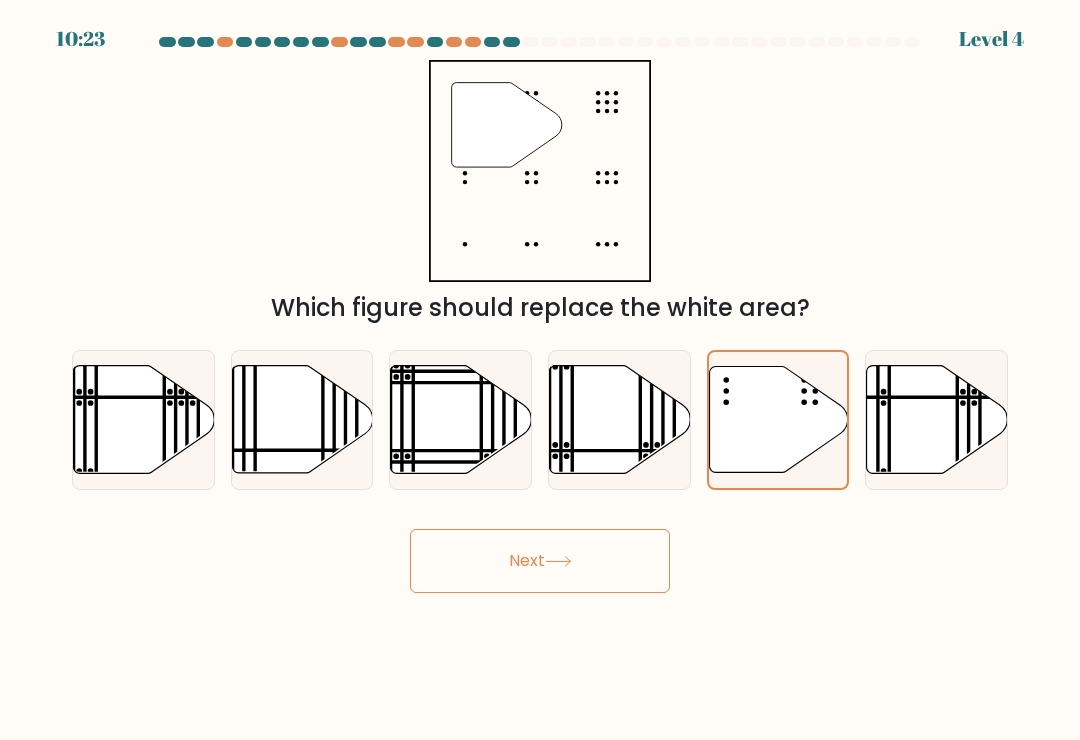 click on "Next" at bounding box center (540, 561) 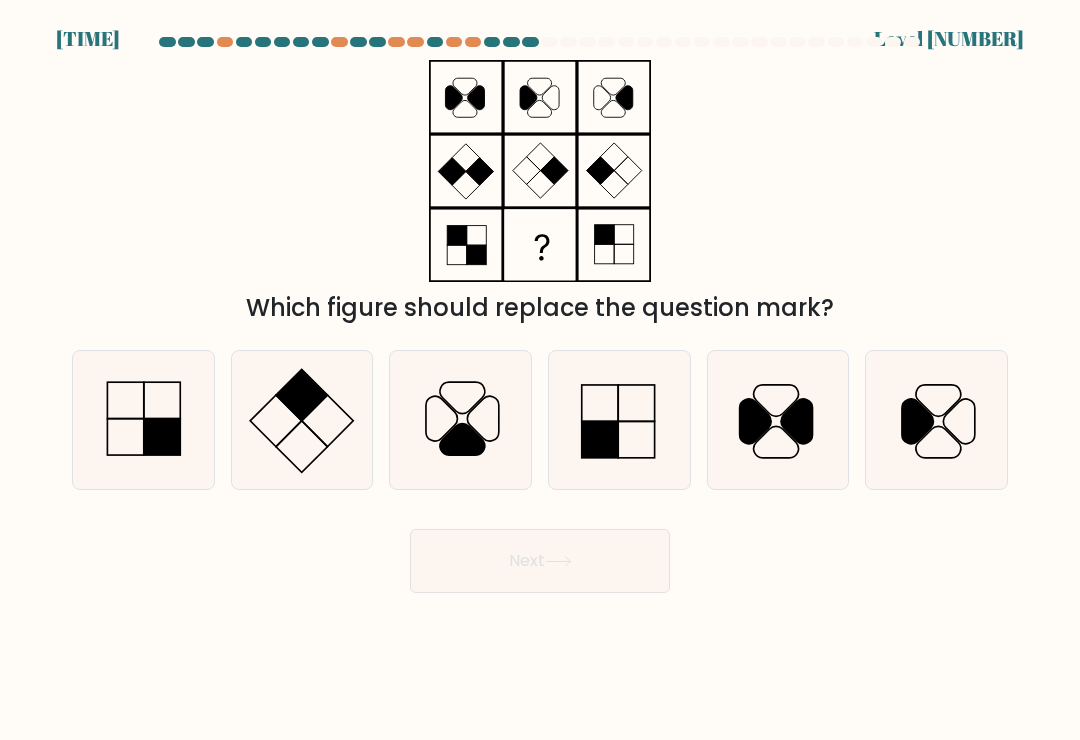 click at bounding box center (619, 420) 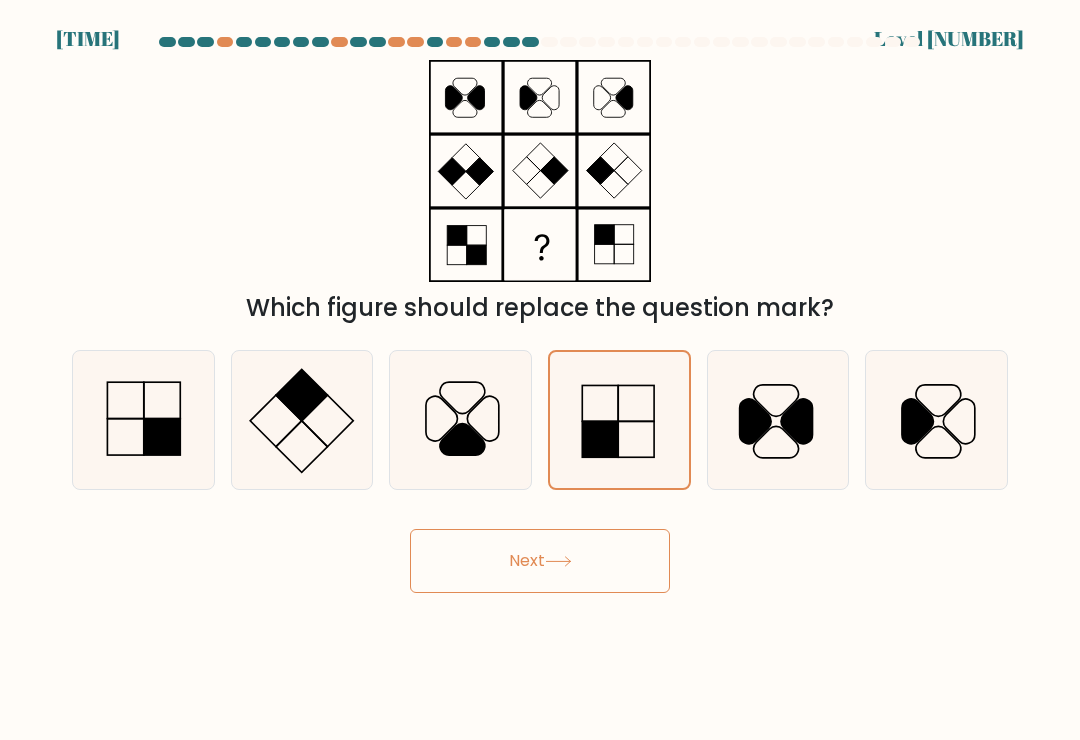 click on "Next" at bounding box center [540, 561] 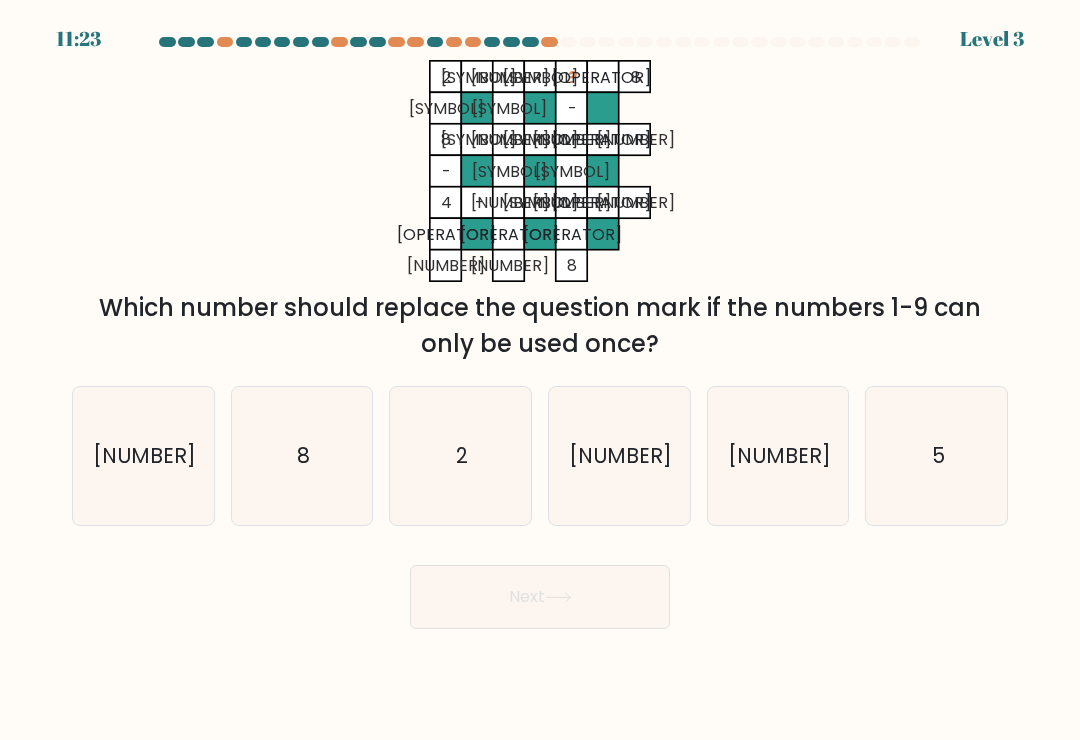 click on "5" at bounding box center [937, 456] 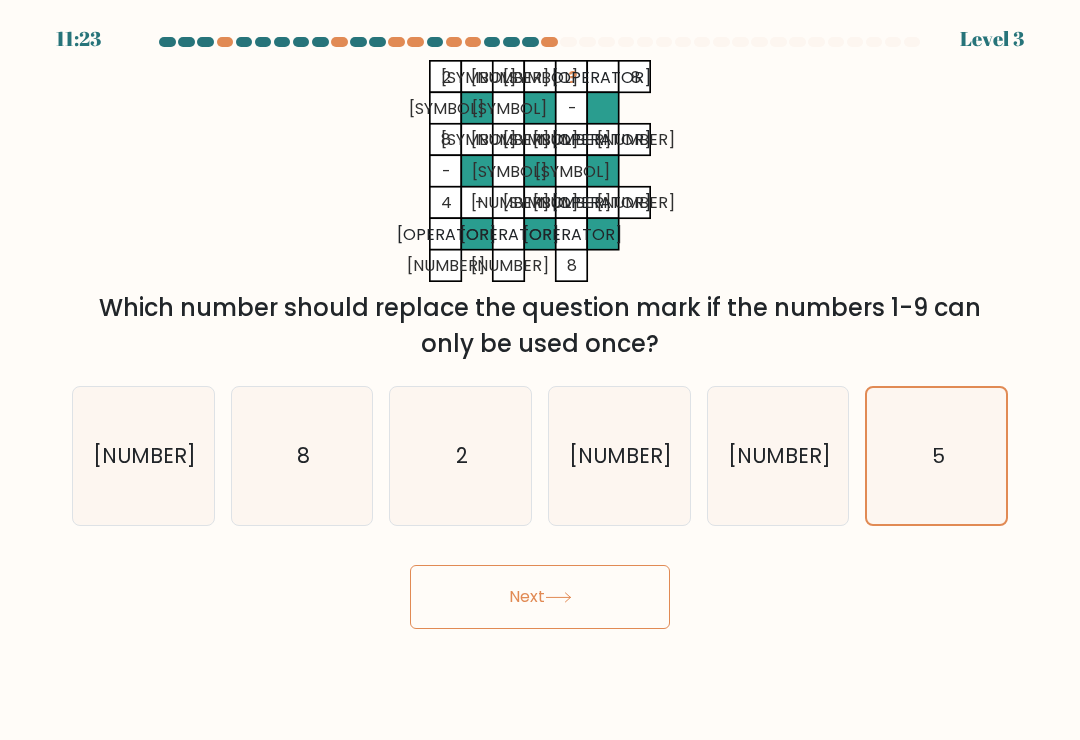click on "Next" at bounding box center (540, 597) 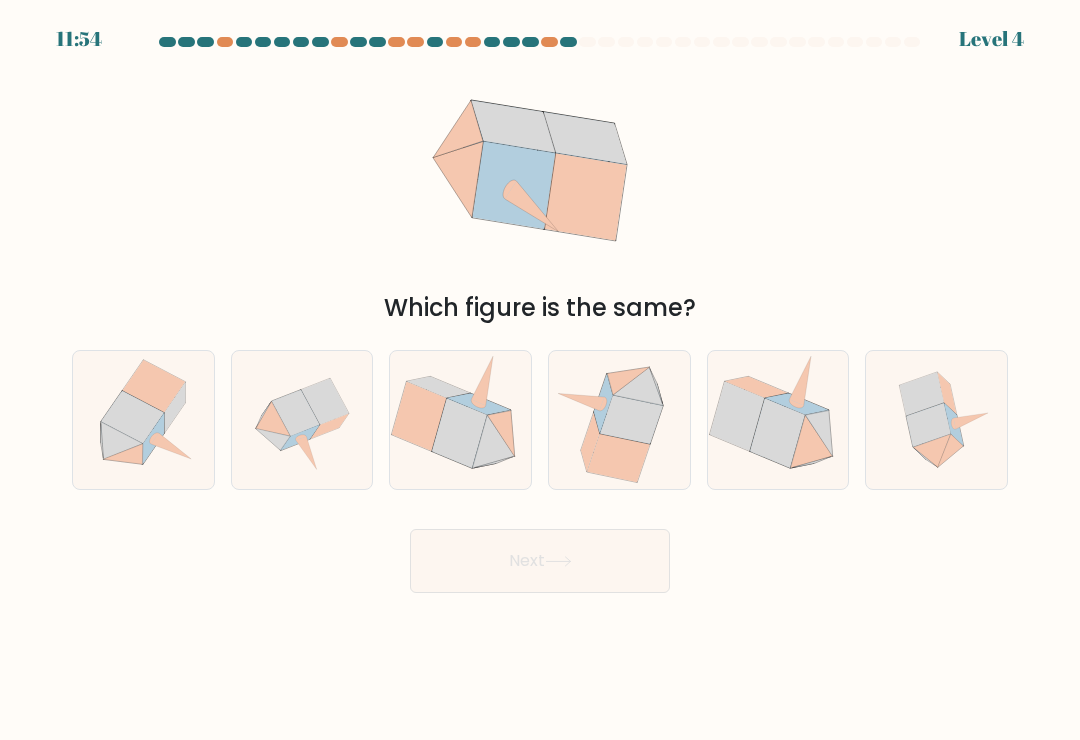 click at bounding box center [922, 394] 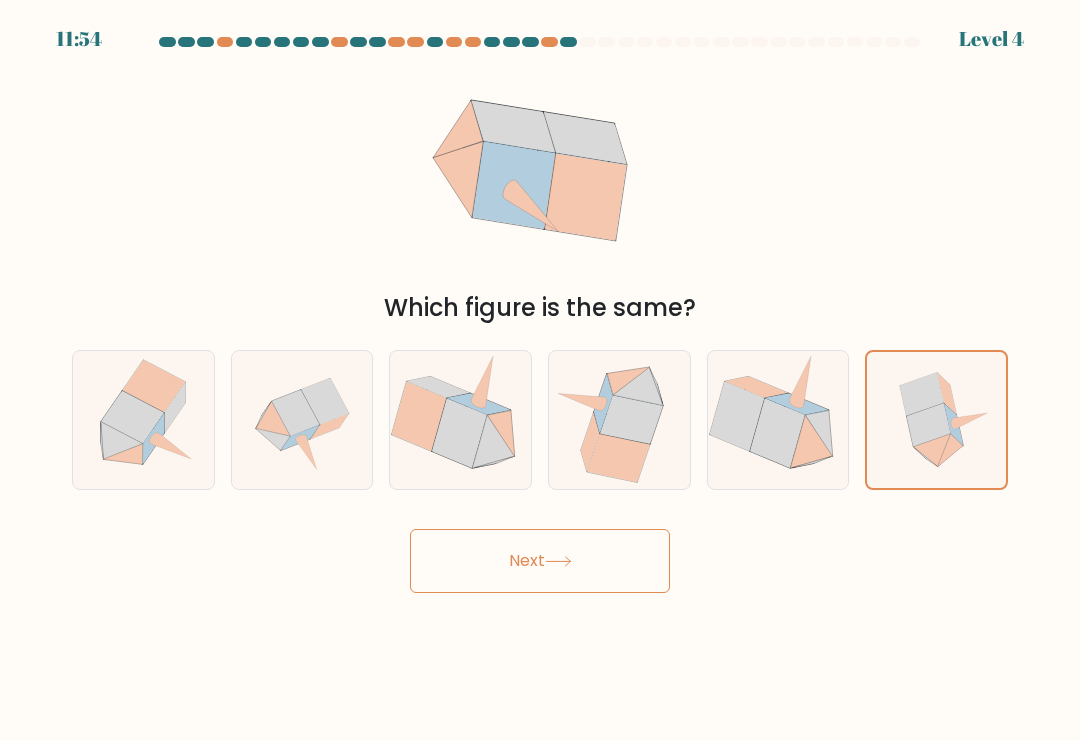 click on "Next" at bounding box center [540, 561] 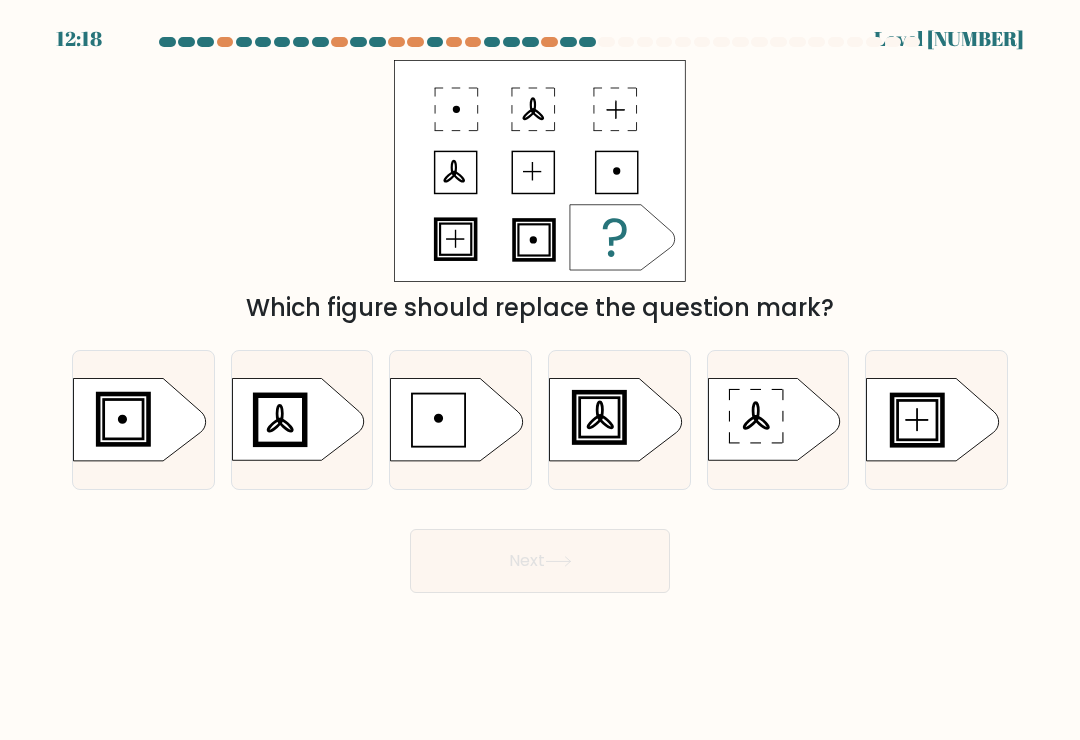 click at bounding box center (599, 418) 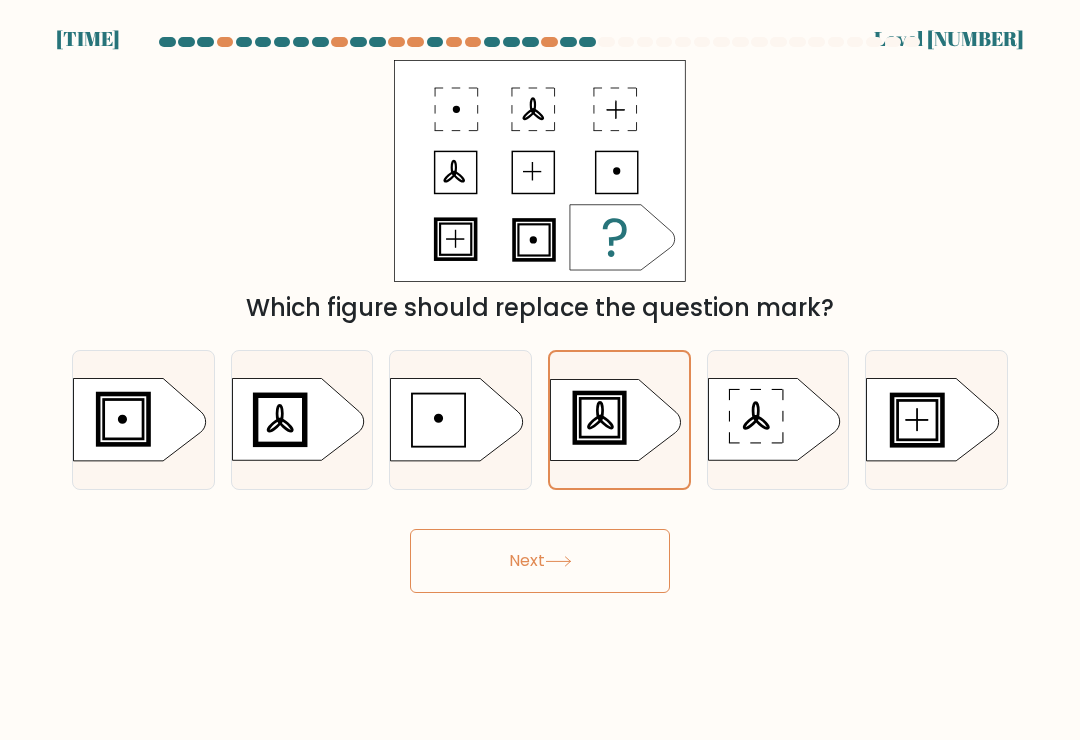 click on "Next" at bounding box center (540, 561) 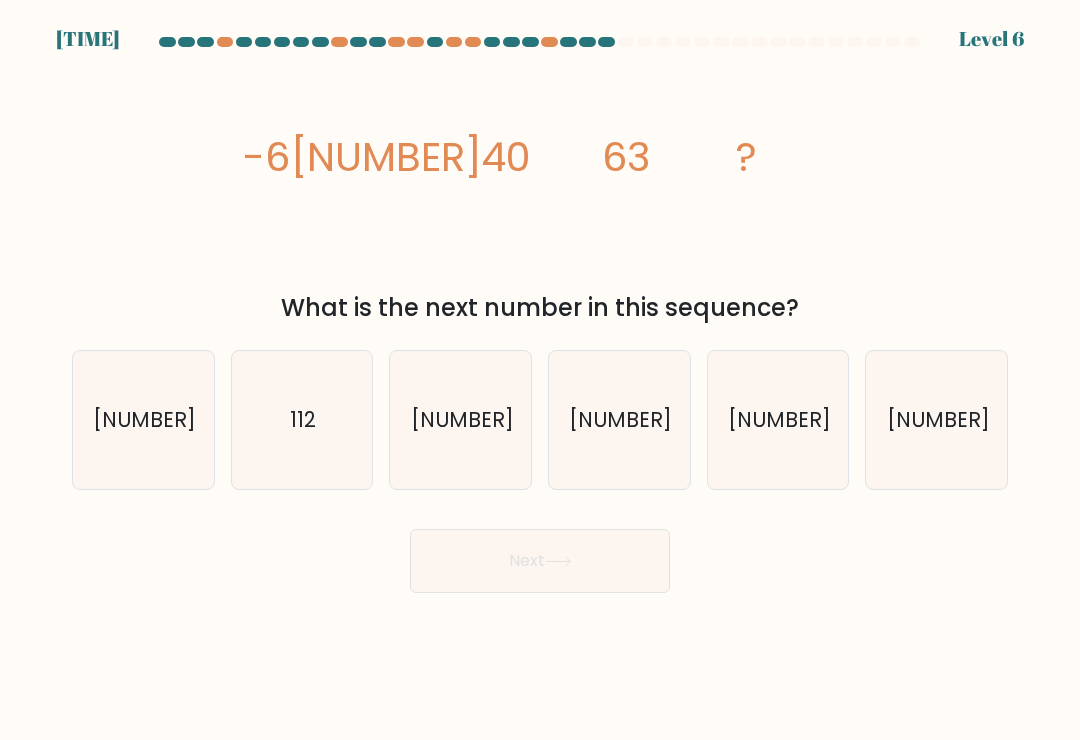 click on "6" at bounding box center (778, 420) 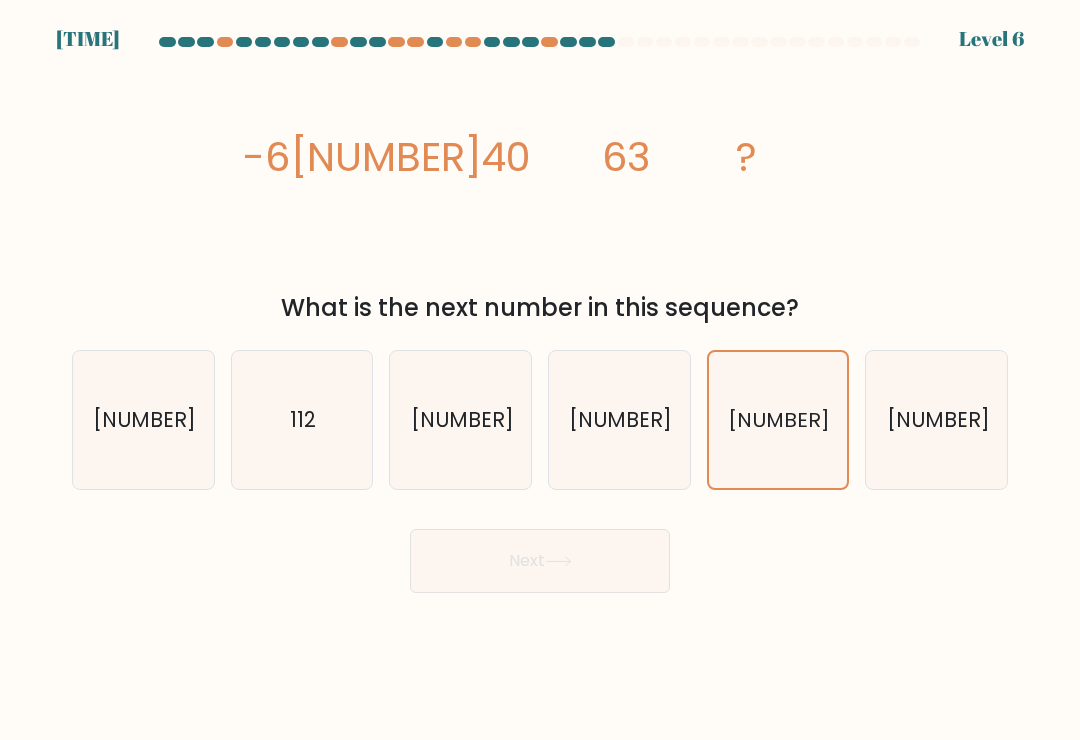 click on "Next" at bounding box center [540, 561] 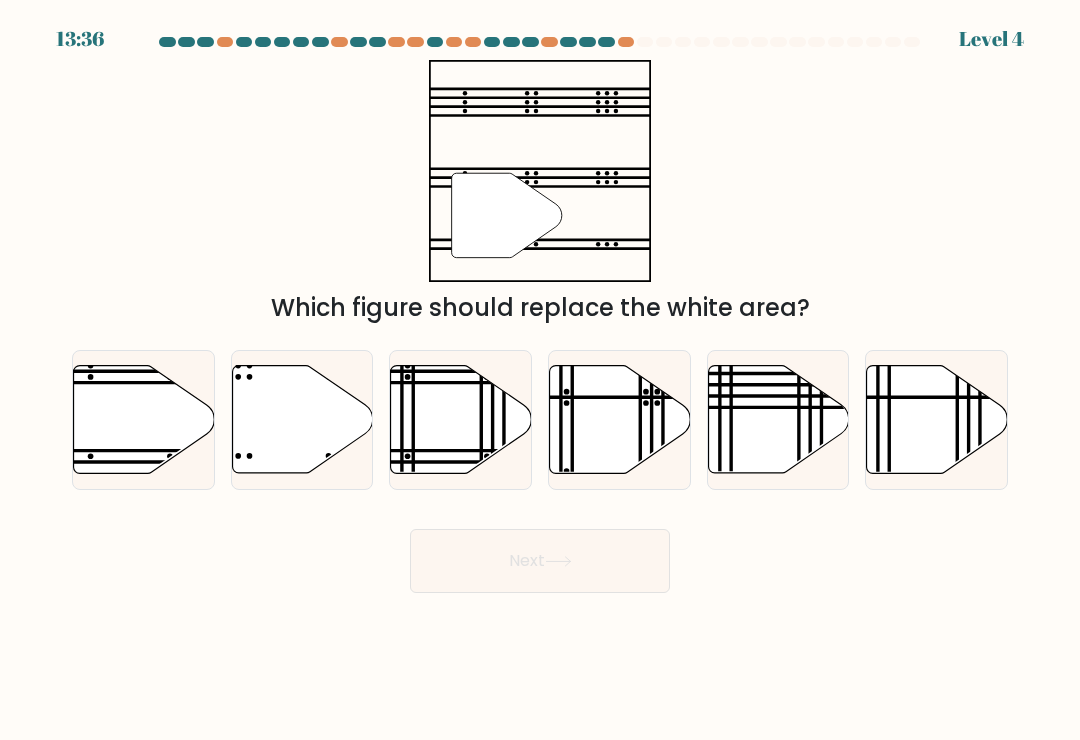 click at bounding box center [493, 363] 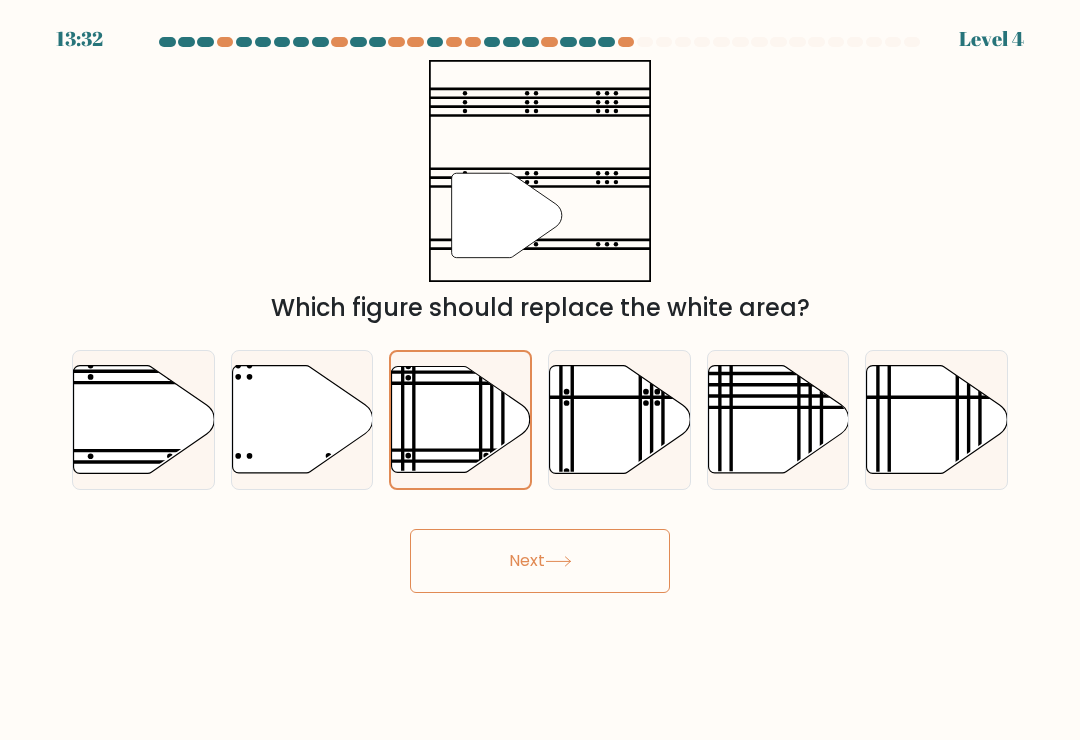 click at bounding box center [144, 420] 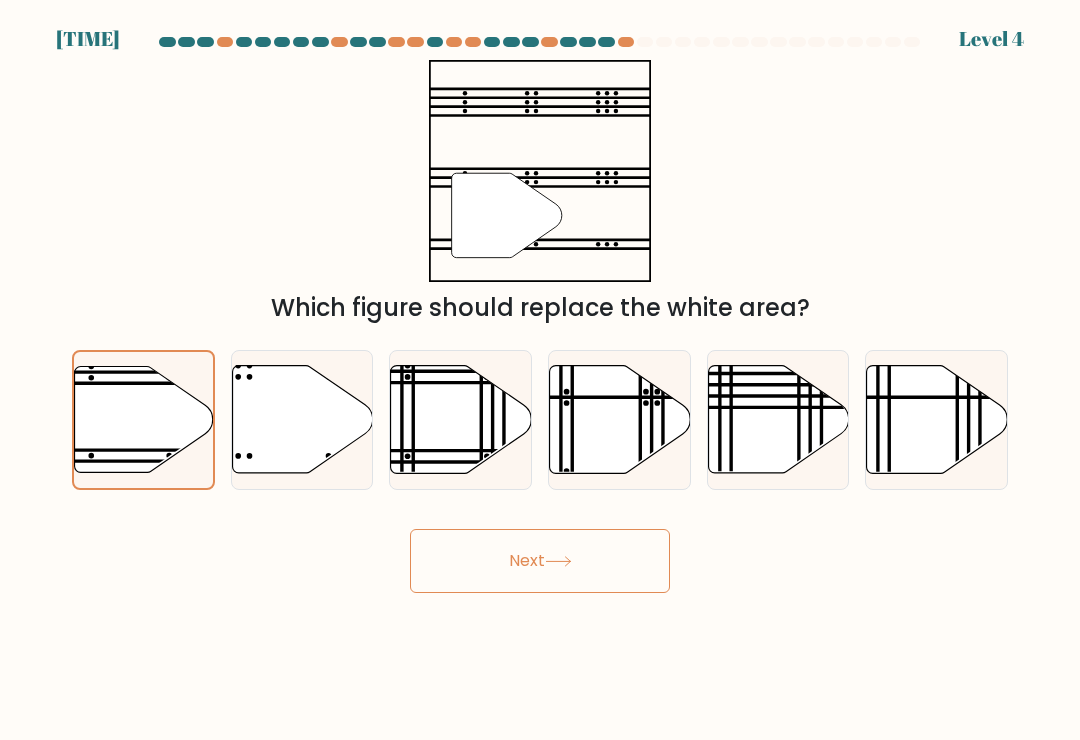 click on "Next" at bounding box center [540, 561] 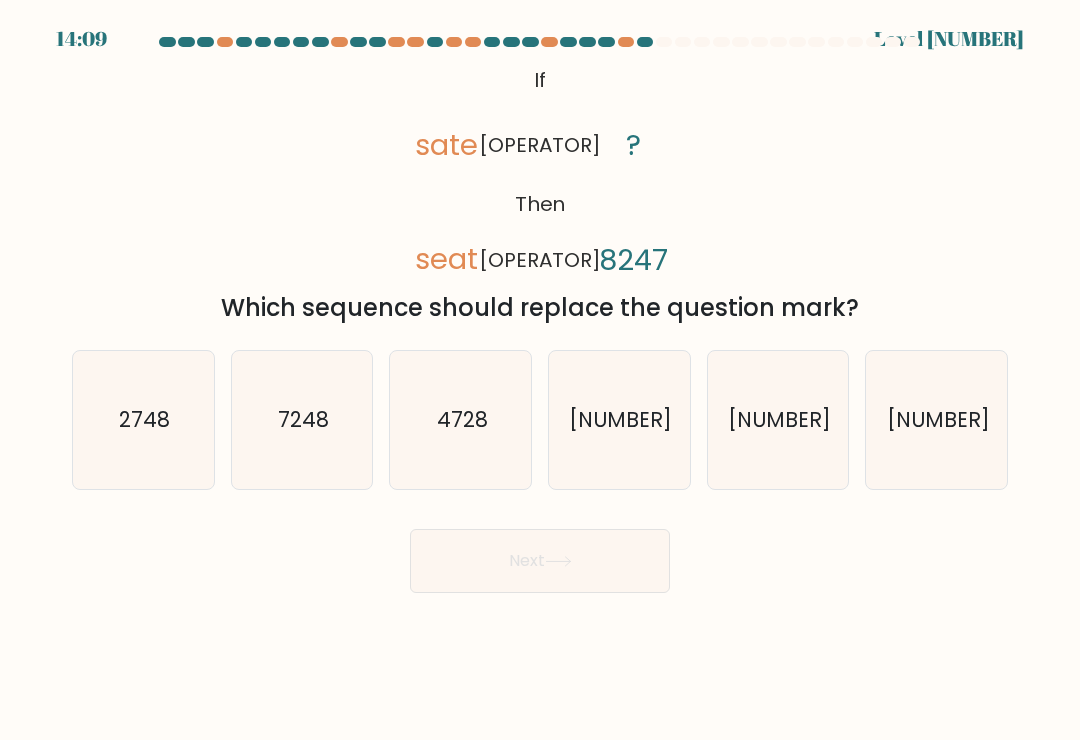 click on "8472" at bounding box center (778, 420) 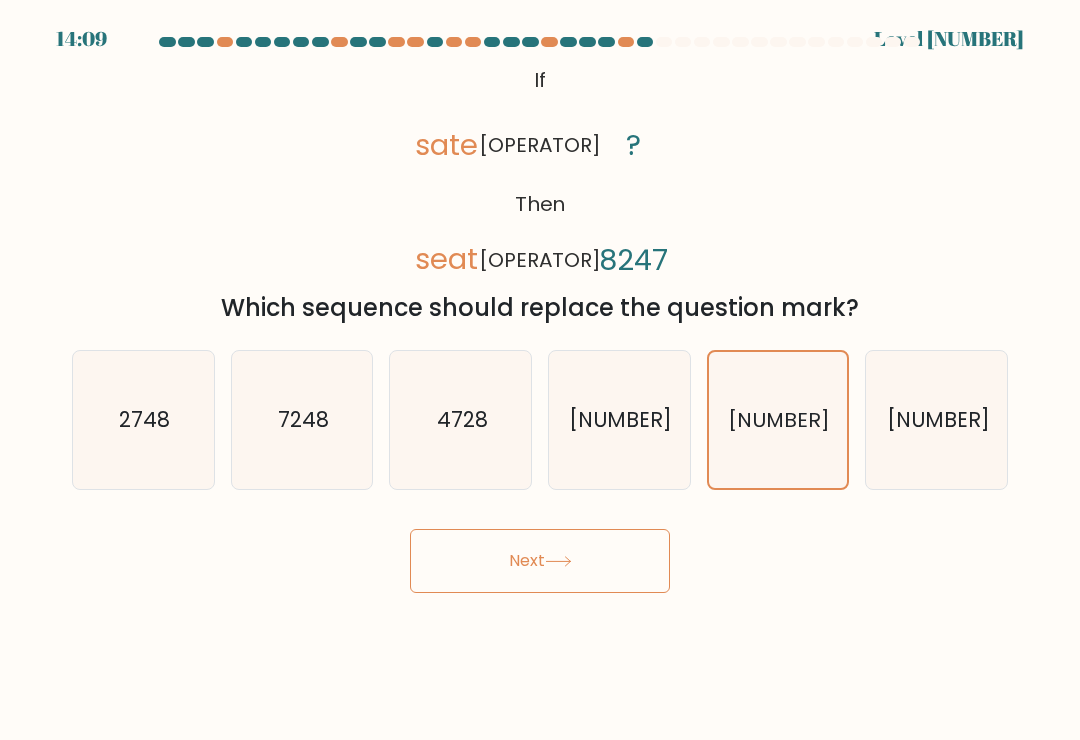 click on "Next" at bounding box center (540, 561) 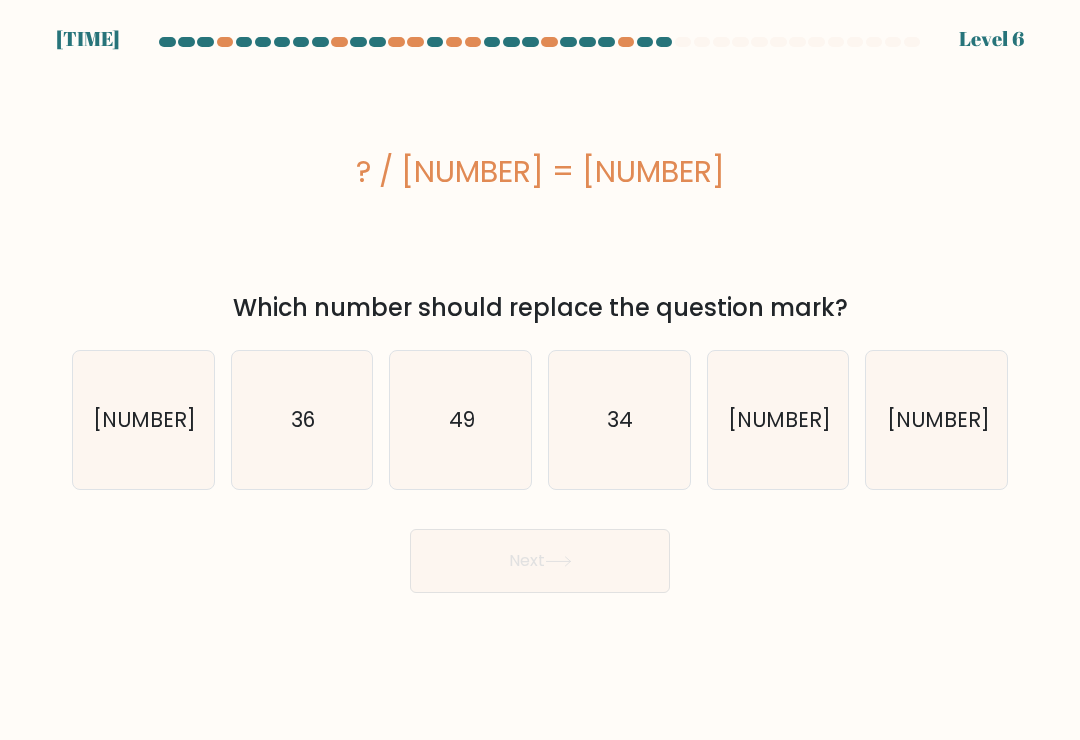 click on "49" at bounding box center (461, 420) 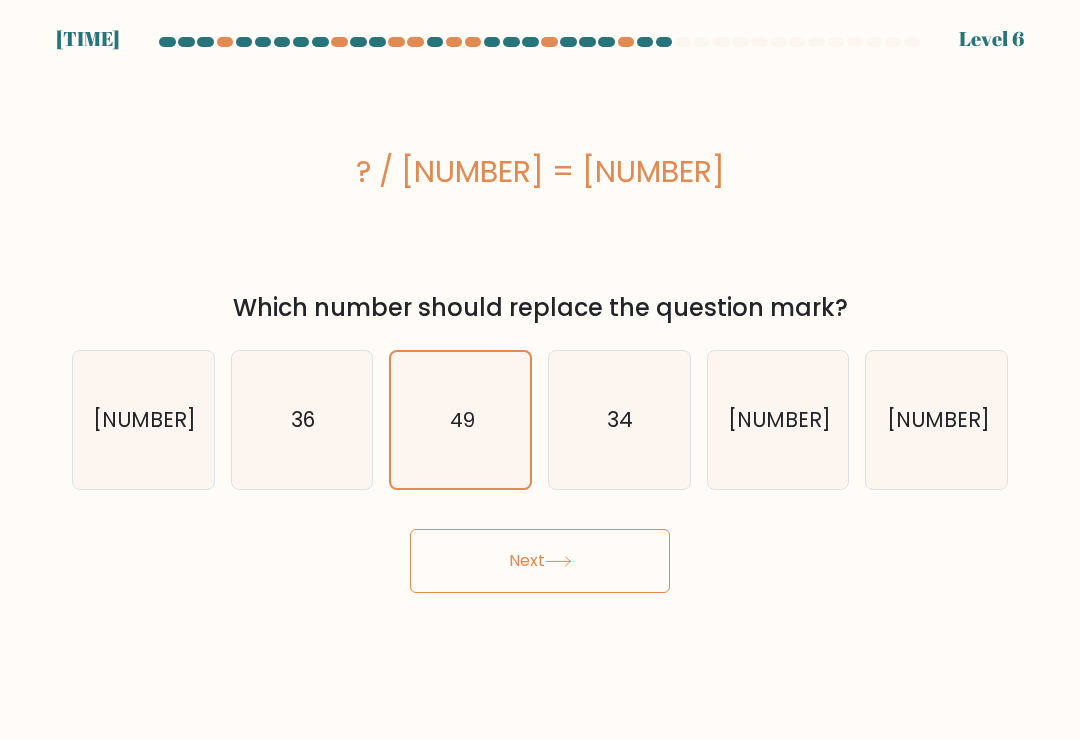 click at bounding box center (558, 561) 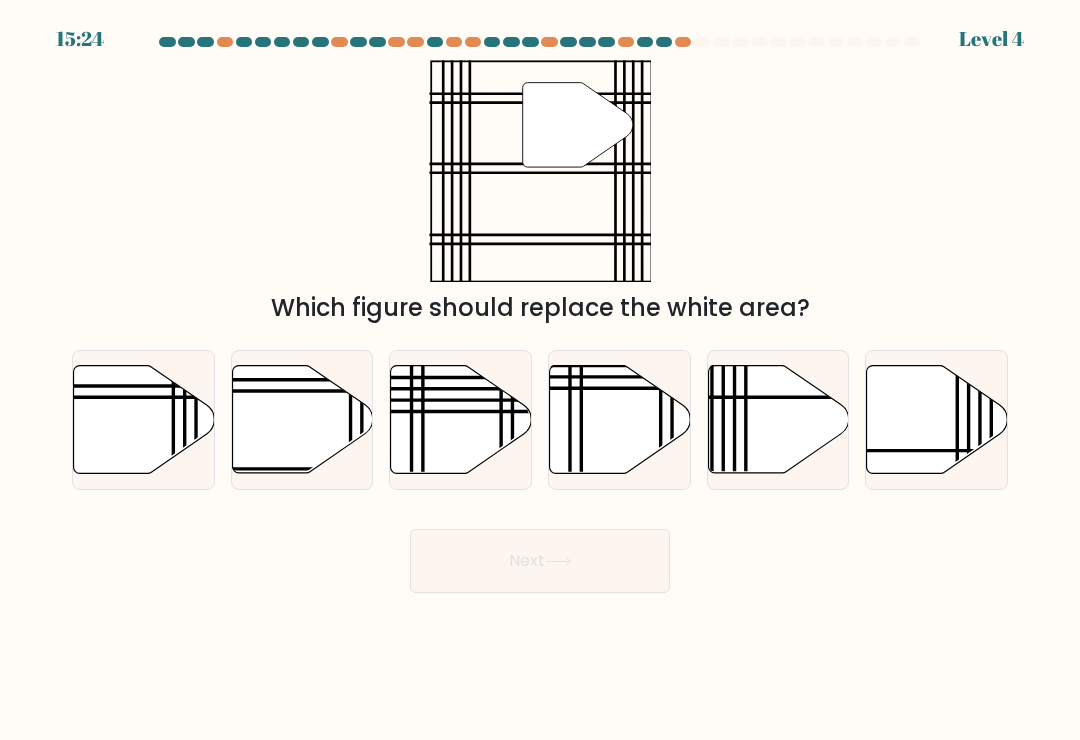 click at bounding box center [302, 420] 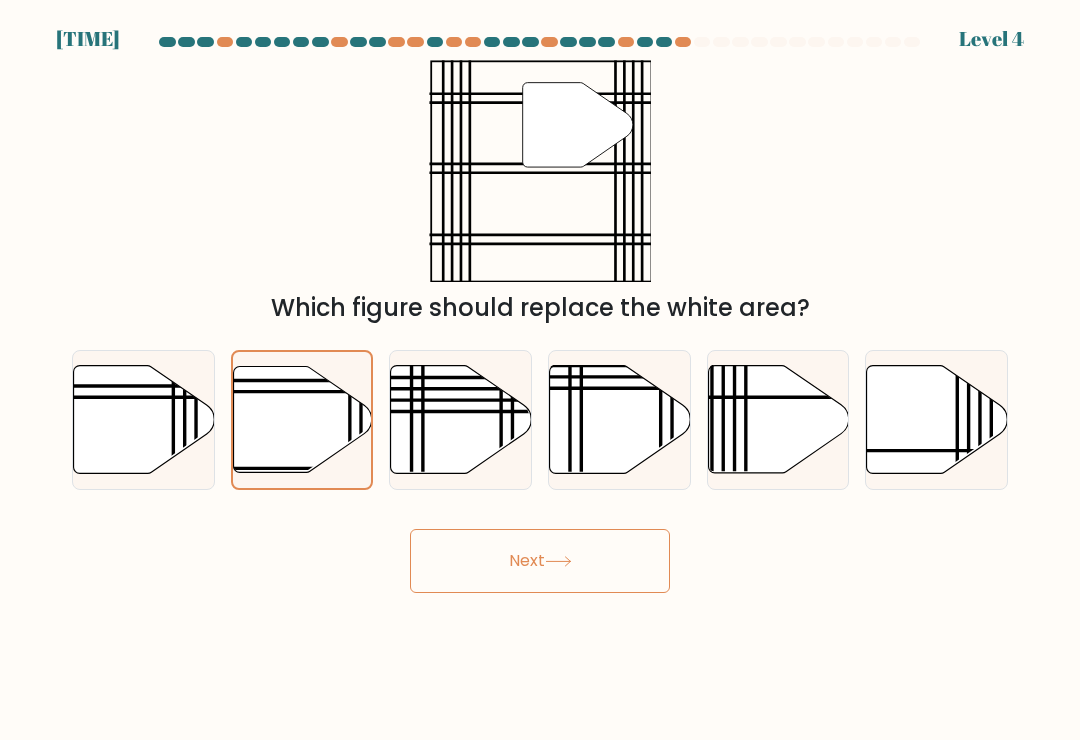 click on "Next" at bounding box center (540, 561) 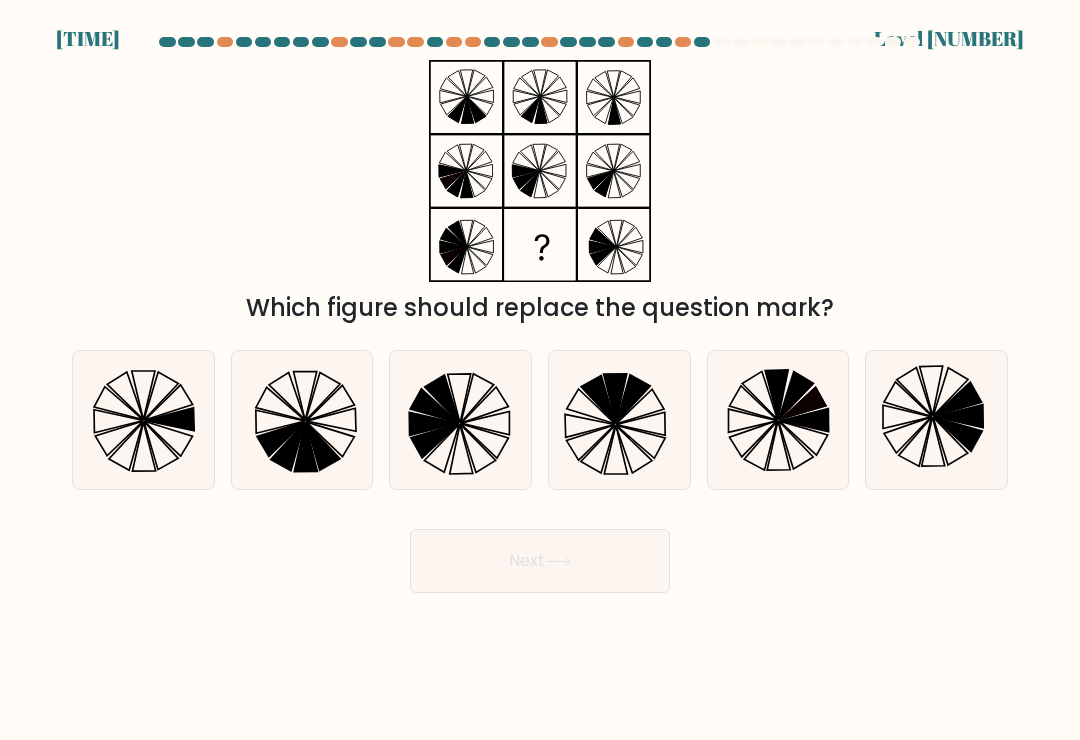 click at bounding box center [484, 423] 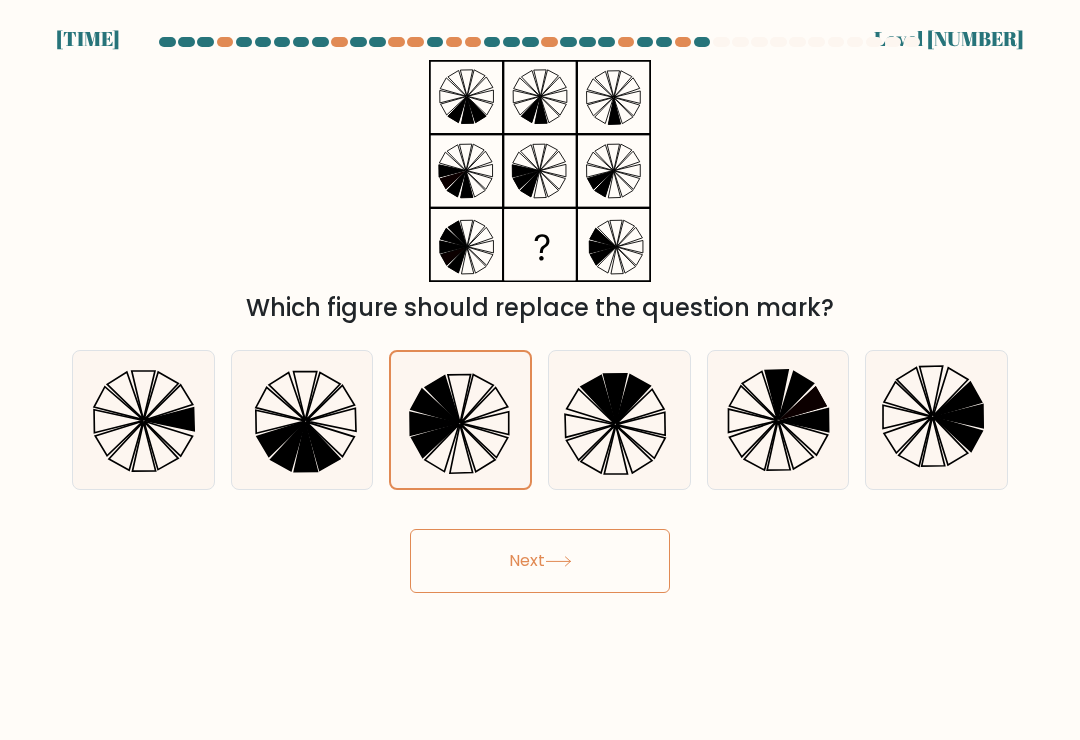 click at bounding box center [558, 561] 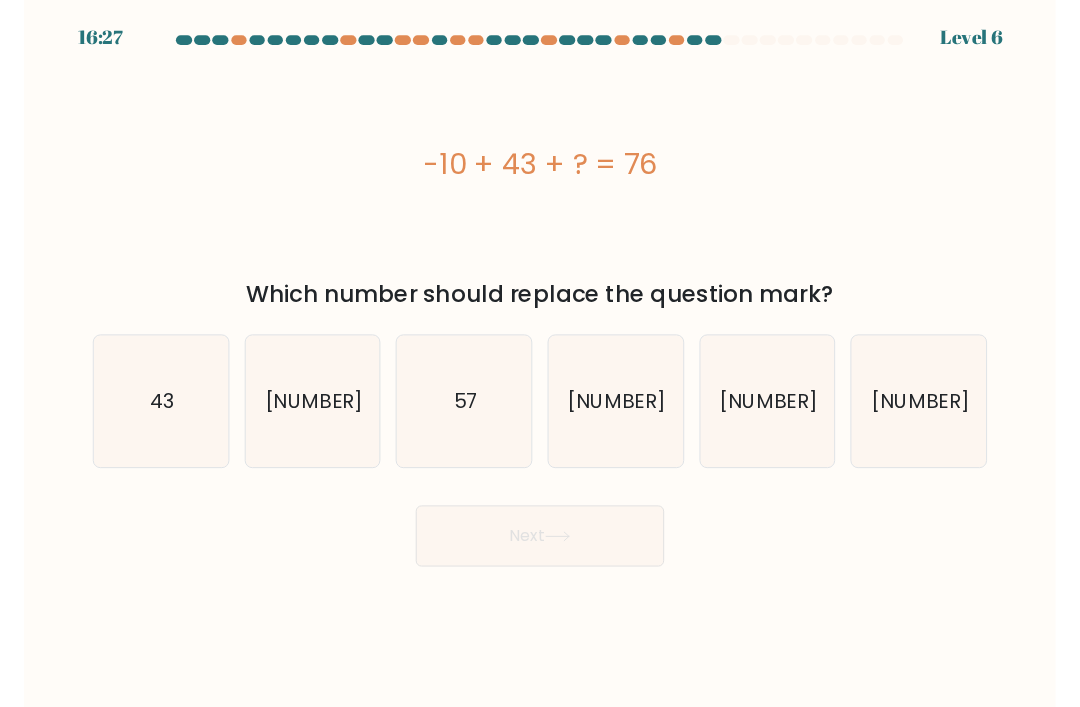 scroll, scrollTop: 0, scrollLeft: 0, axis: both 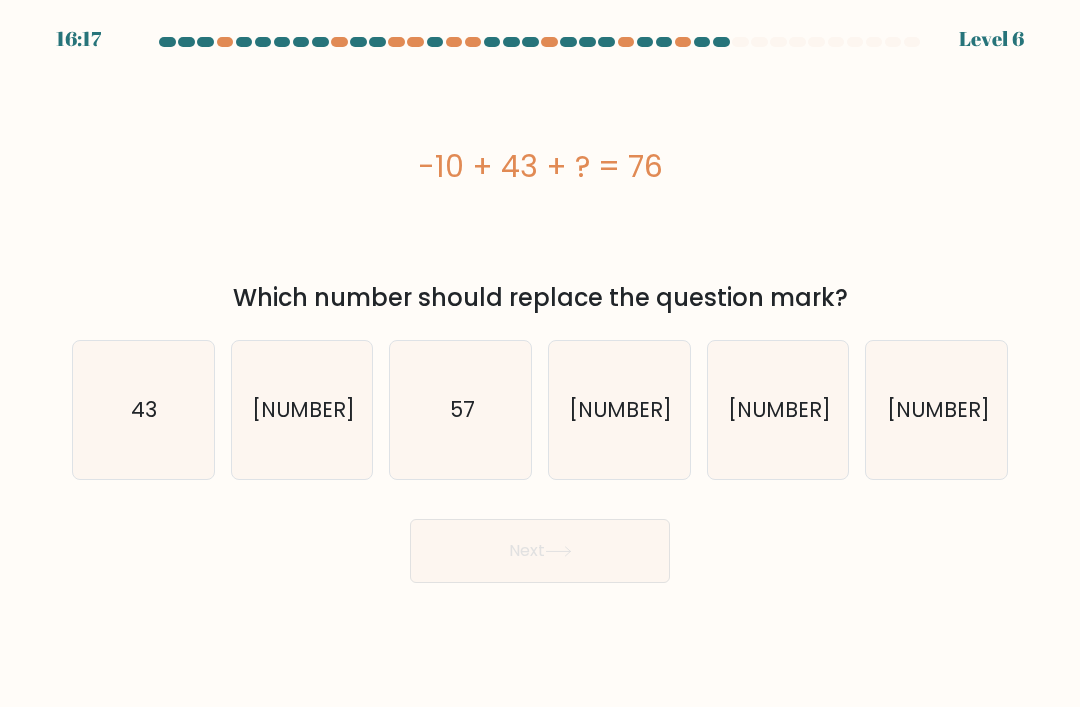 click on "43" at bounding box center [145, 409] 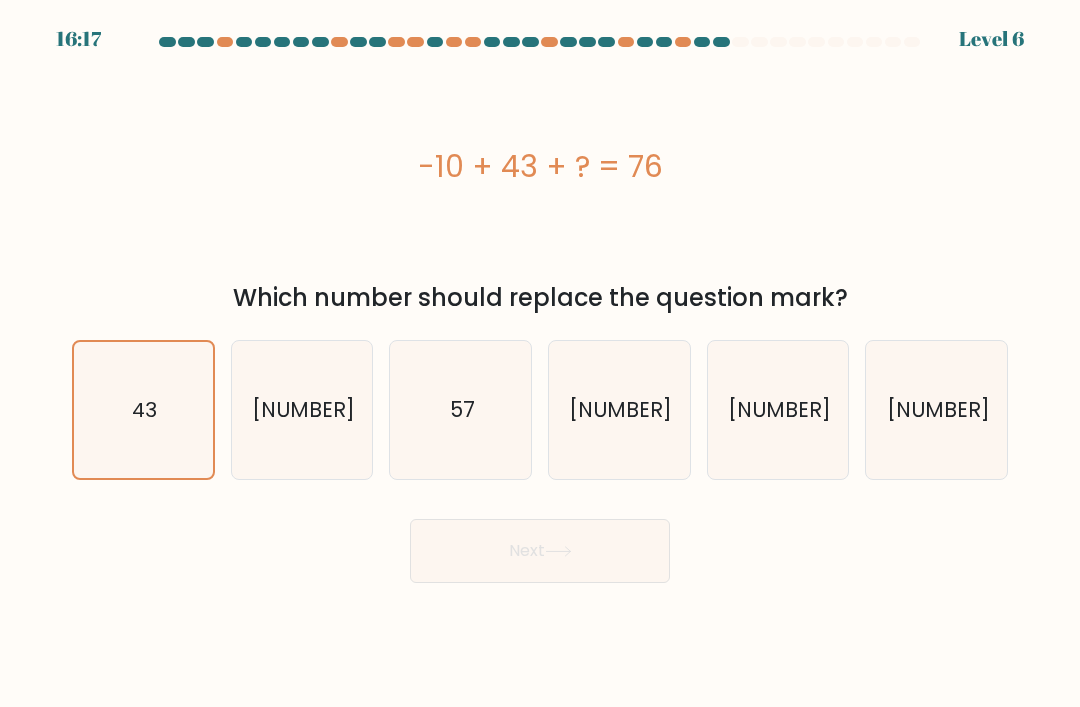 click on "Next" at bounding box center (540, 551) 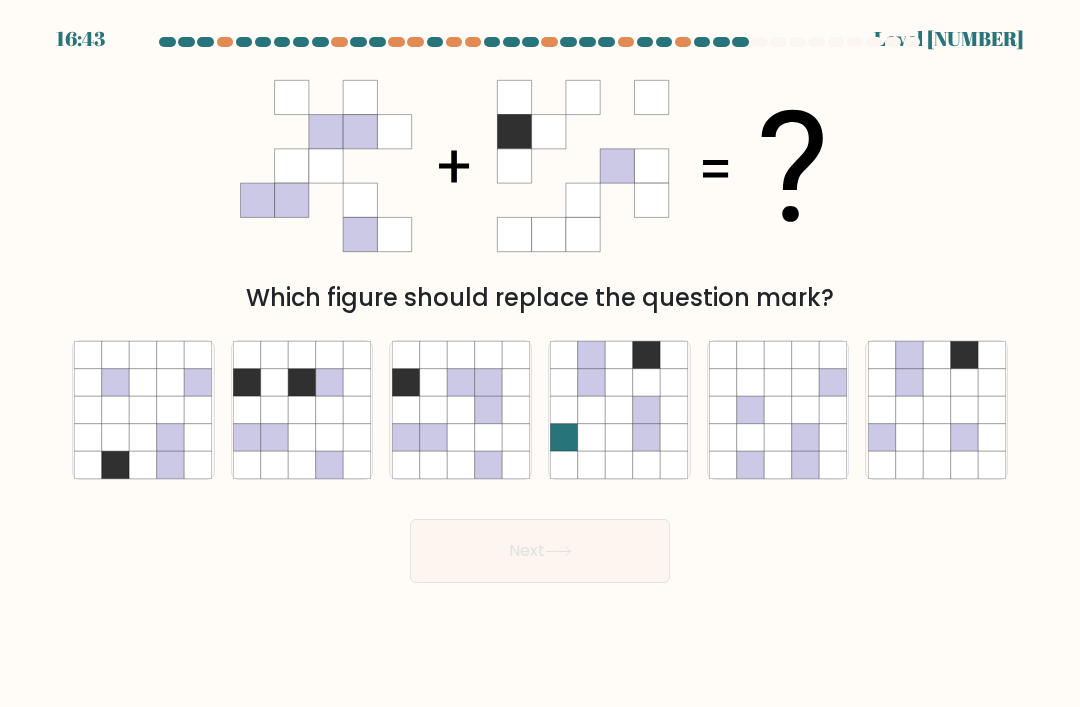 click at bounding box center (460, 409) 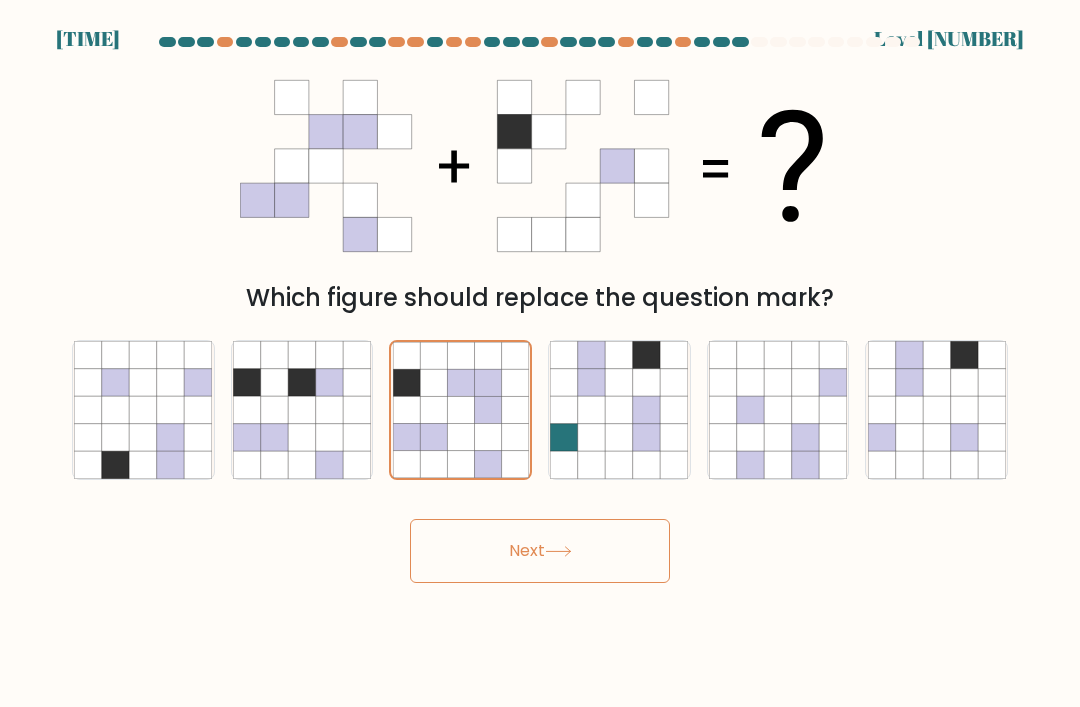 click on "Next" at bounding box center [540, 551] 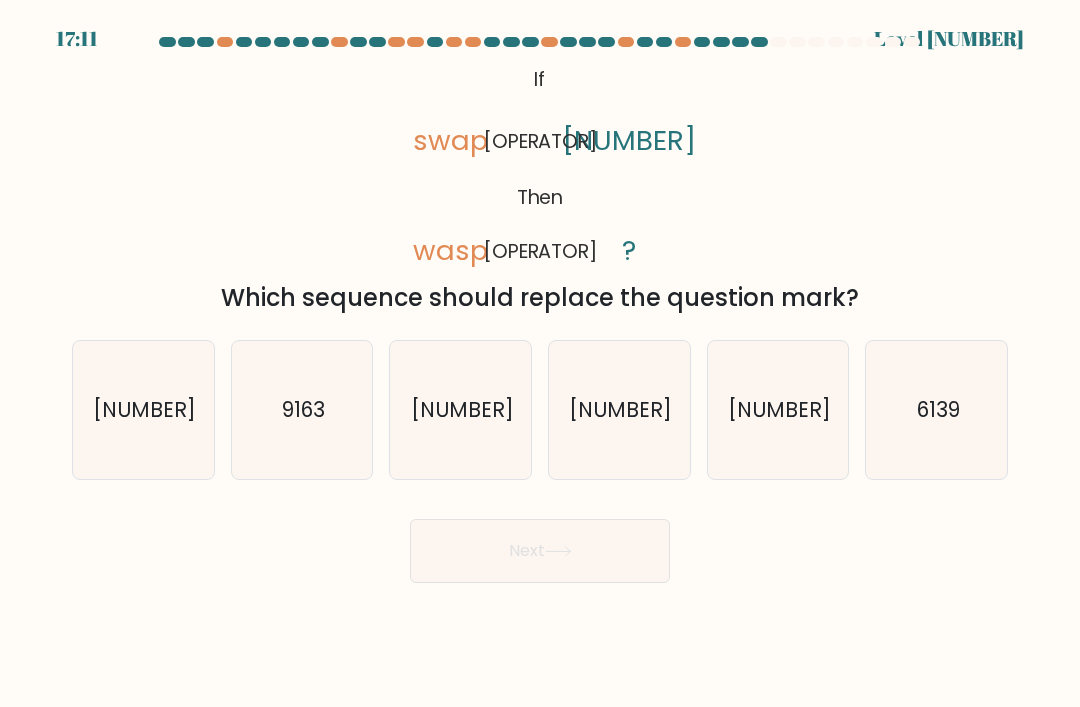 click on "9631" at bounding box center (143, 410) 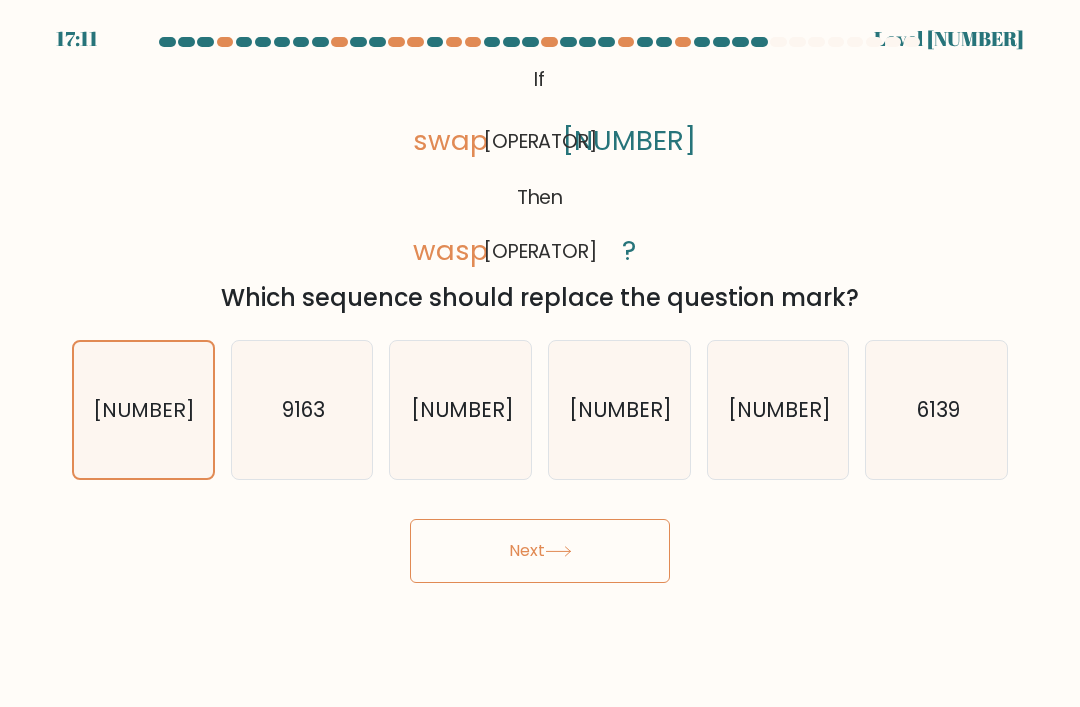 click on "Next" at bounding box center (540, 551) 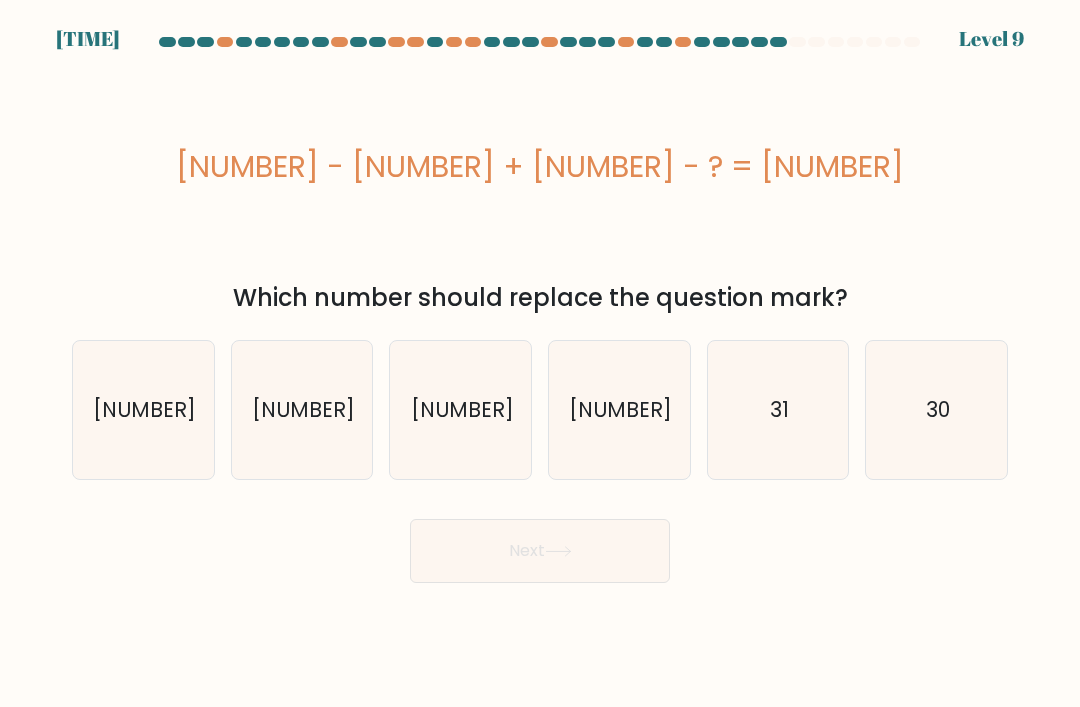 click on "14" at bounding box center (462, 409) 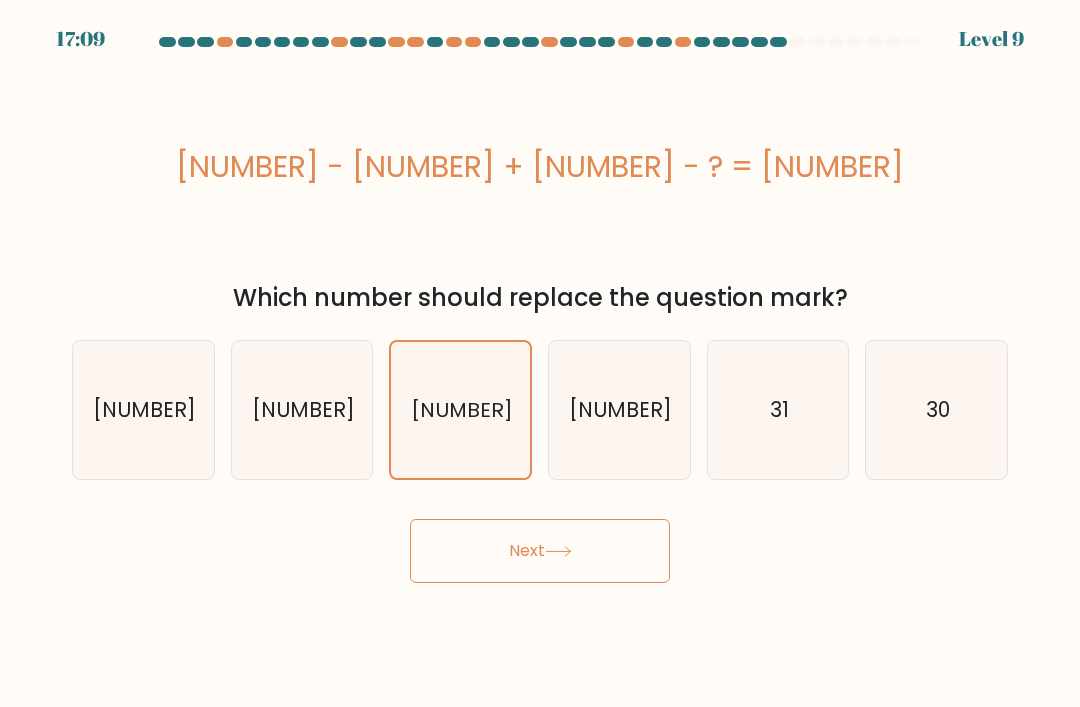 click on "Next" at bounding box center (540, 551) 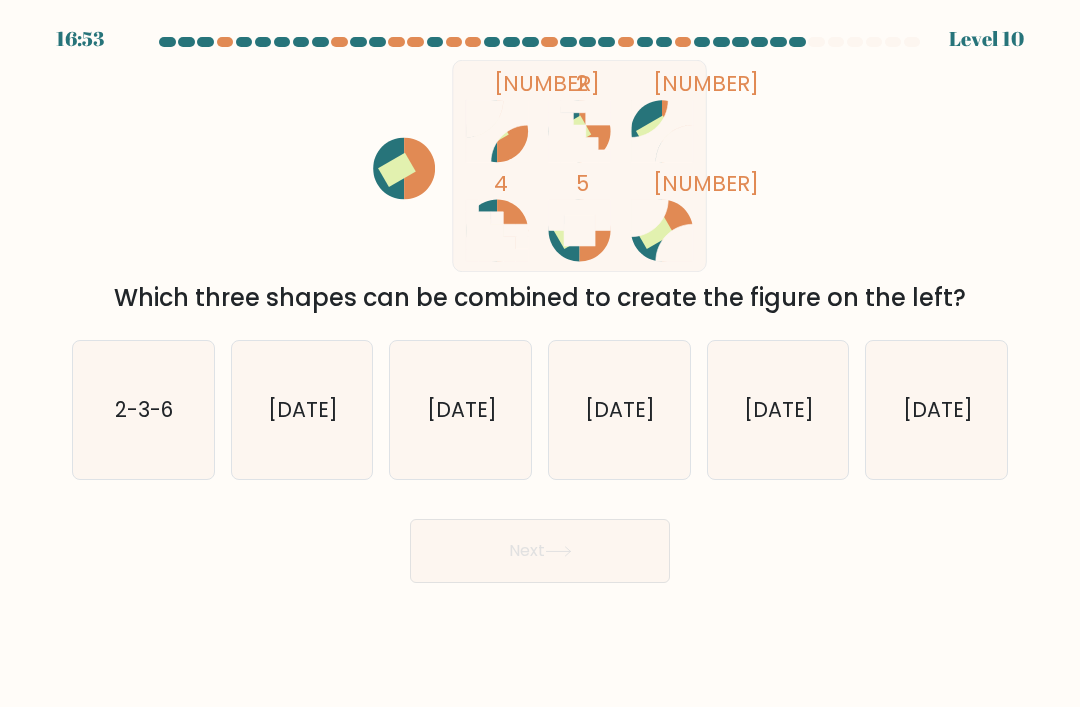click on "2-4-5" at bounding box center [461, 410] 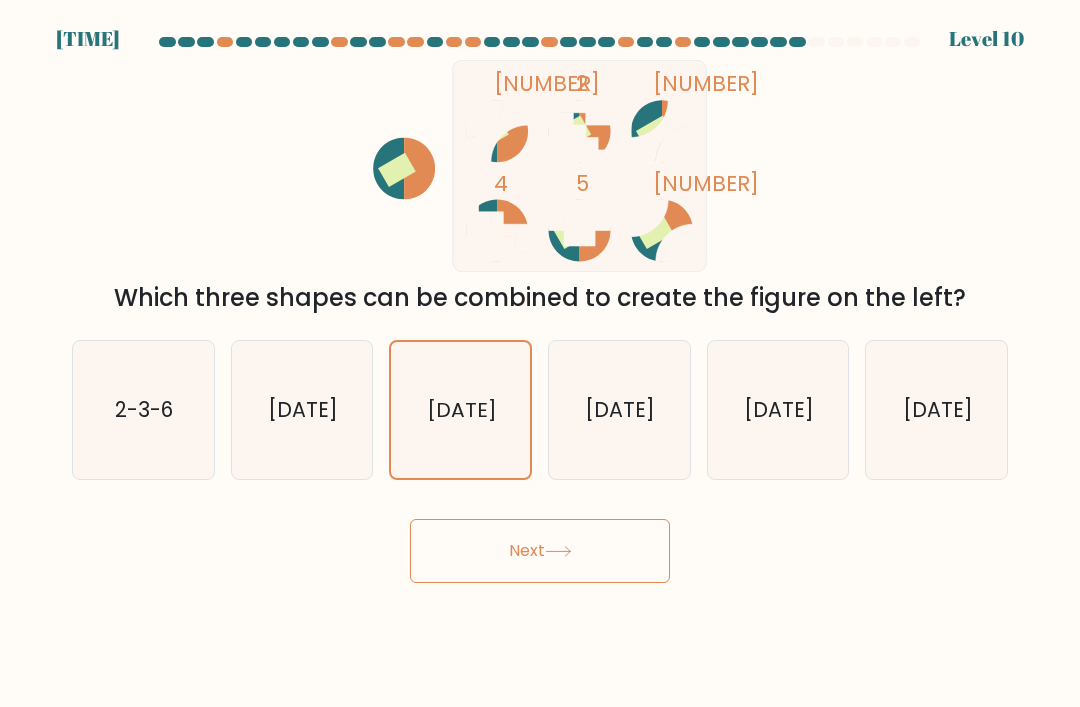 click on "Next" at bounding box center (540, 551) 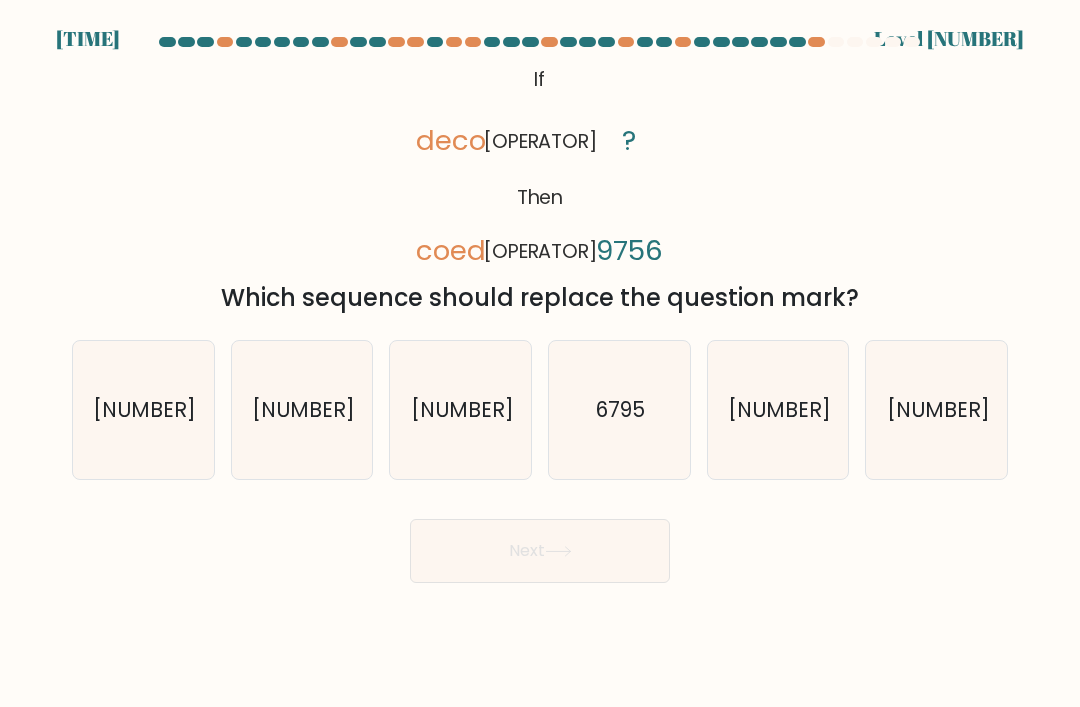 click on "6597" at bounding box center (143, 410) 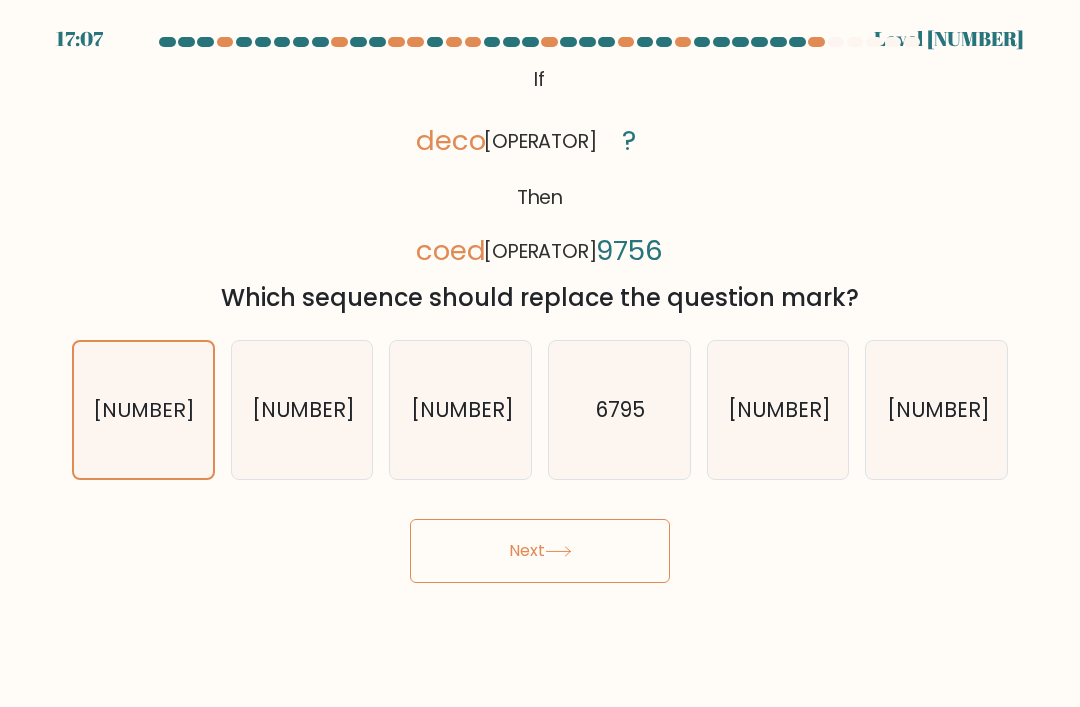 click on "Next" at bounding box center [540, 551] 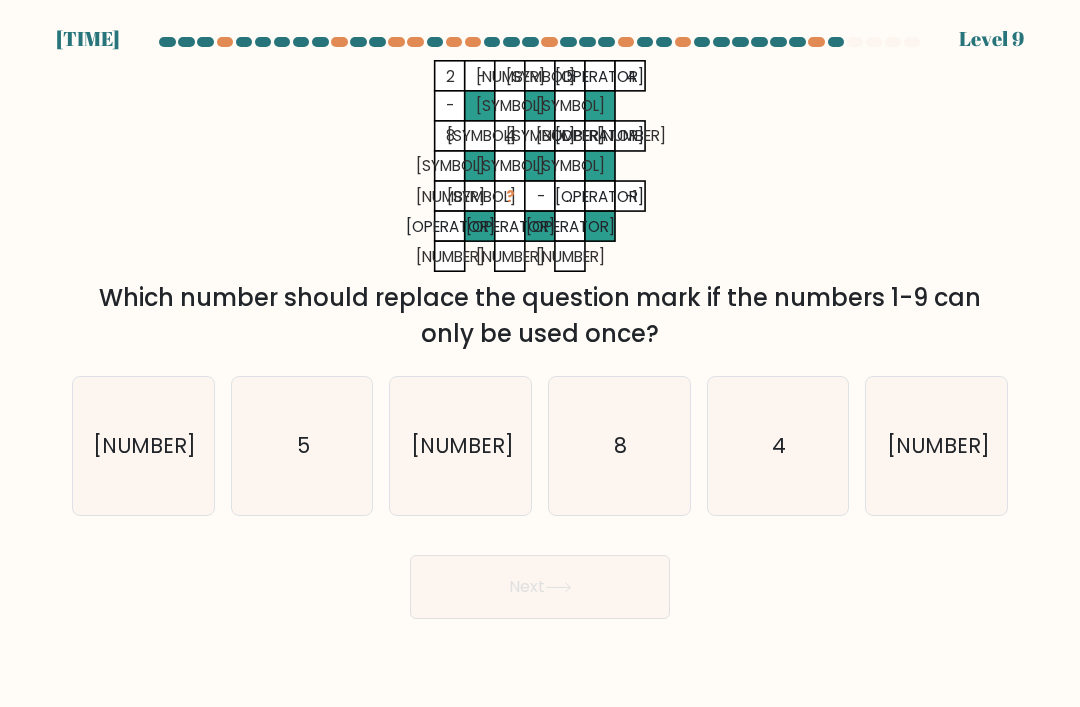 click on "7" at bounding box center [144, 445] 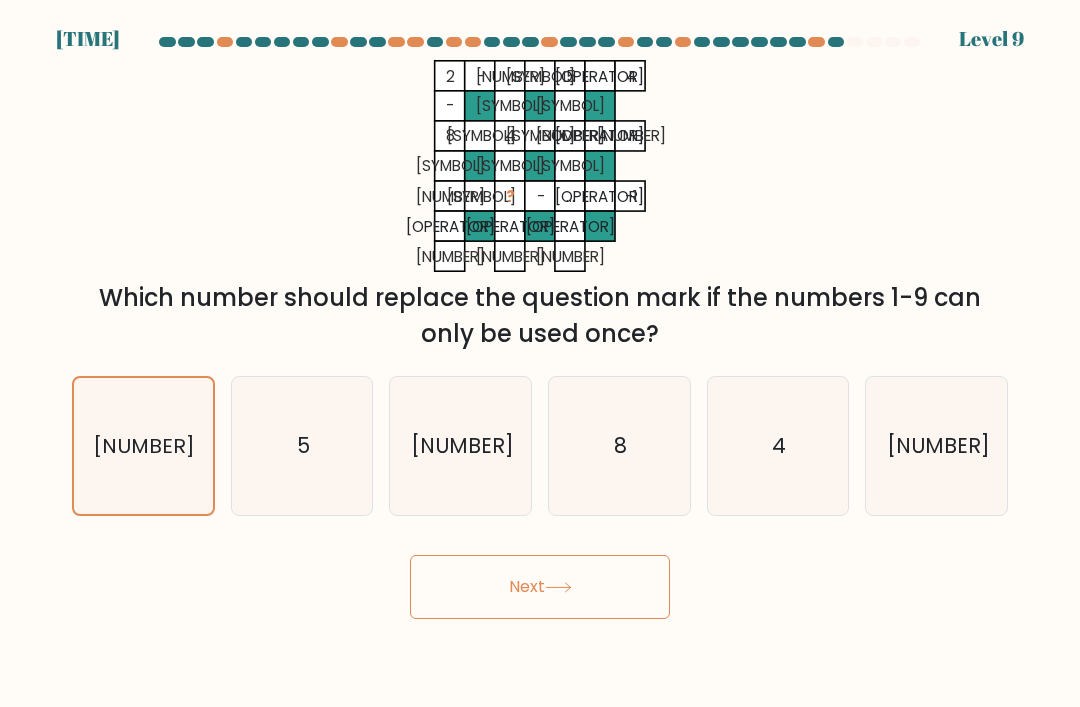click on "Next" at bounding box center [540, 587] 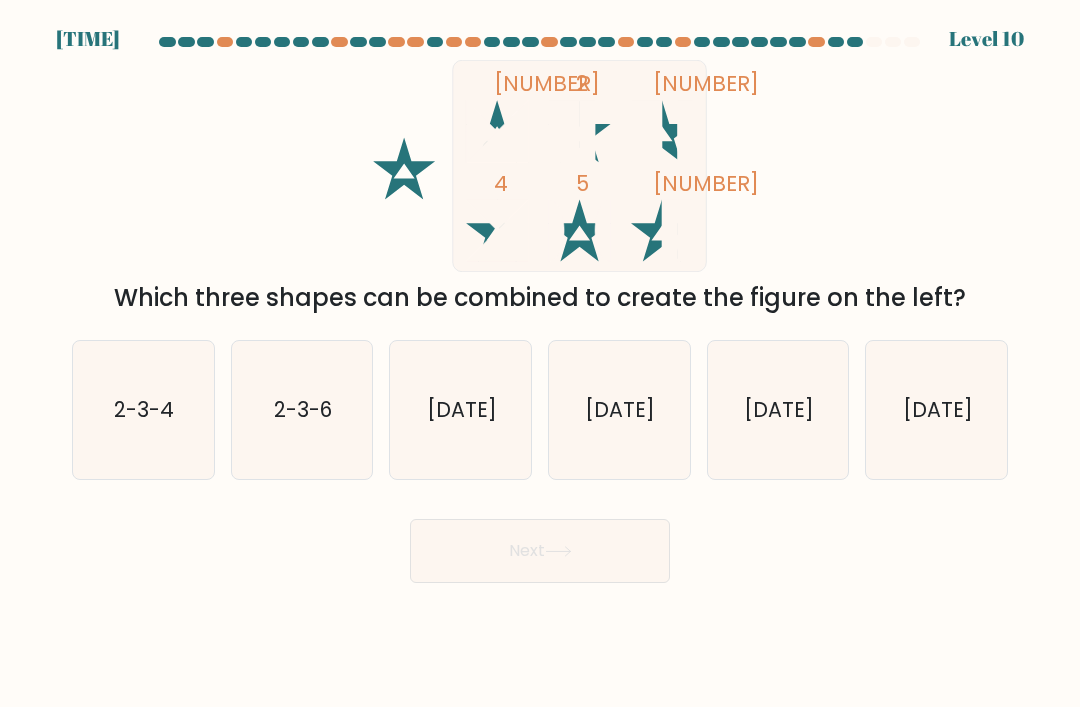 click on "2-3-6" at bounding box center (302, 410) 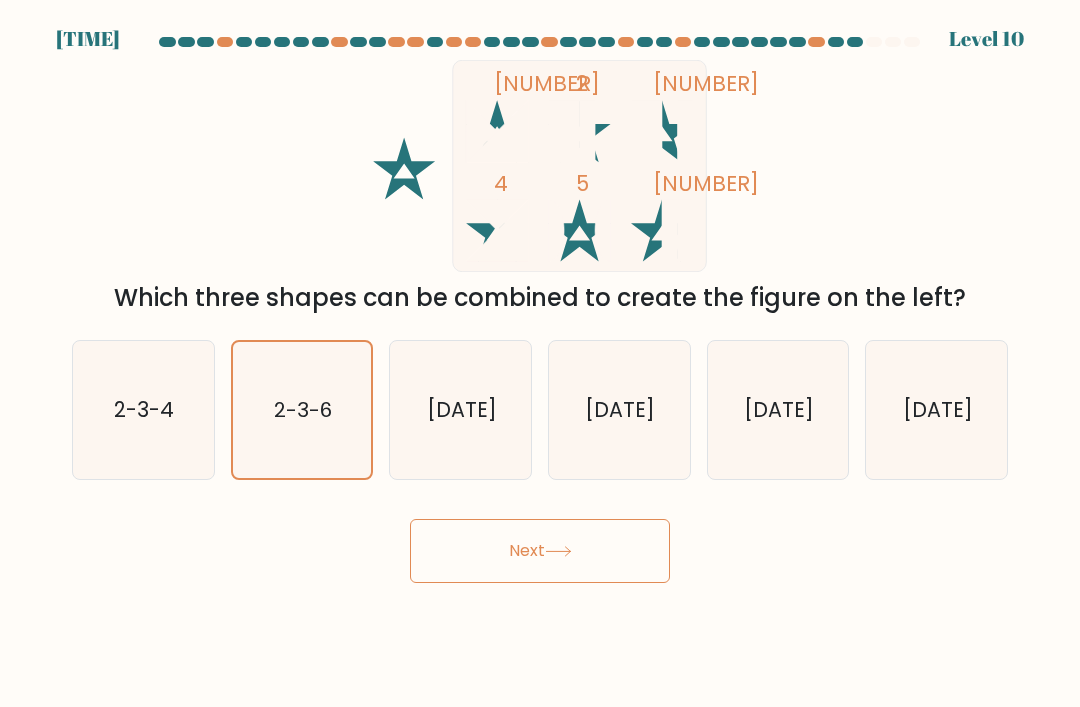 click on "Next" at bounding box center (540, 551) 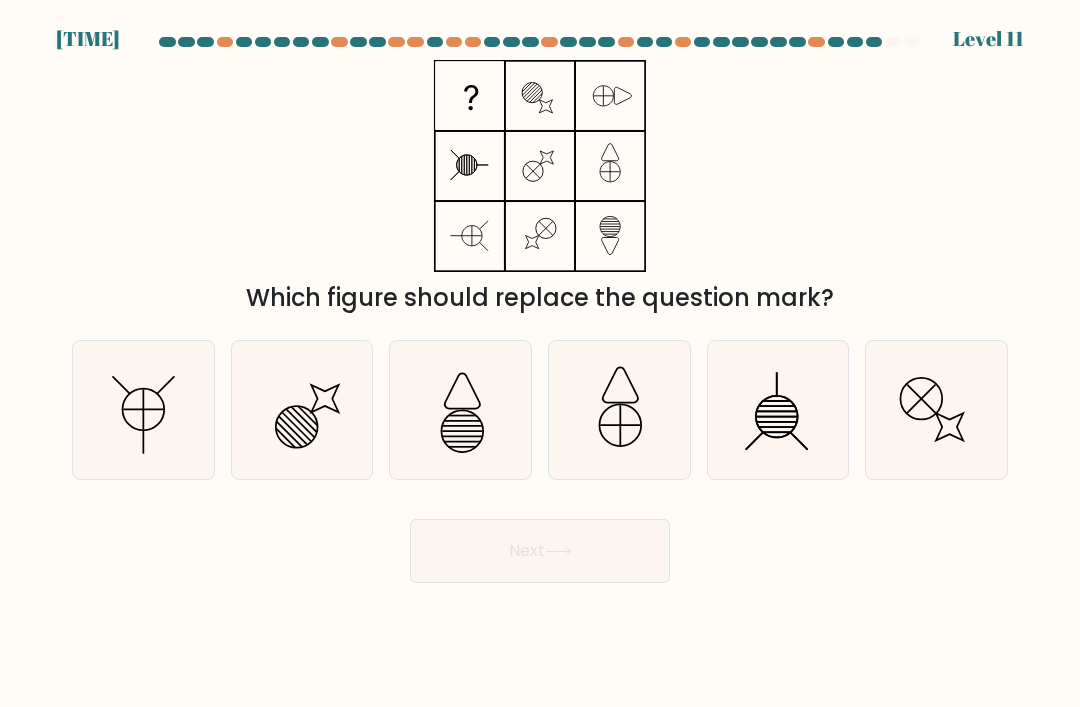 click at bounding box center [143, 410] 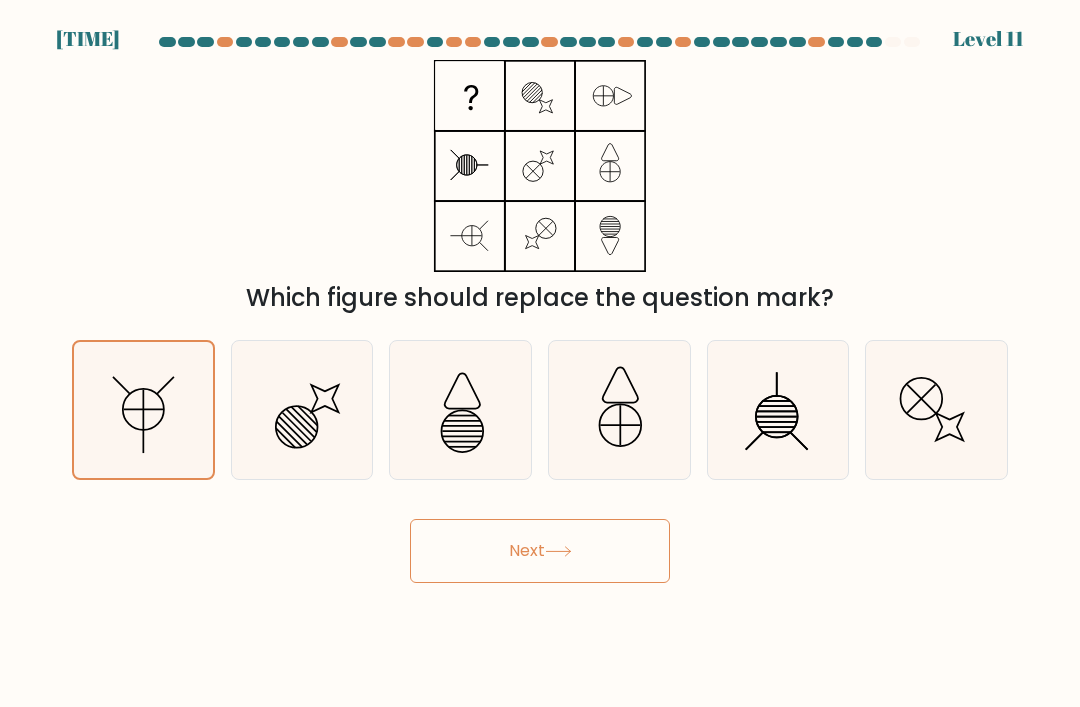 click on "Next" at bounding box center [540, 551] 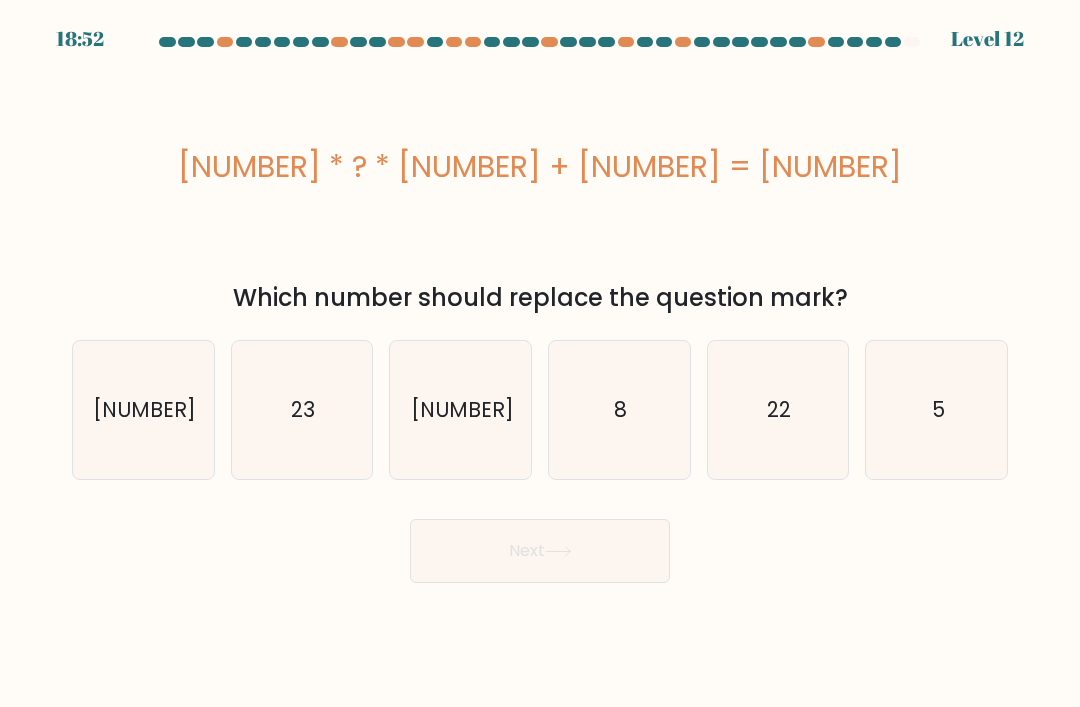 click on "23" at bounding box center (302, 410) 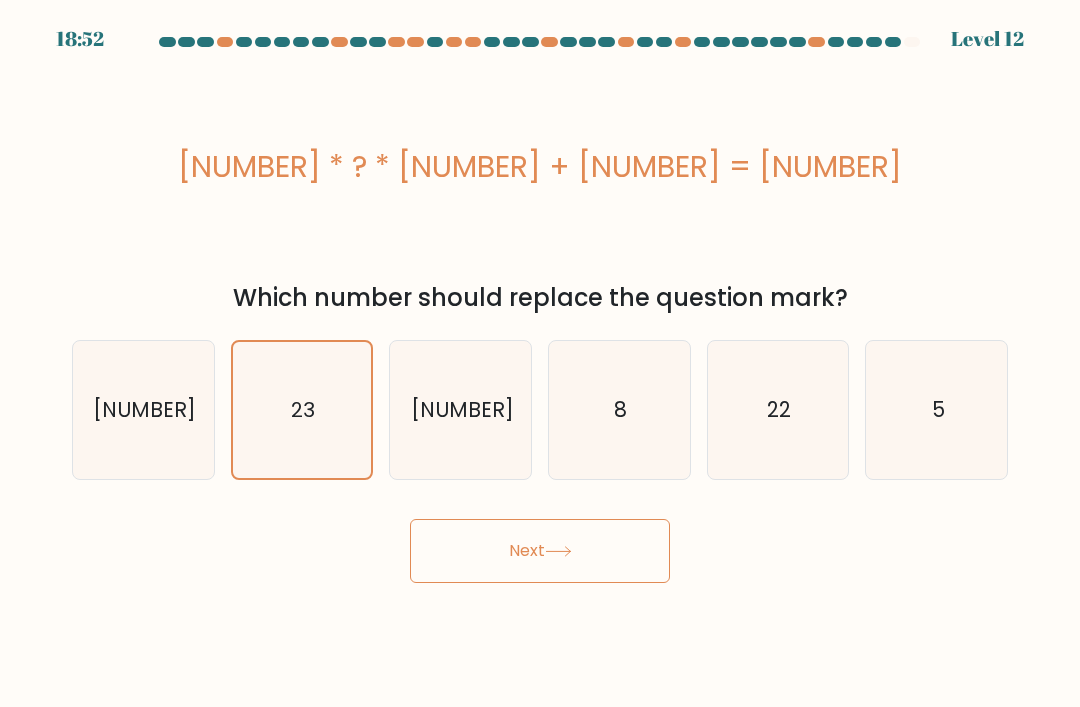 click on "Next" at bounding box center (540, 551) 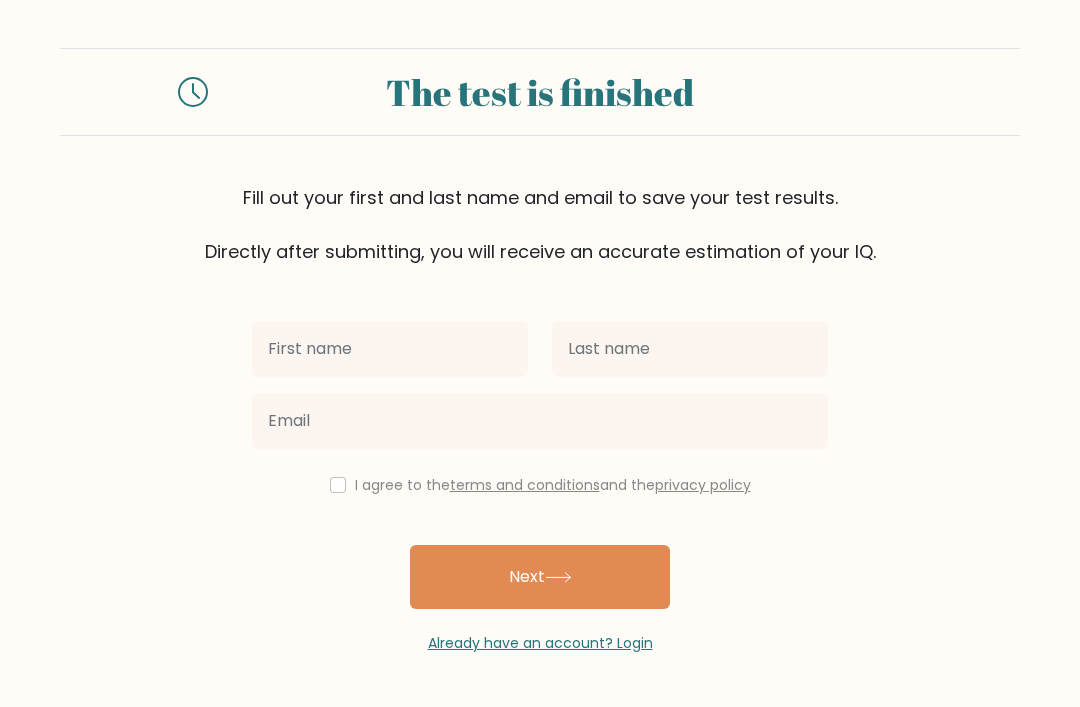scroll, scrollTop: 0, scrollLeft: 0, axis: both 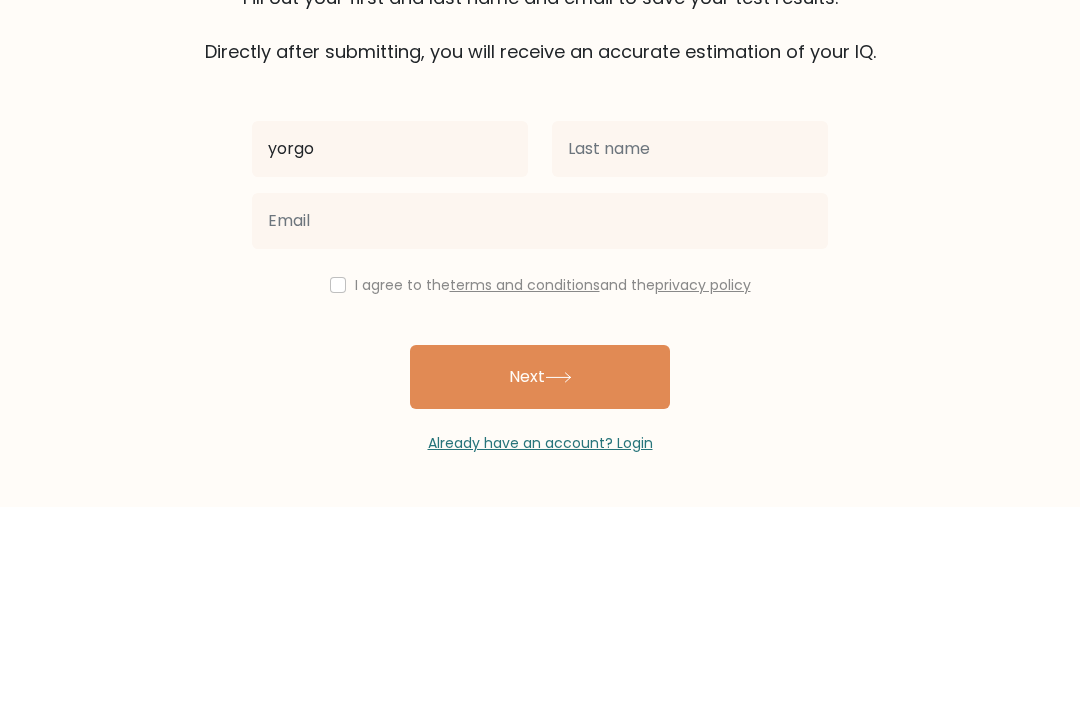 type on "yorgo" 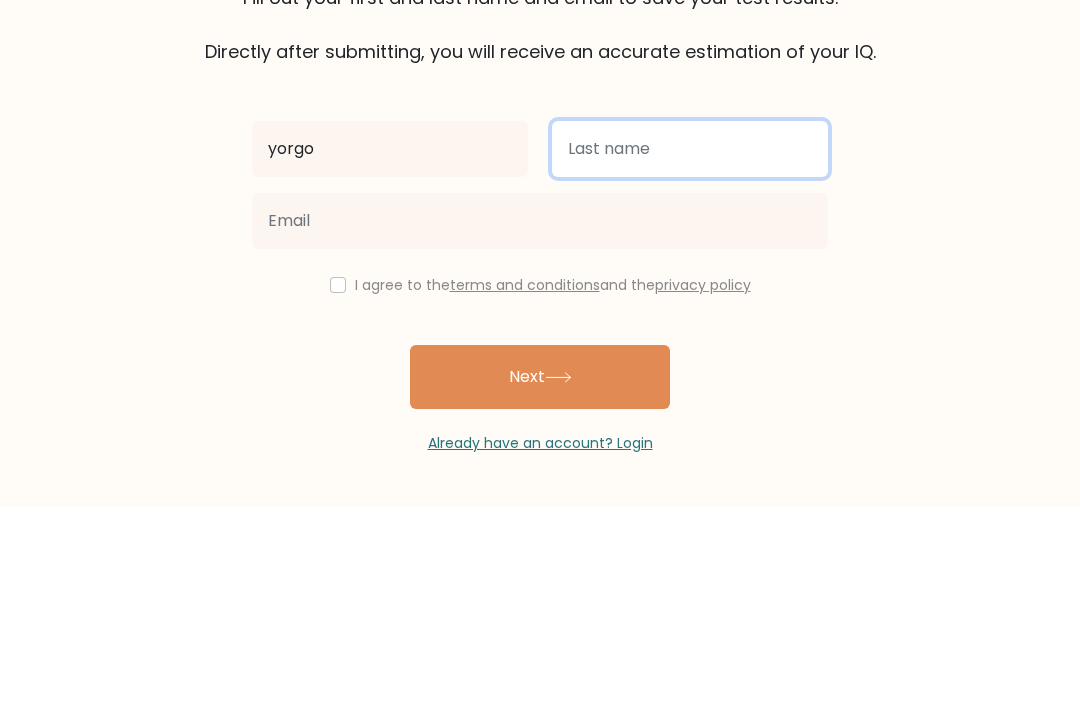 click at bounding box center (690, 349) 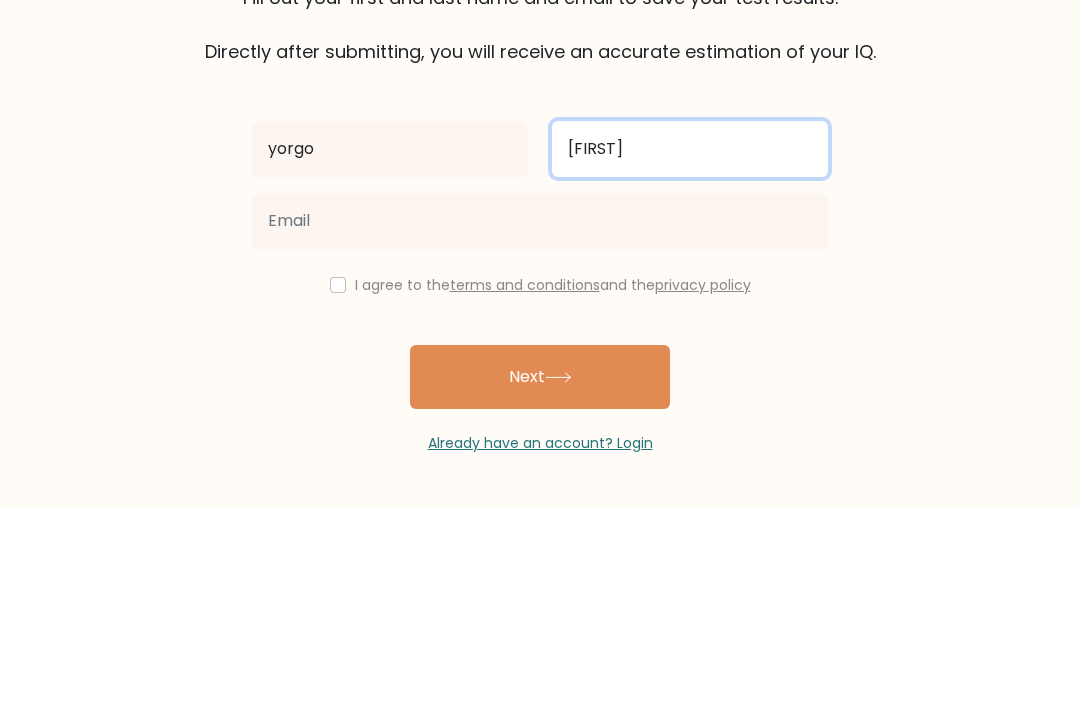 type on "[FIRST]" 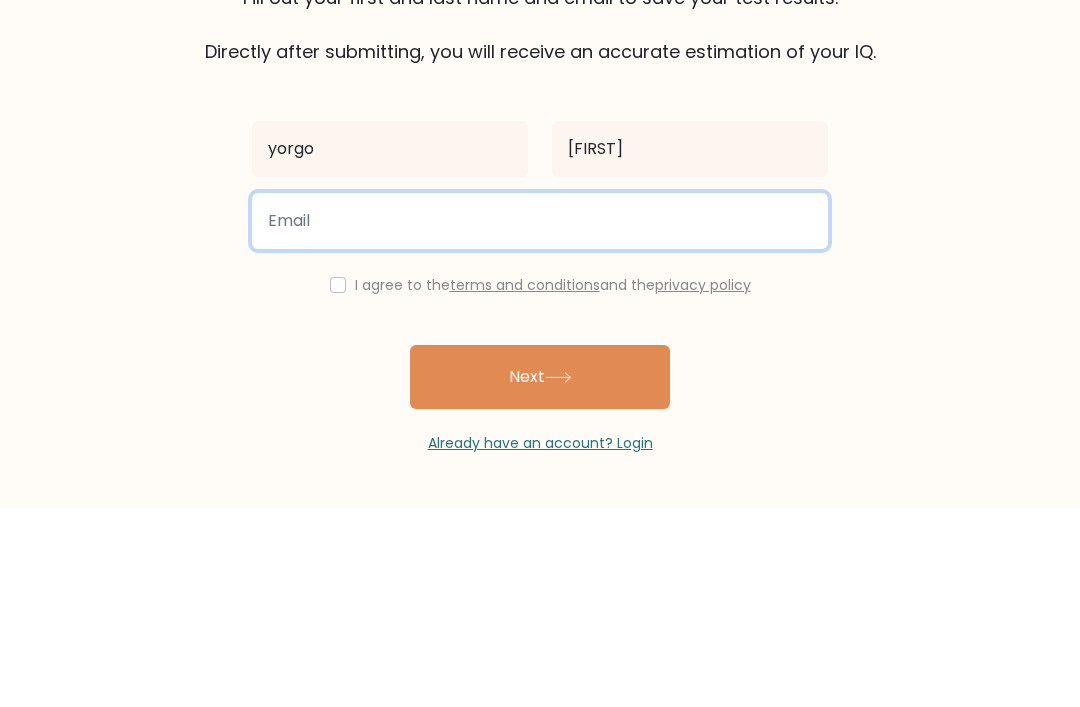 click at bounding box center [540, 421] 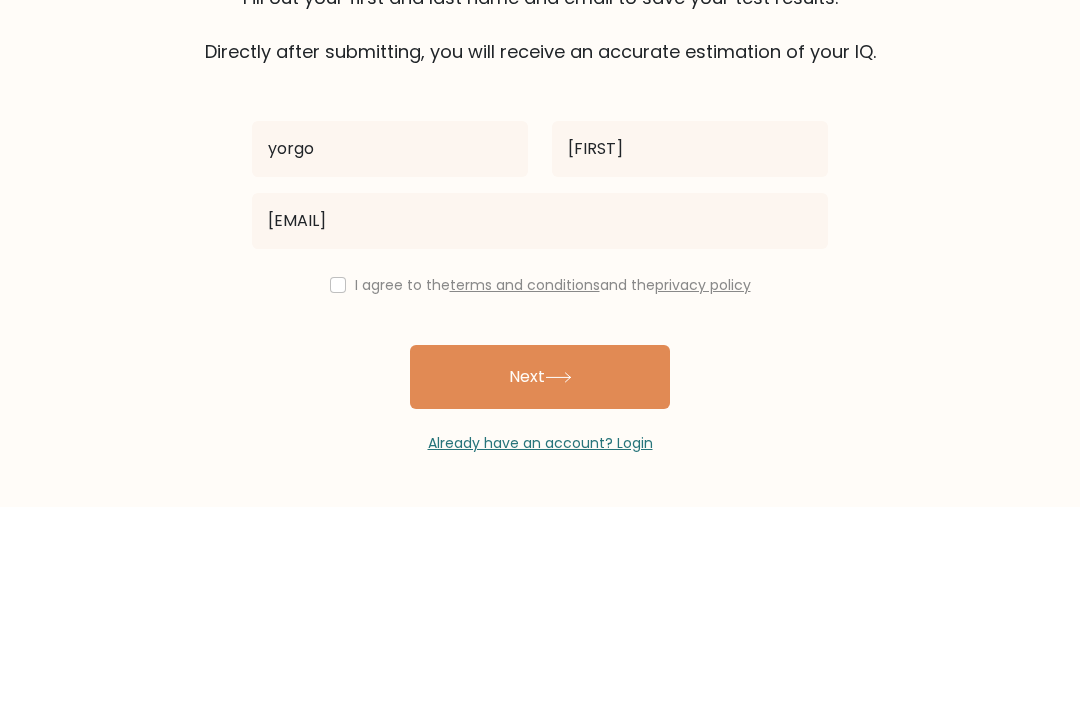 scroll, scrollTop: 64, scrollLeft: 0, axis: vertical 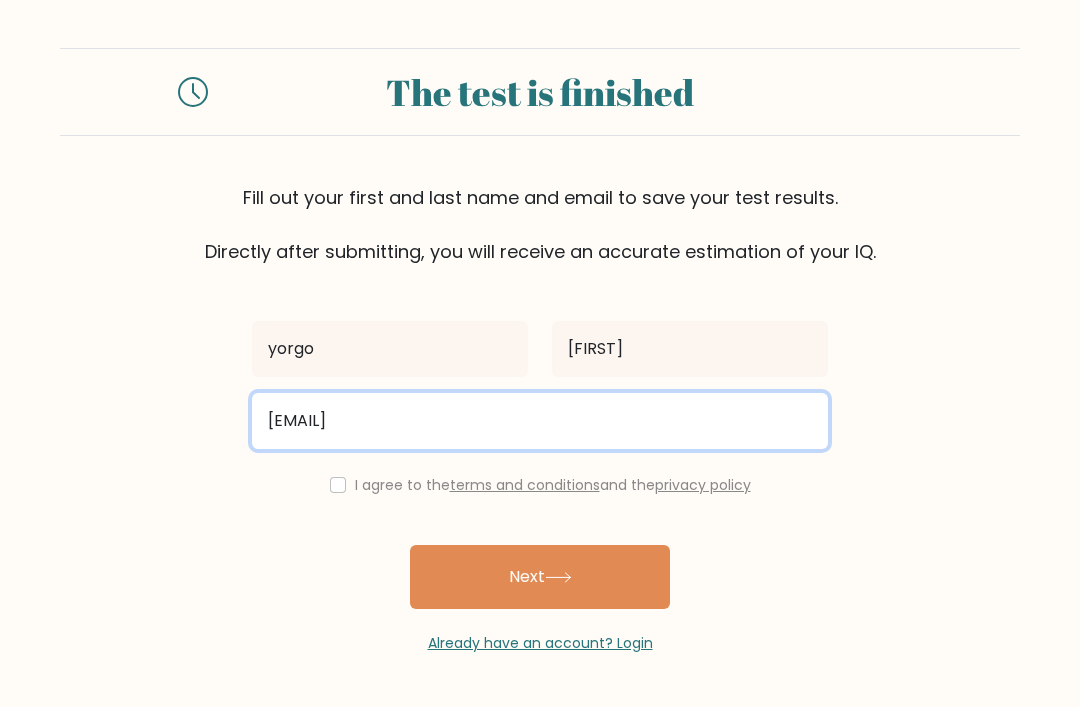 type on "[EMAIL]" 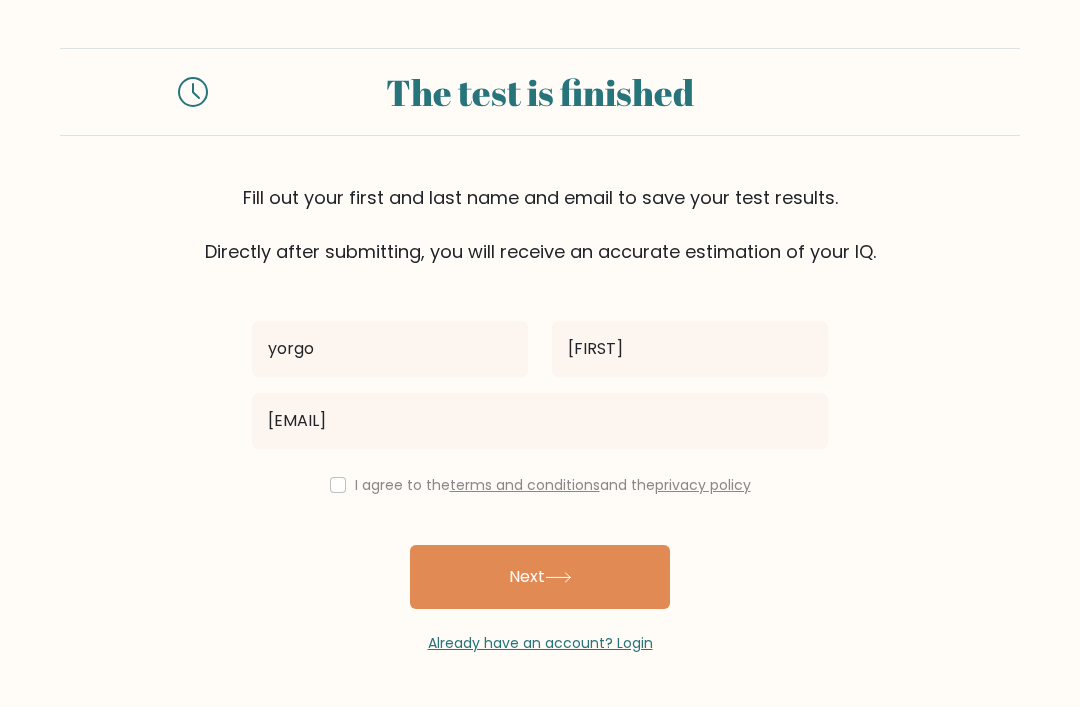 click on "yorgo
sakr
[EMAIL]
I agree to the  terms and conditions  and the  privacy policy
Next
Already have an account? Login" at bounding box center (540, 459) 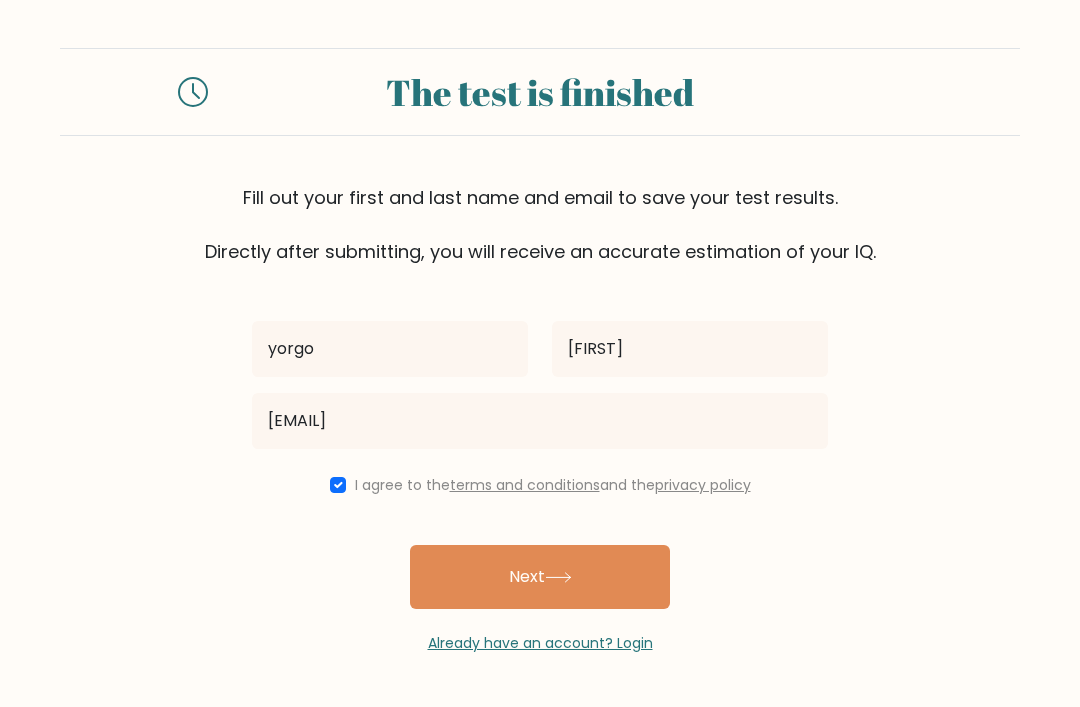 click on "Next" at bounding box center [540, 577] 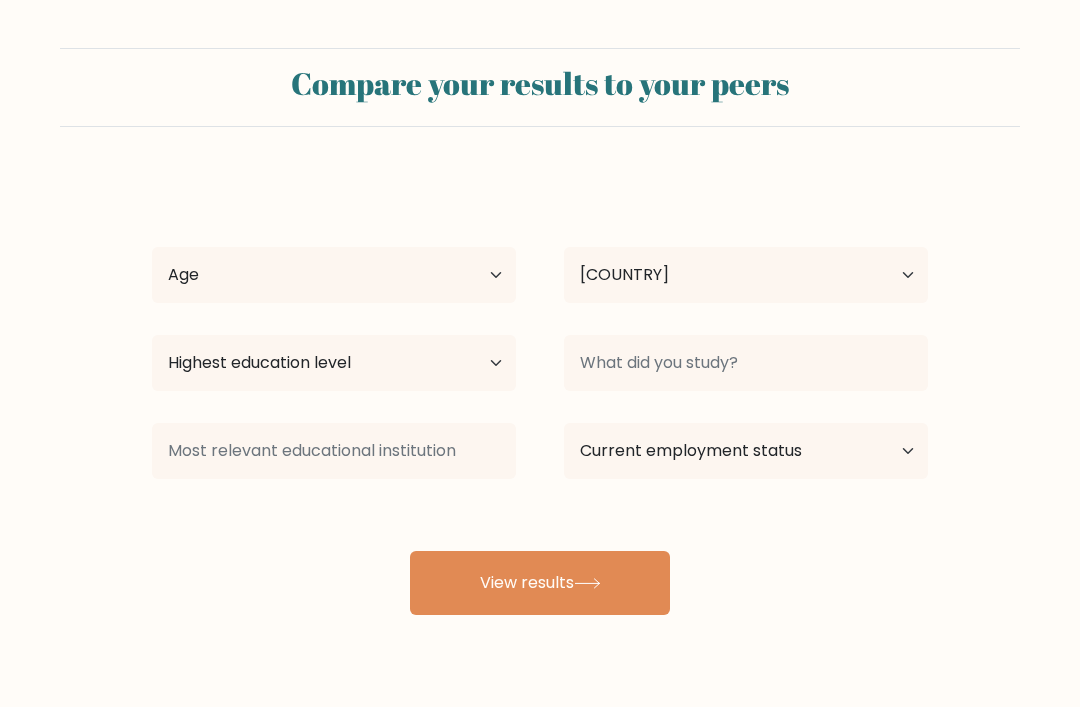 scroll, scrollTop: 0, scrollLeft: 0, axis: both 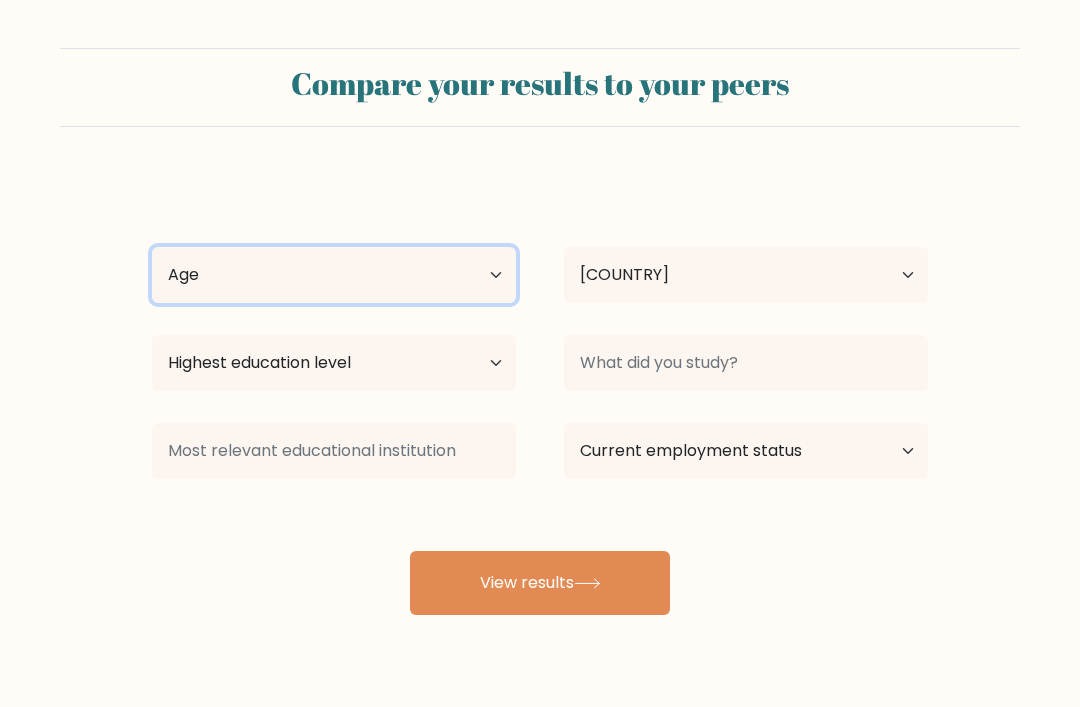 click on "Age
Under 18 years old
18-24 years old
25-34 years old
35-44 years old
45-54 years old
55-64 years old
65 years old and above" at bounding box center (334, 275) 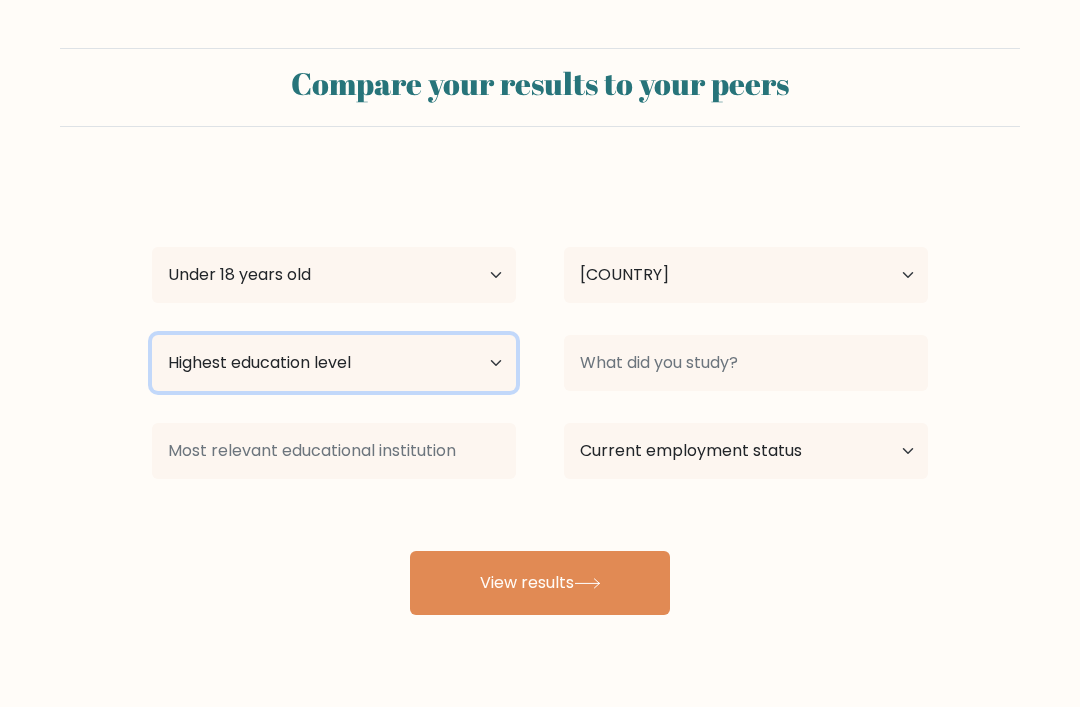 click on "Highest education level
No schooling
Primary
Lower Secondary
Upper Secondary
Occupation Specific
Bachelor's degree
Master's degree
Doctoral degree" at bounding box center [334, 363] 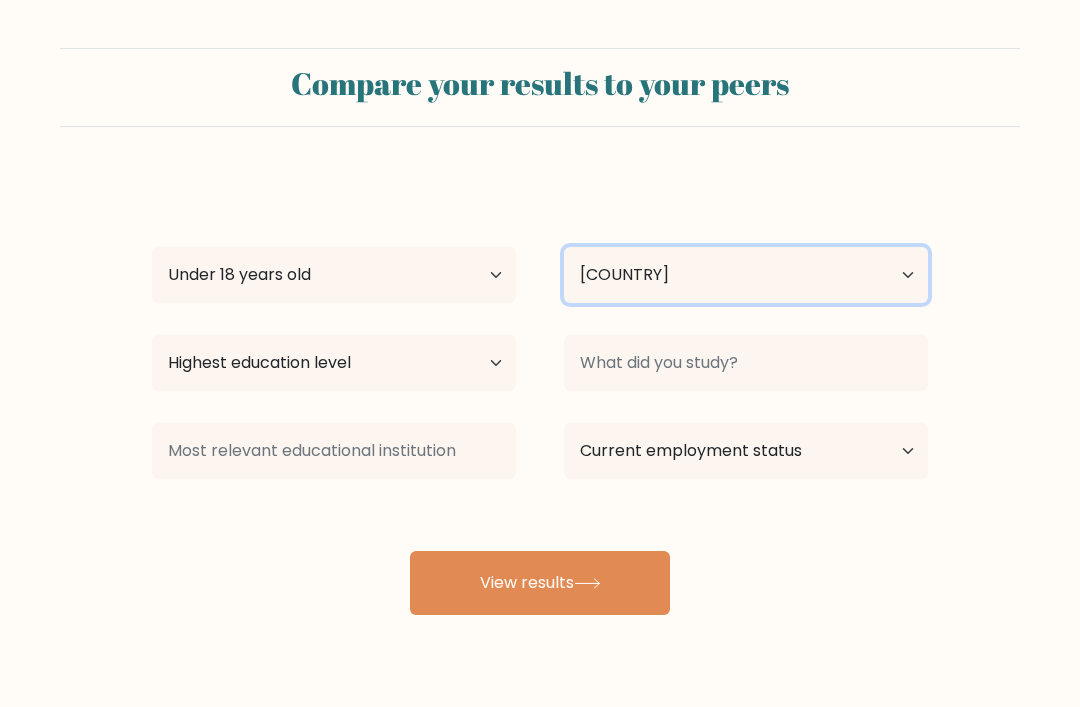 click on "Country
Afghanistan
Albania
Algeria
American Samoa
Andorra
Angola
Anguilla
Antarctica
Antigua and Barbuda
Argentina
Armenia
Aruba
Australia
Austria
Azerbaijan
Bahamas
Bahrain
Bangladesh
Barbados
Belarus
Belgium
Belize
Benin
Bermuda
Bhutan
Bolivia
Bonaire, Sint Eustatius and Saba
Bosnia and Herzegovina
Botswana
Bouvet Island
Brazil
British Indian Ocean Territory
Brunei
Bulgaria
Burkina Faso
Burundi
Cabo Verde
Cambodia
Cameroon
Canada
Cayman Islands
Central African Republic
Chad
Chile
China
Christmas Island
Cocos (Keeling) Islands
Colombia
Comoros
Congo
Congo (the Democratic Republic of the)
Cook Islands
Costa Rica
Côte d'Ivoire
Croatia
Cuba" at bounding box center [746, 275] 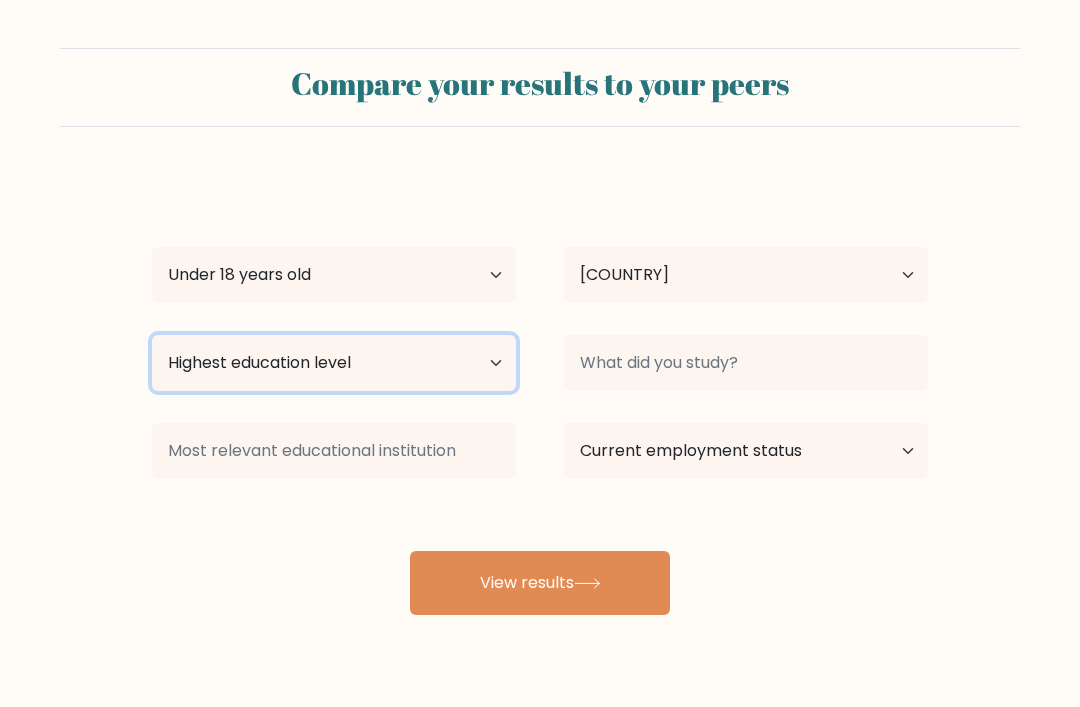 click on "Highest education level
No schooling
Primary
Lower Secondary
Upper Secondary
Occupation Specific
Bachelor's degree
Master's degree
Doctoral degree" at bounding box center (334, 363) 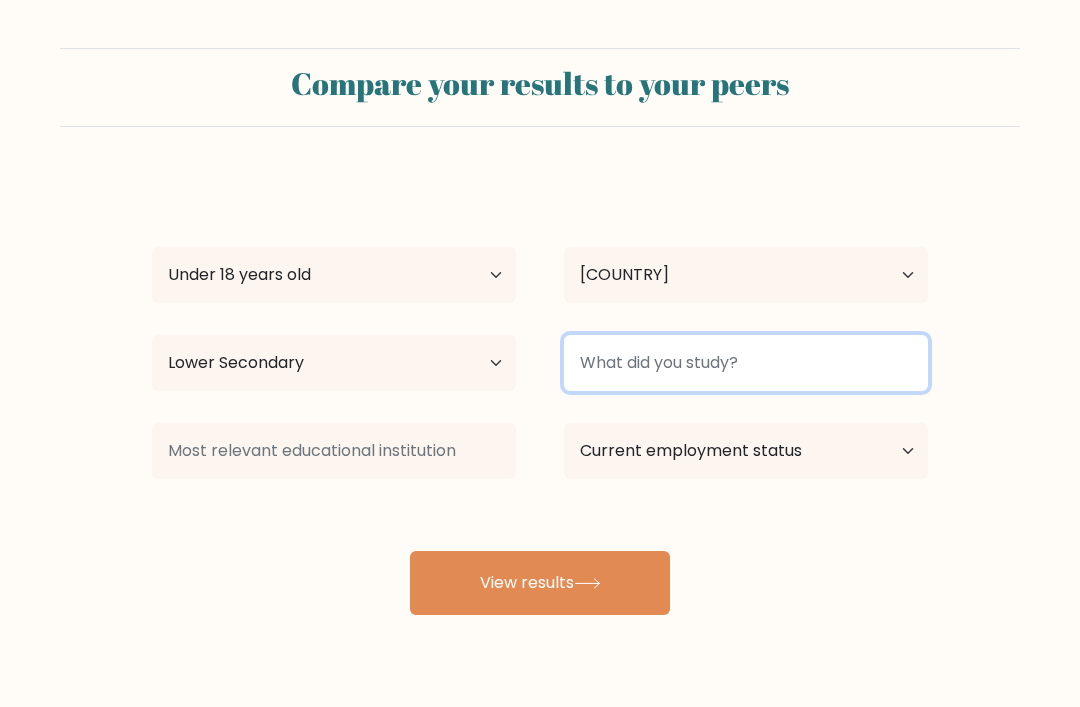 click at bounding box center (746, 363) 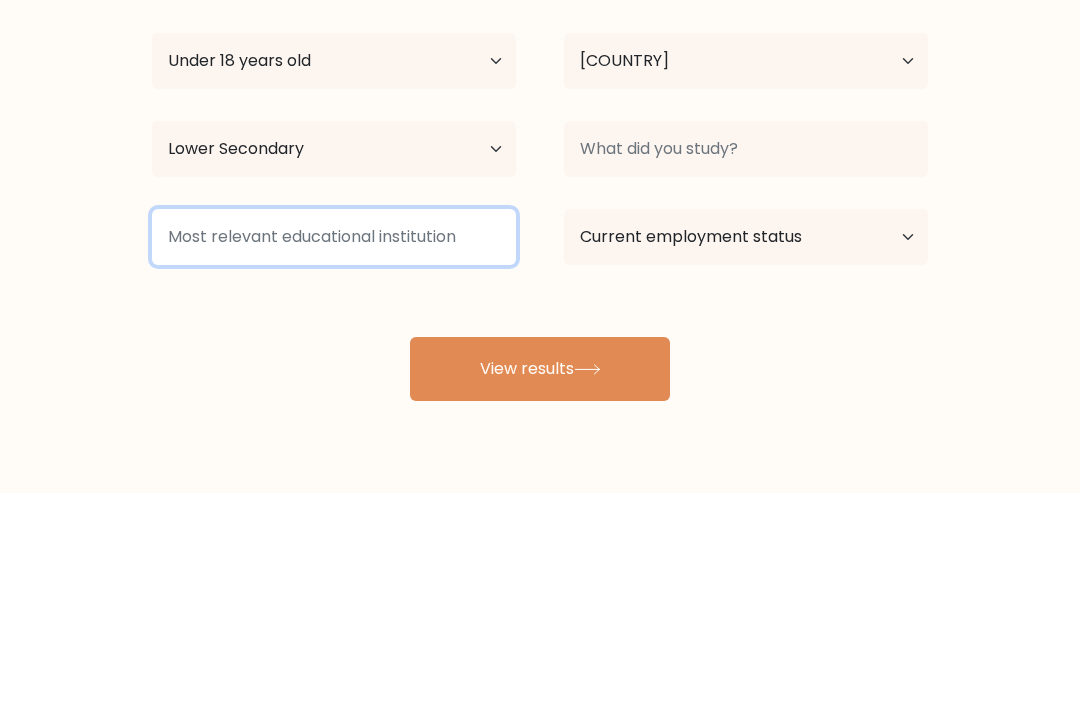 click at bounding box center (334, 451) 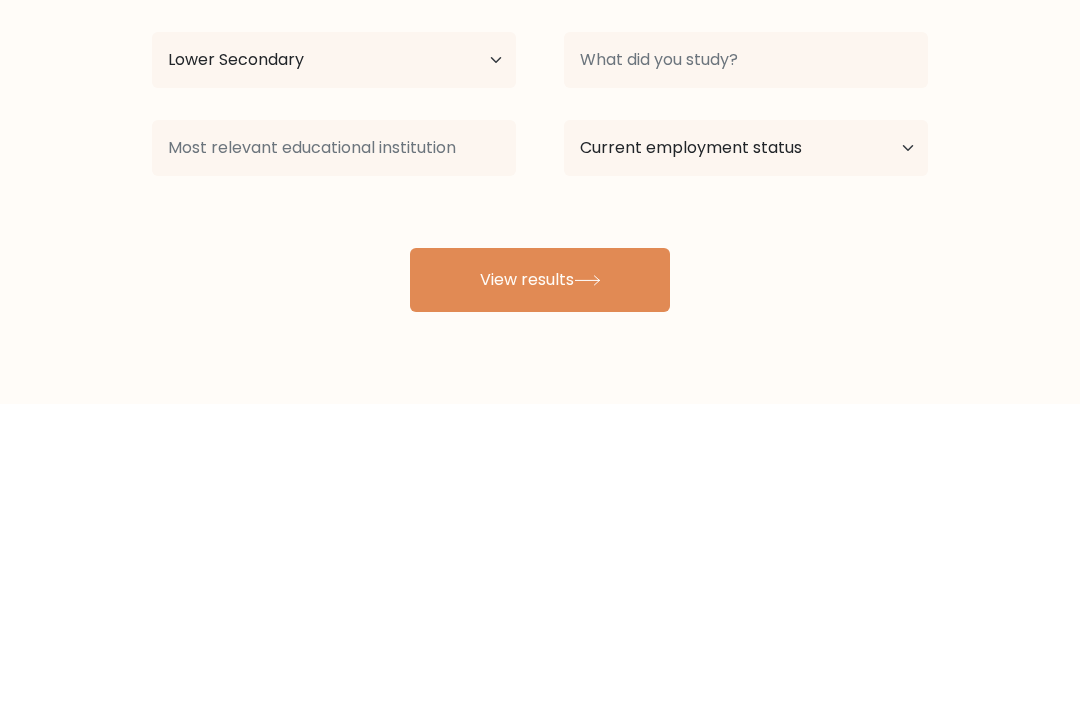 click on "yorgo
sakr
Age
Under 18 years old
18-24 years old
25-34 years old
35-44 years old
45-54 years old
55-64 years old
65 years old and above
Country
Afghanistan
Albania
Algeria
American Samoa
Andorra
Angola
Anguilla
Antarctica
Antigua and Barbuda
Argentina
Armenia
Aruba
Australia
Austria
Azerbaijan
Bahamas
Bahrain
Bangladesh
Barbados
Belarus
Belgium
Belize
Benin
Bermuda
Bhutan
Bolivia
Bonaire, Sint Eustatius and Saba
Bosnia and Herzegovina
Botswana
Bouvet Island
Brazil
Brunei" at bounding box center (540, 395) 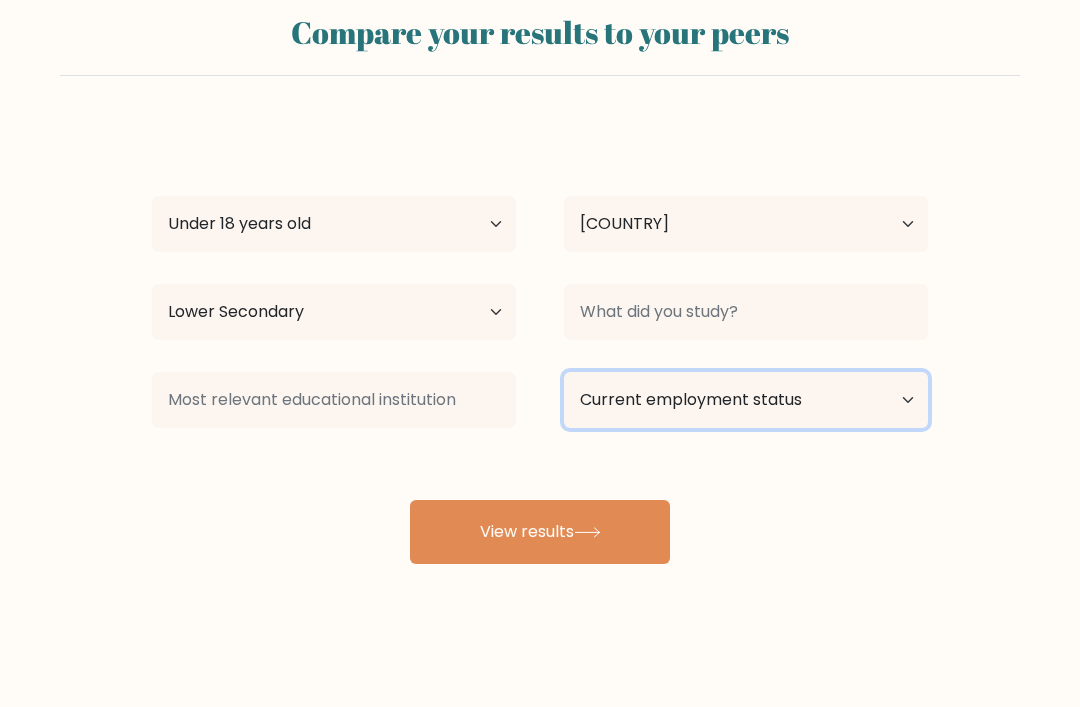 click on "Current employment status
Employed
Student
Retired
Other / prefer not to answer" at bounding box center (746, 400) 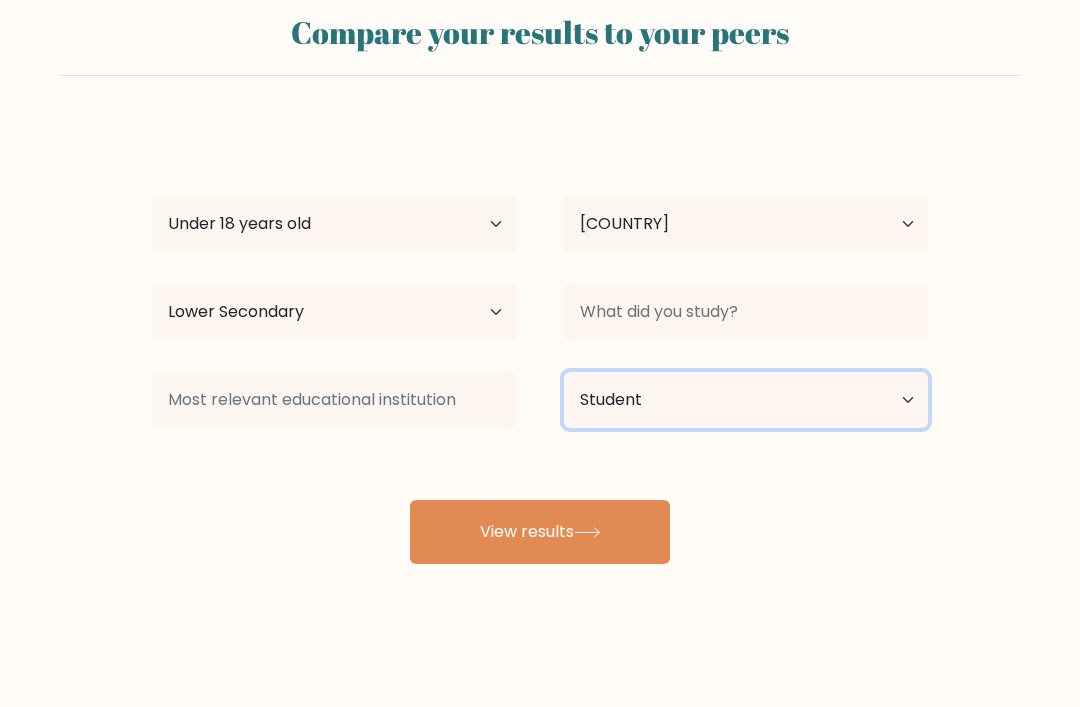 click on "Current employment status
Employed
Student
Retired
Other / prefer not to answer" at bounding box center [746, 400] 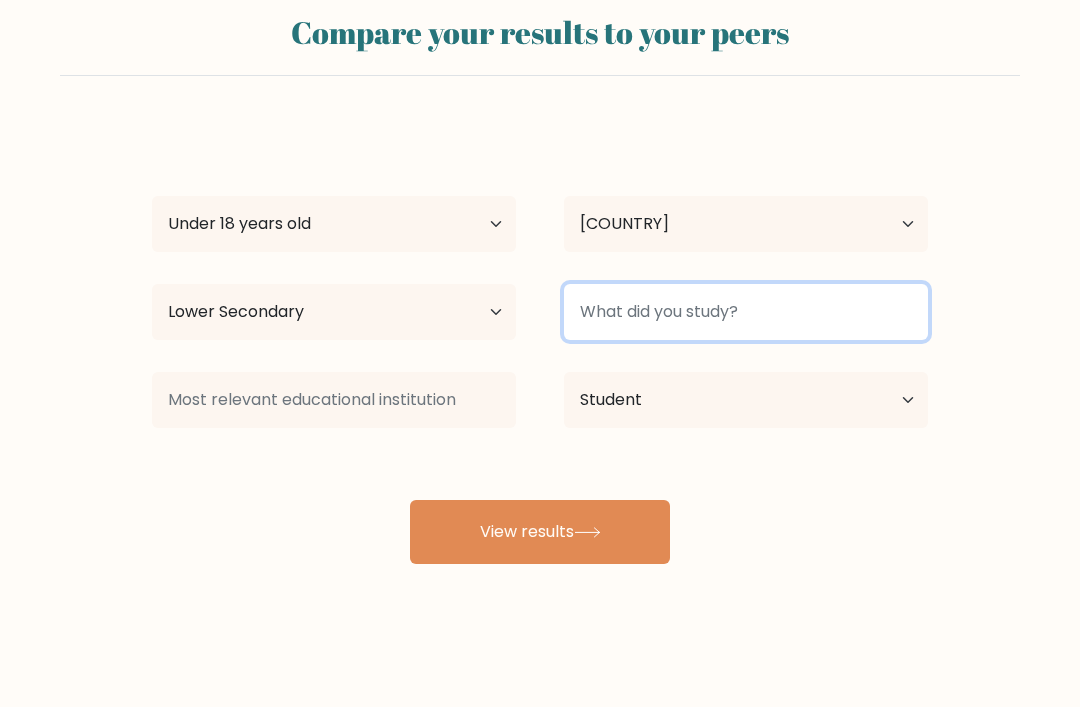 click at bounding box center (746, 312) 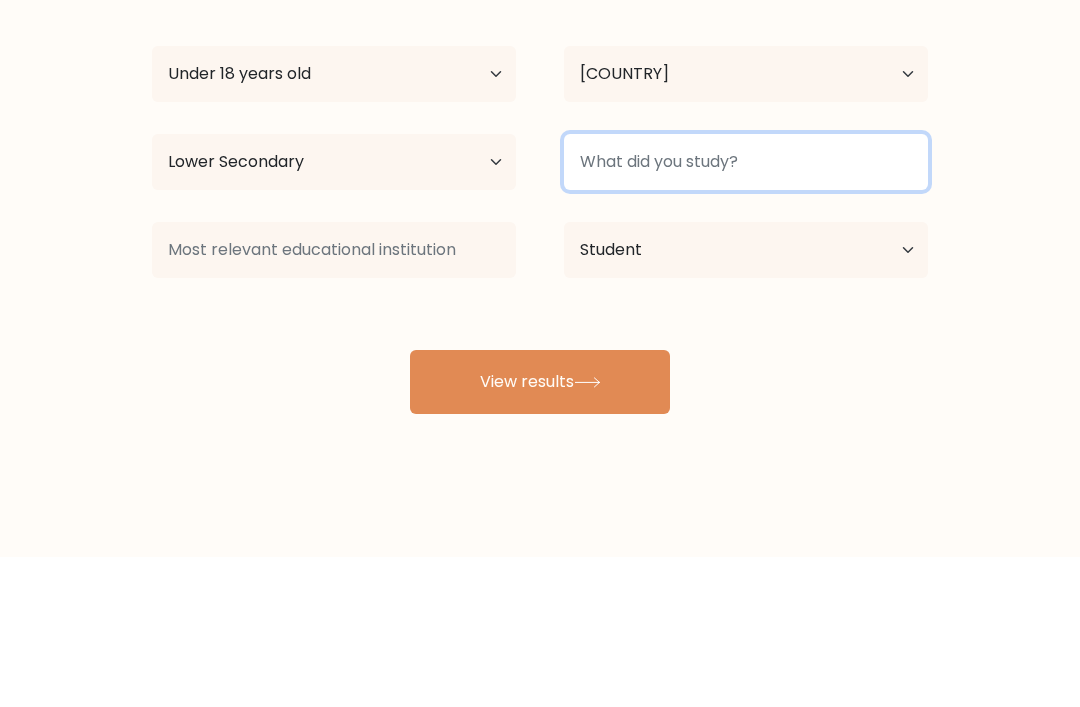 scroll, scrollTop: 51, scrollLeft: 0, axis: vertical 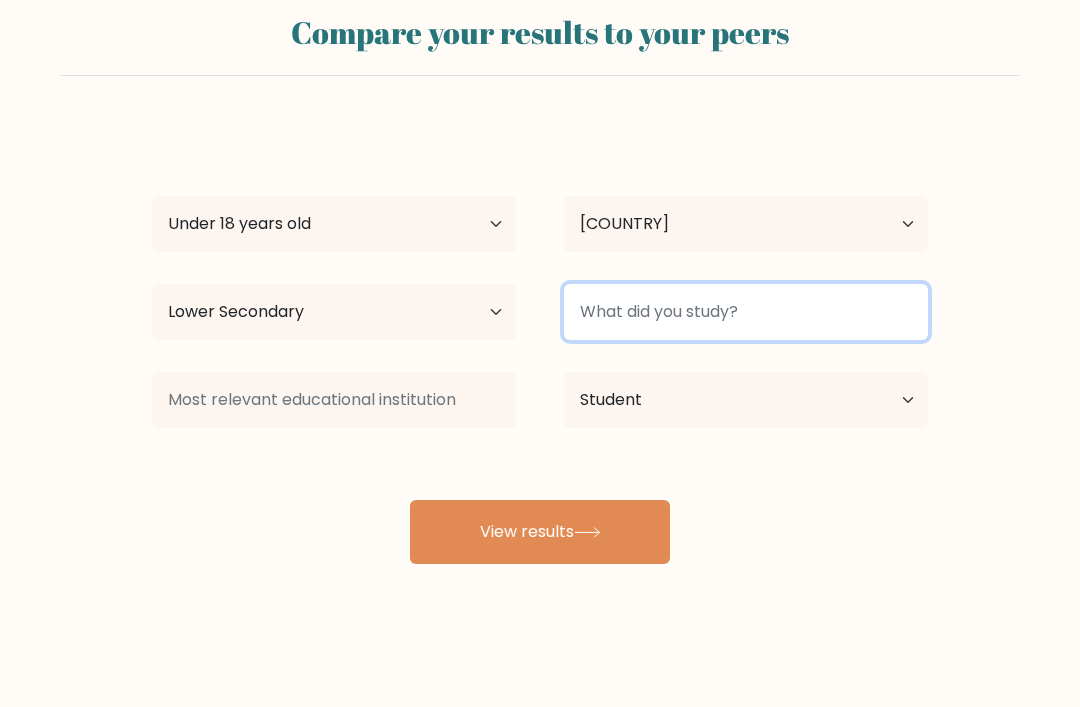 click at bounding box center (746, 312) 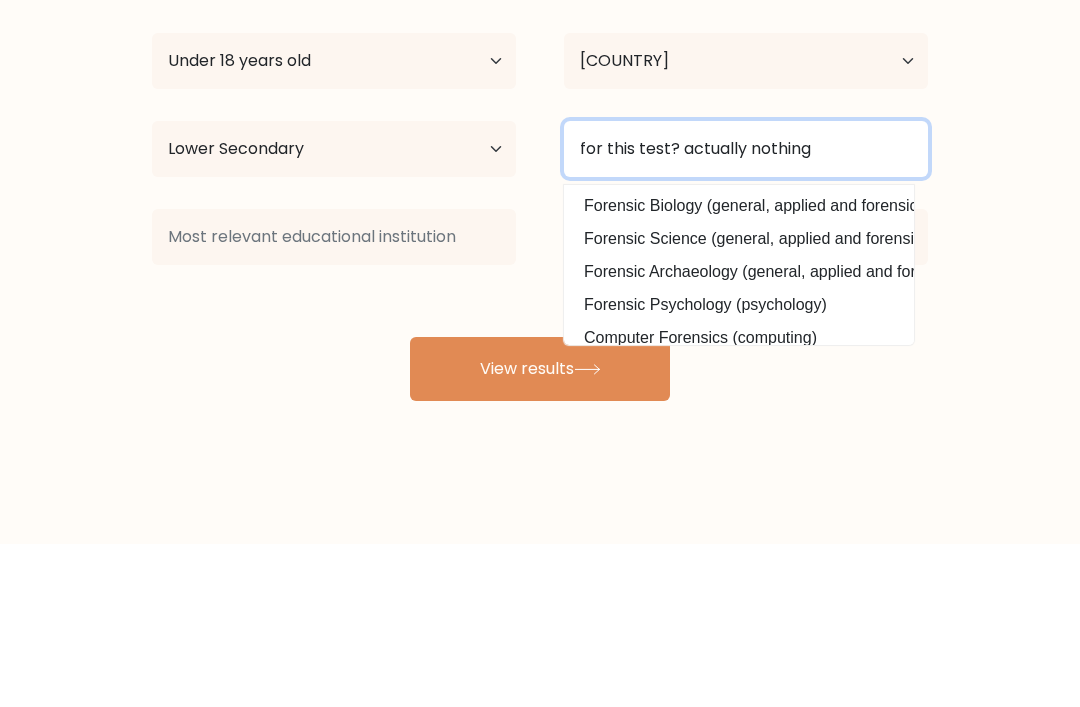 click on "View results" at bounding box center (540, 532) 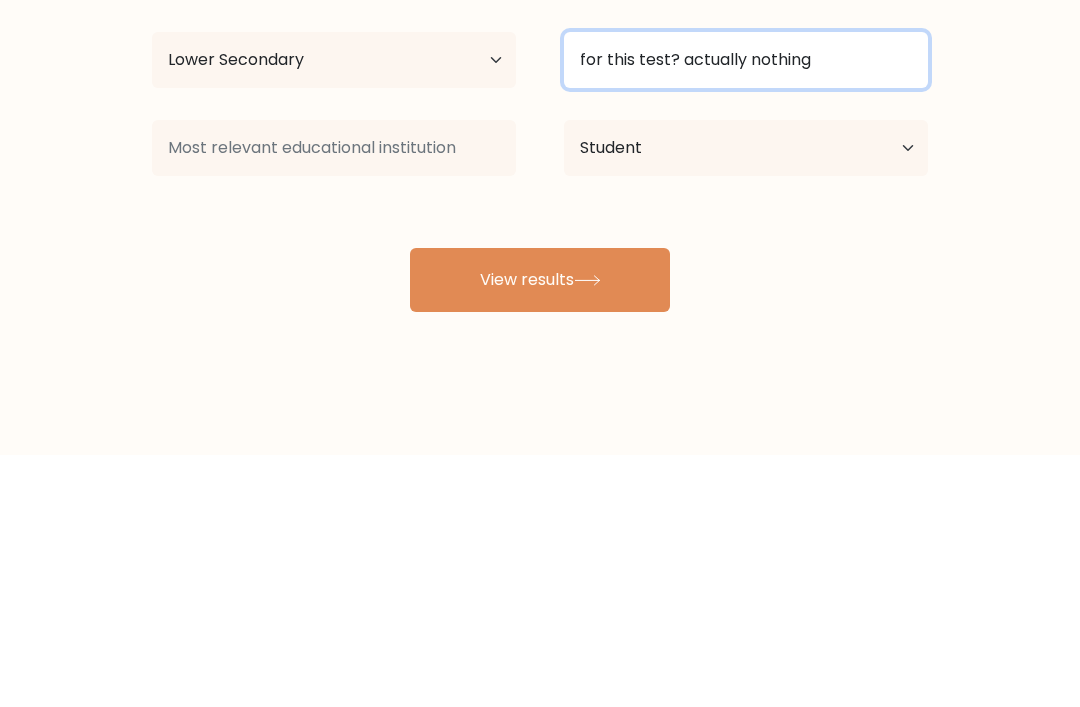 click on "for this test? actually nothing" at bounding box center (746, 312) 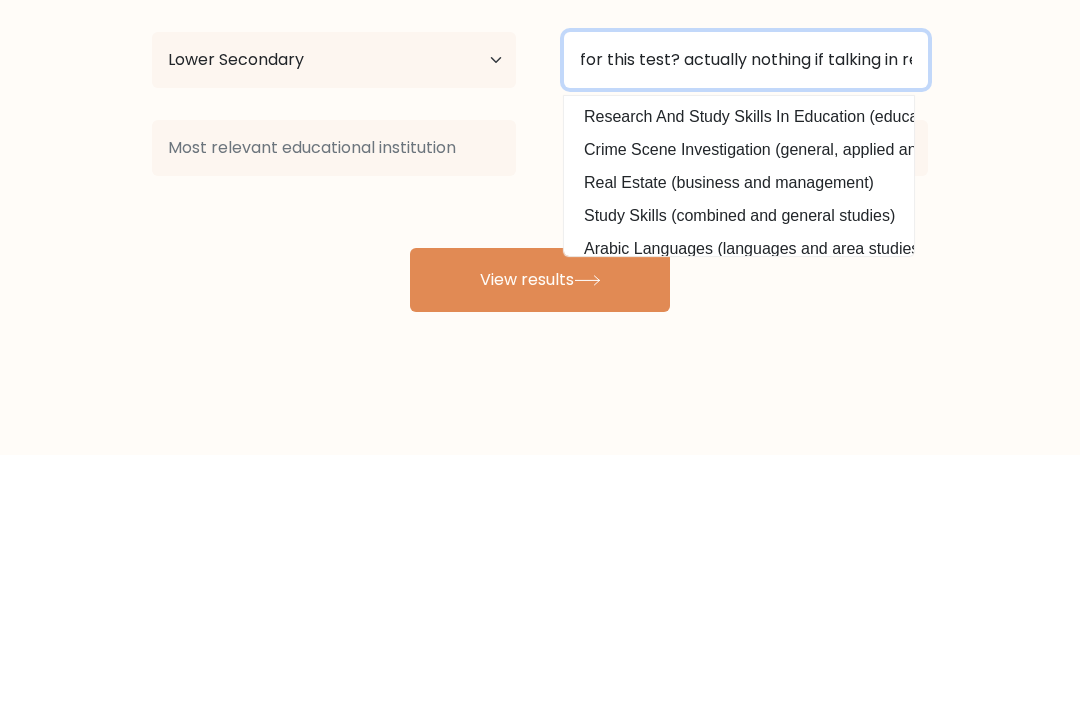 click on "for this test? actually nothing if talking in real life i study french, arabic, chimics" at bounding box center (746, 312) 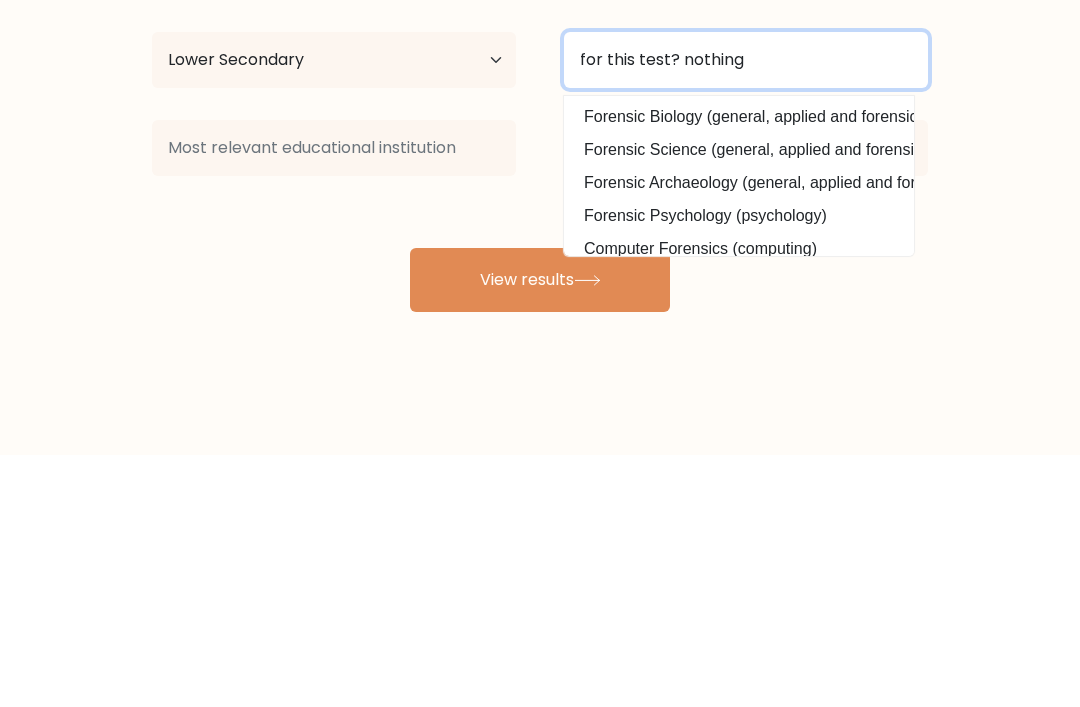 type on "for this test? nothing" 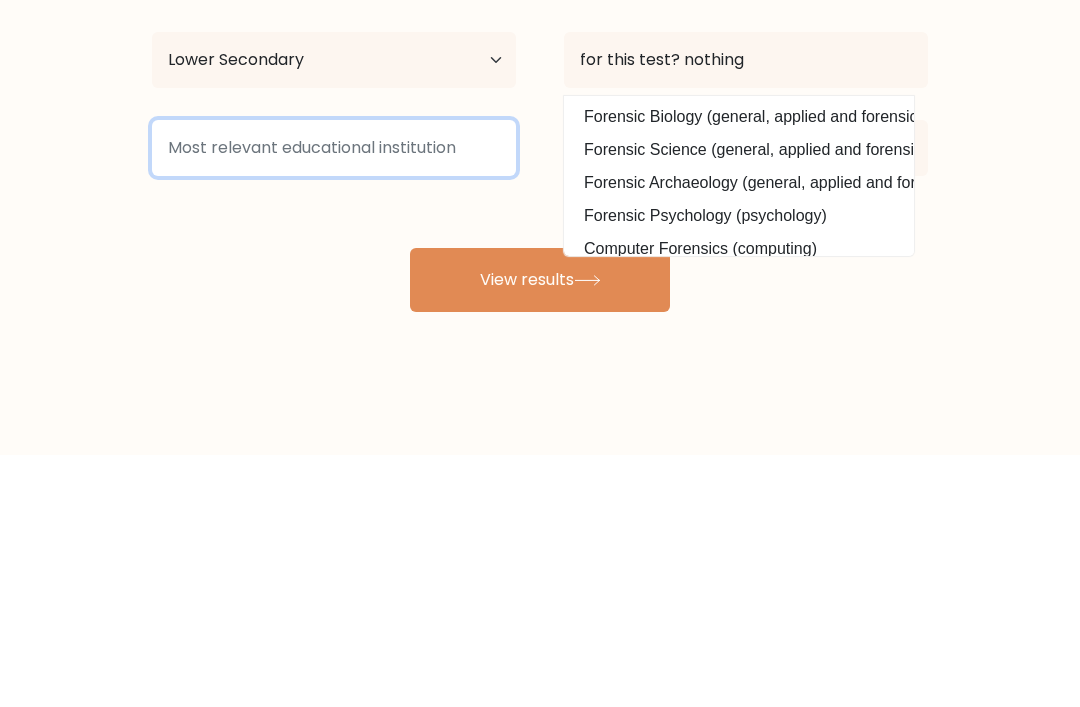 click at bounding box center (334, 400) 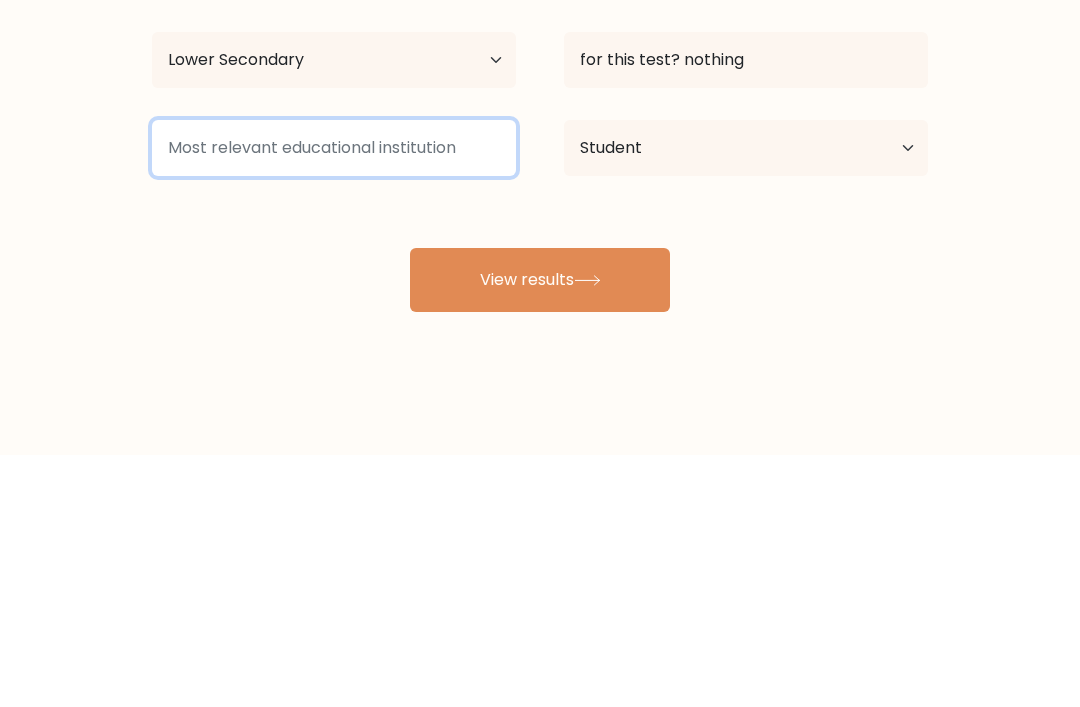 scroll, scrollTop: 64, scrollLeft: 0, axis: vertical 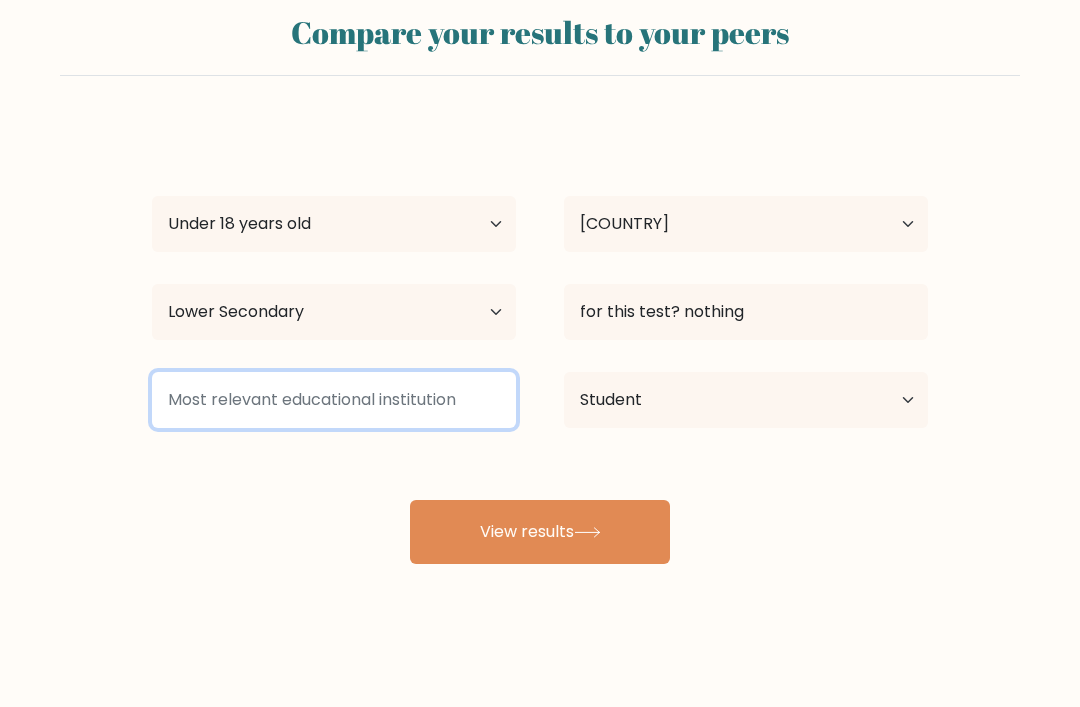 click at bounding box center (334, 400) 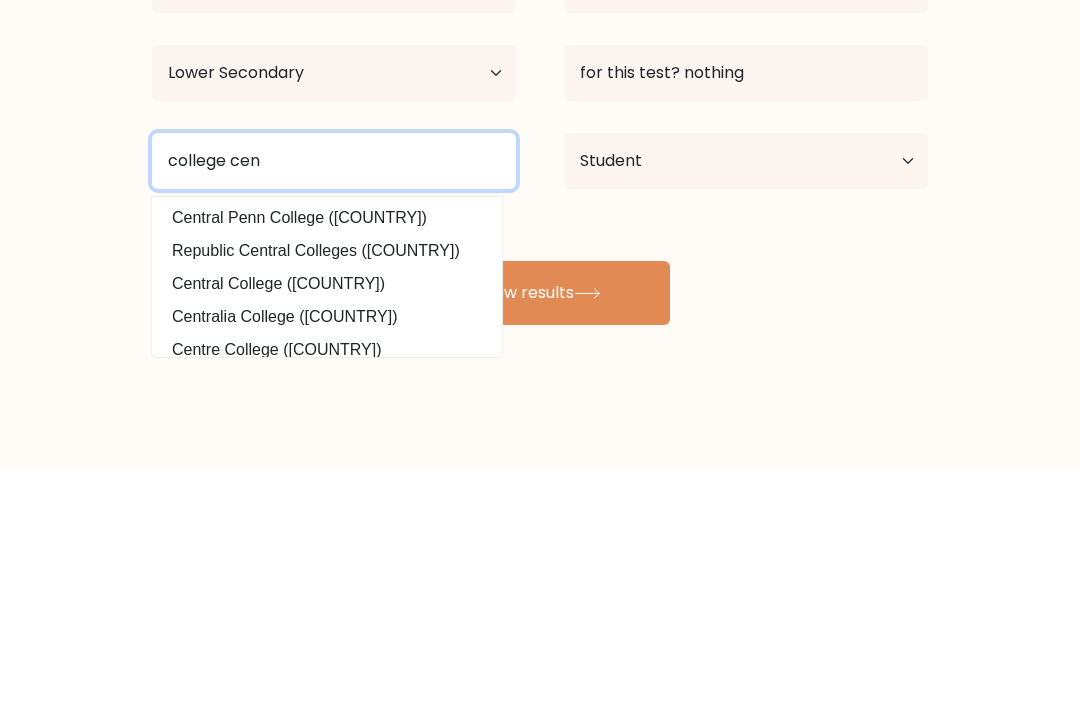 click on "college cen" at bounding box center (334, 400) 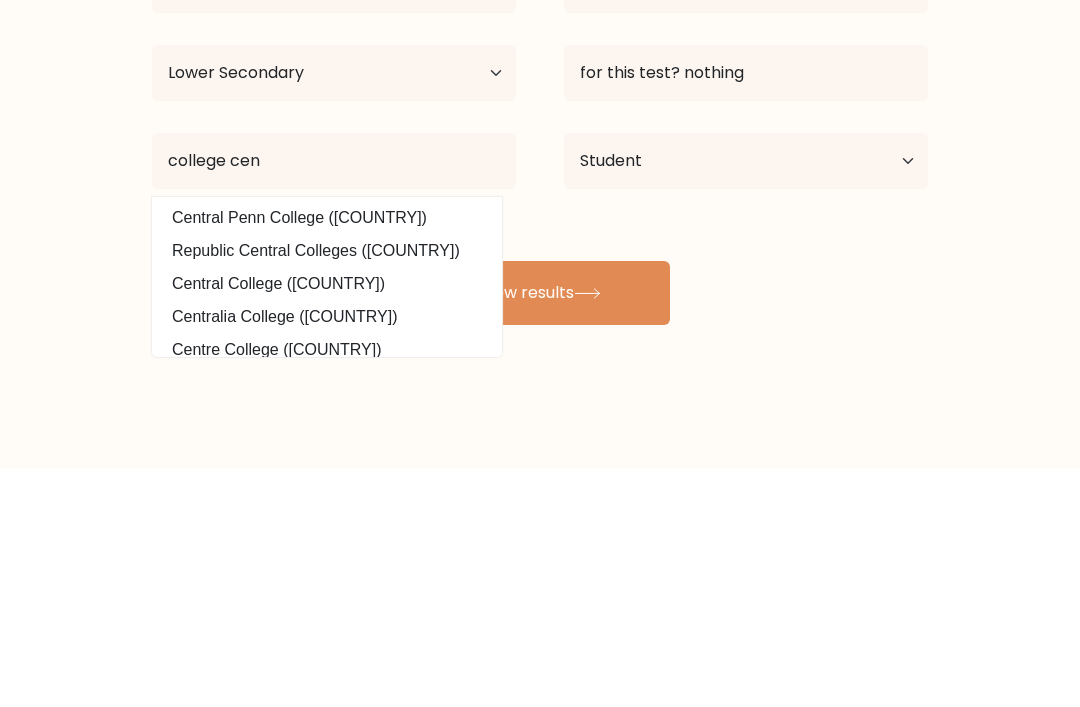 click on "Central Penn College (United States)
Republic Central Colleges (Philippines)
Central College (United States)
Centralia College (United States)
Centre College (United States)
Central Philippine Adventist College (Philippines)
Central Baptist College (United States)
North Central College (United States)
Seattle Central College (United States)
Centenary College of Louisiana (United States)" at bounding box center (327, 516) 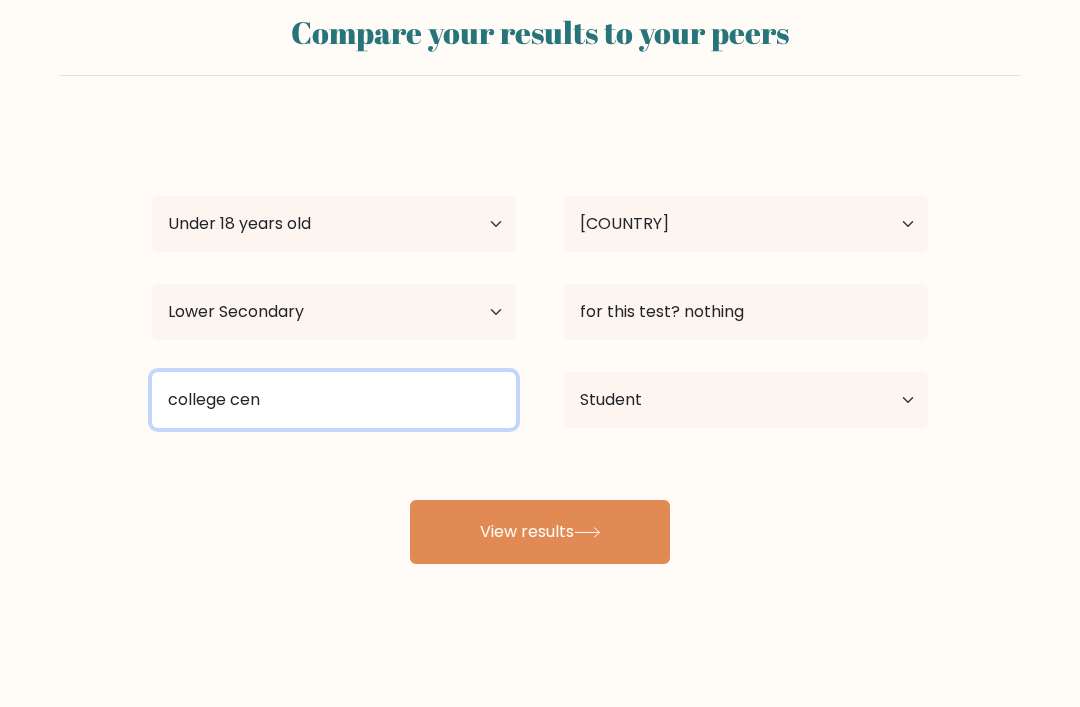 click on "college cen" at bounding box center (334, 400) 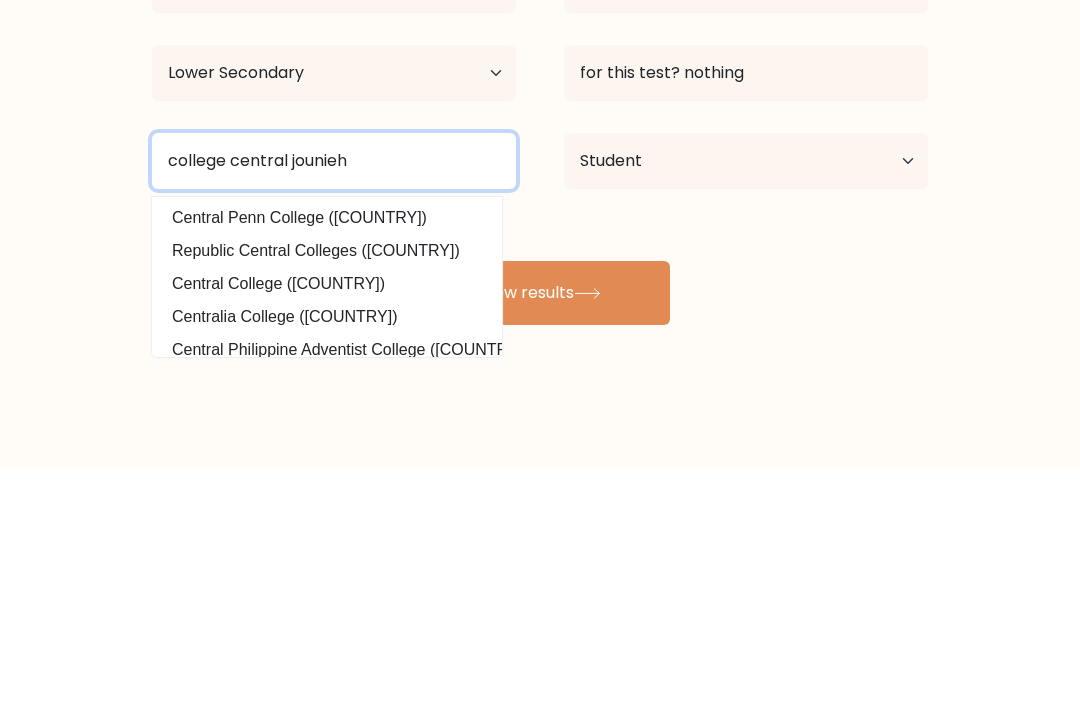 type on "college central jounieh" 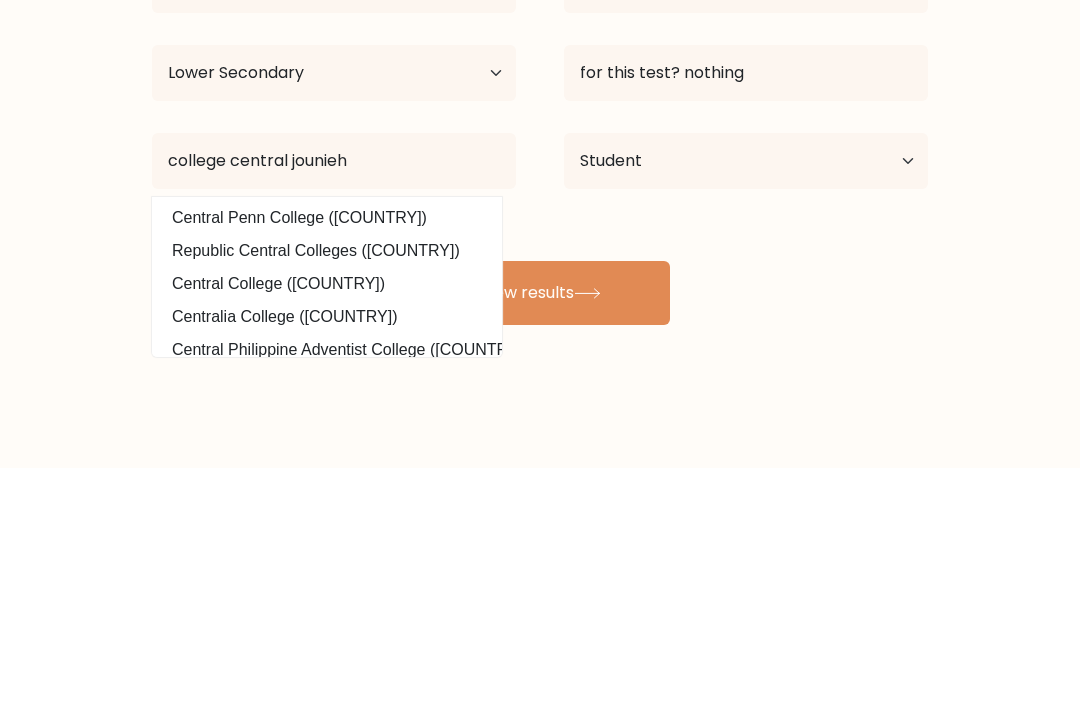 click on "View results" at bounding box center (540, 532) 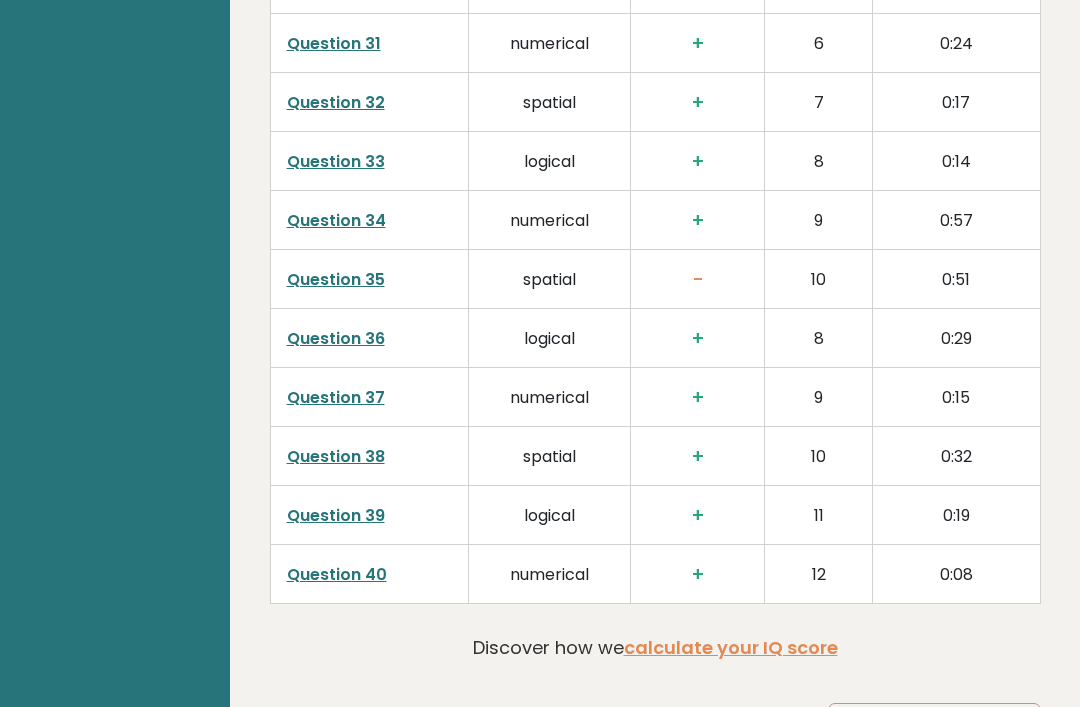 scroll, scrollTop: 5060, scrollLeft: 0, axis: vertical 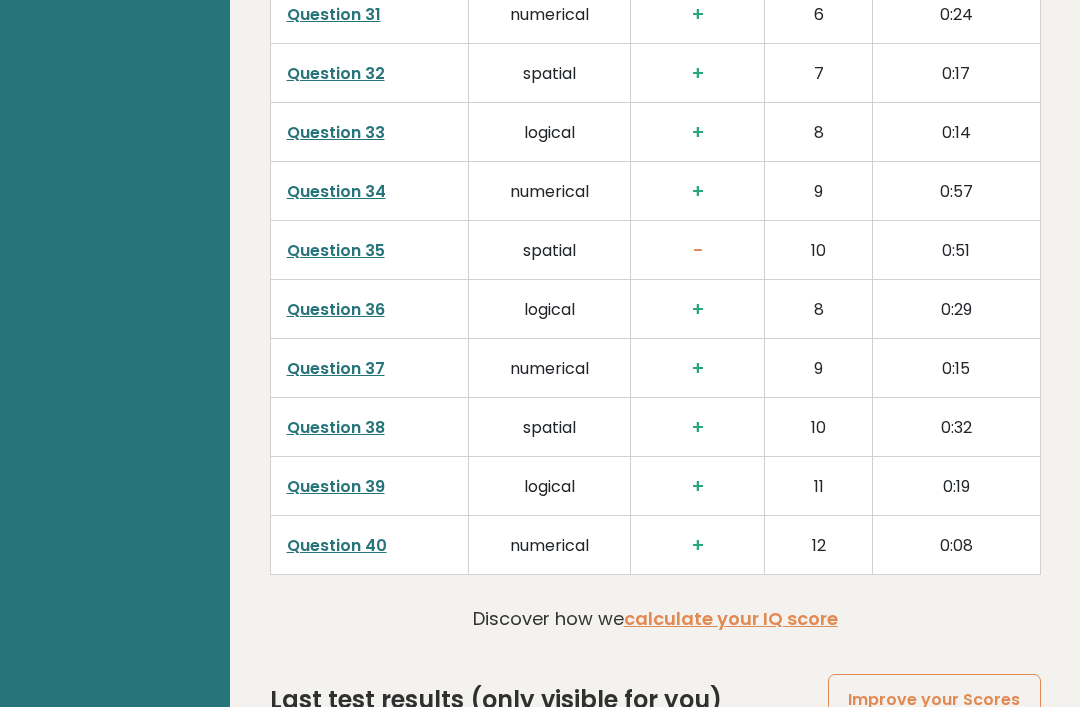 click on "calculate your IQ score" at bounding box center [731, 618] 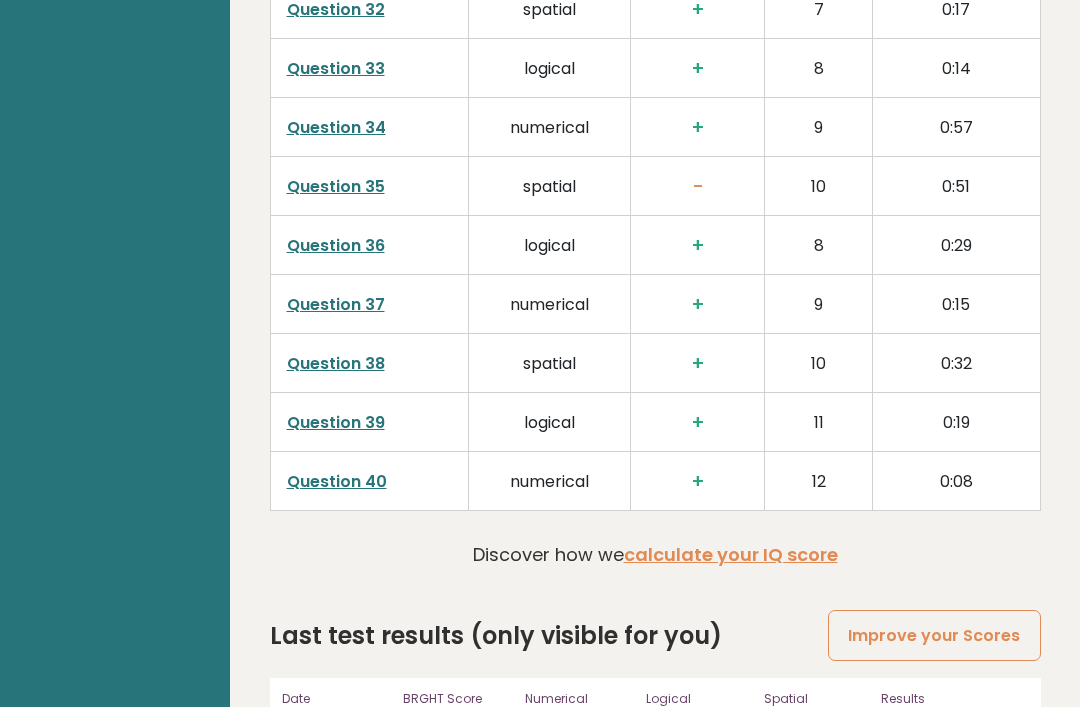 click on "Improve your Scores" at bounding box center [934, 635] 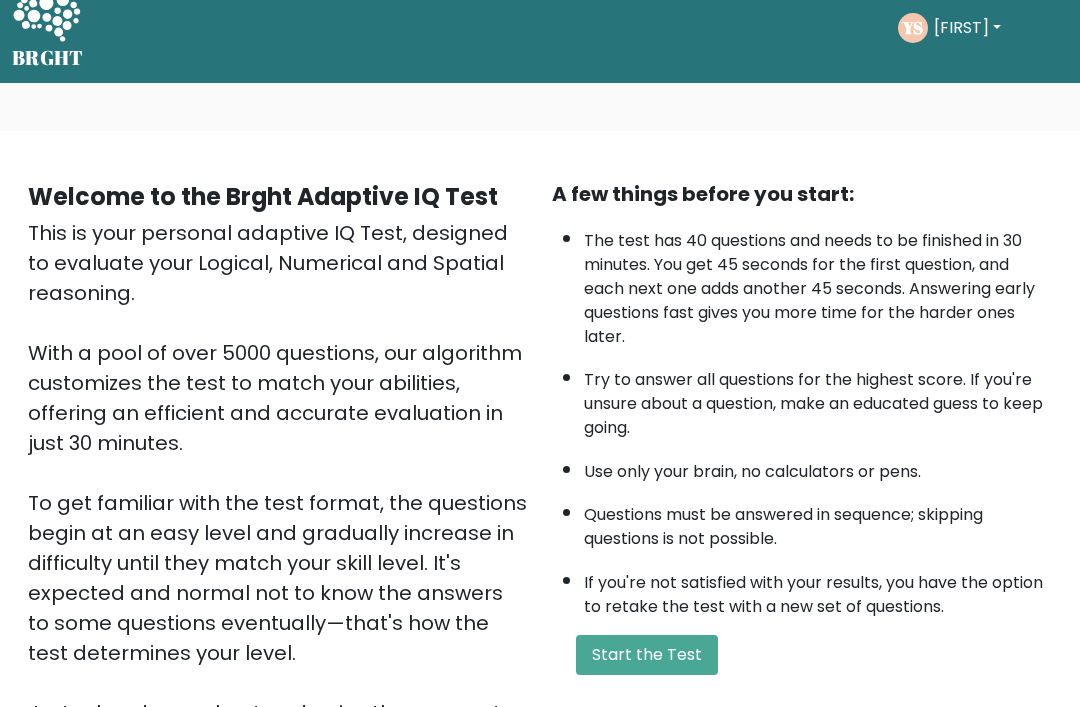 scroll, scrollTop: 0, scrollLeft: 0, axis: both 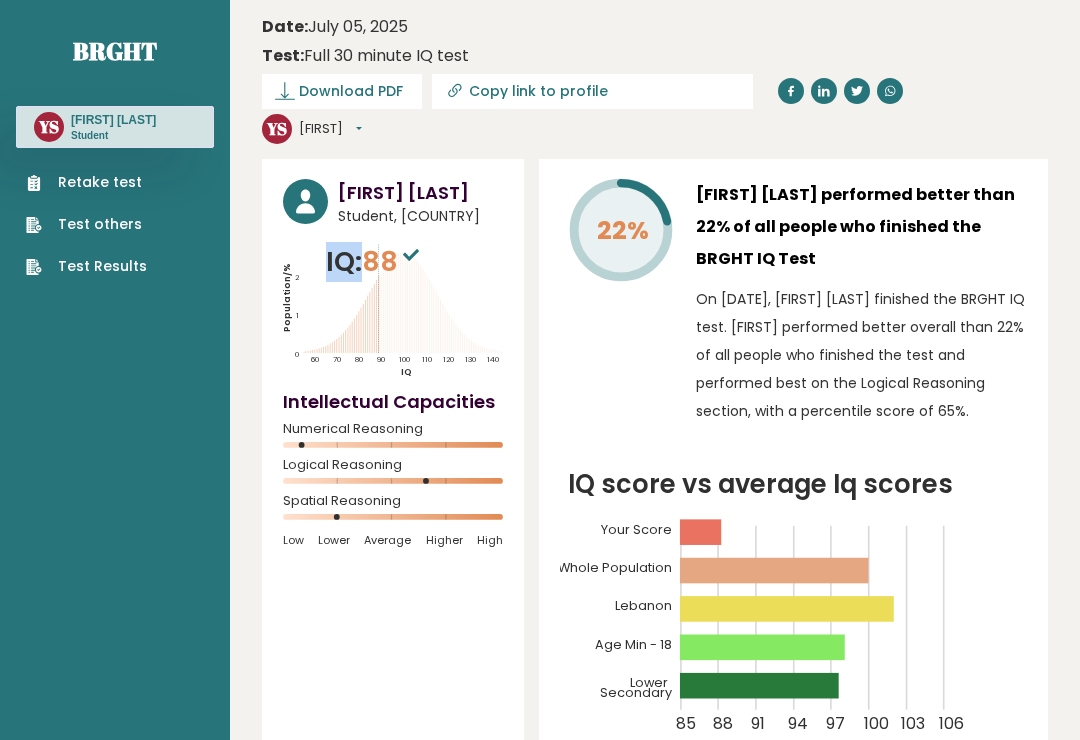 click on "Date:  [DATE]
Test:   Full 30 minute IQ test
Download PDF
Downloading...
Downloading
✓ Your PDF is downloaded...
Copy link to profile
[INITIALS]
[FIRST]
Dashboard
Profile
Settings
Logout
[FIRST] [LAST]
Student,
[COUNTRY]
IQ:  [IQ_SCORE]
Population/%
IQ
0
1 2" at bounding box center (655, 3003) 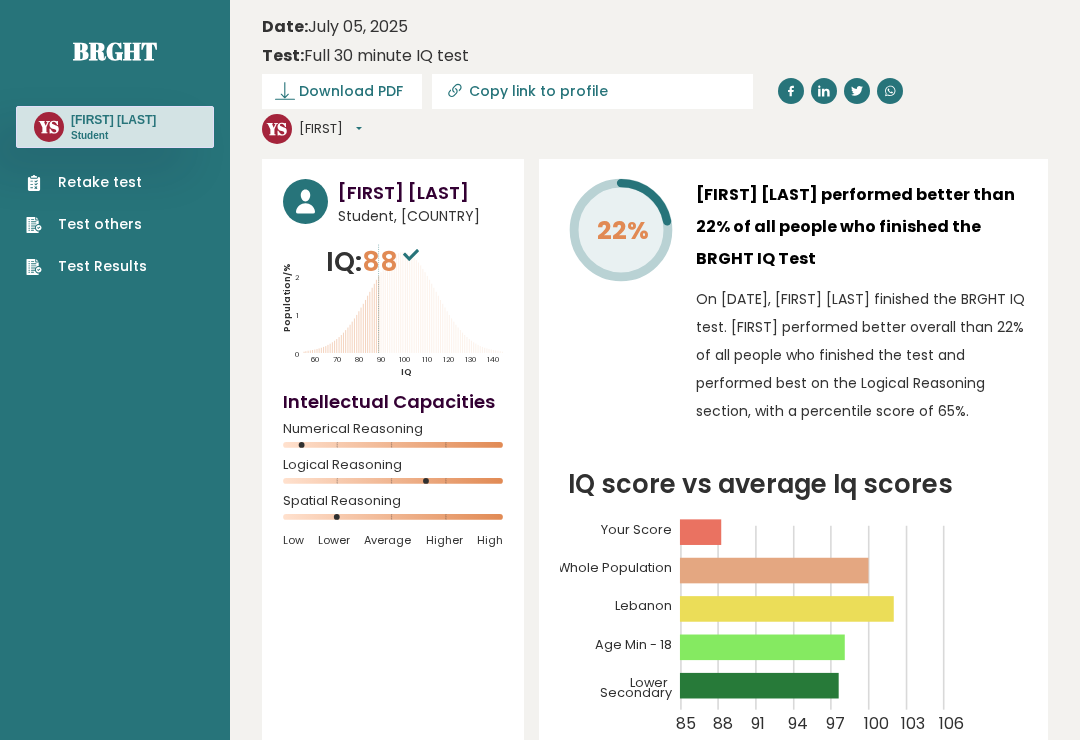 click on "Copy link to profile" at bounding box center [605, 91] 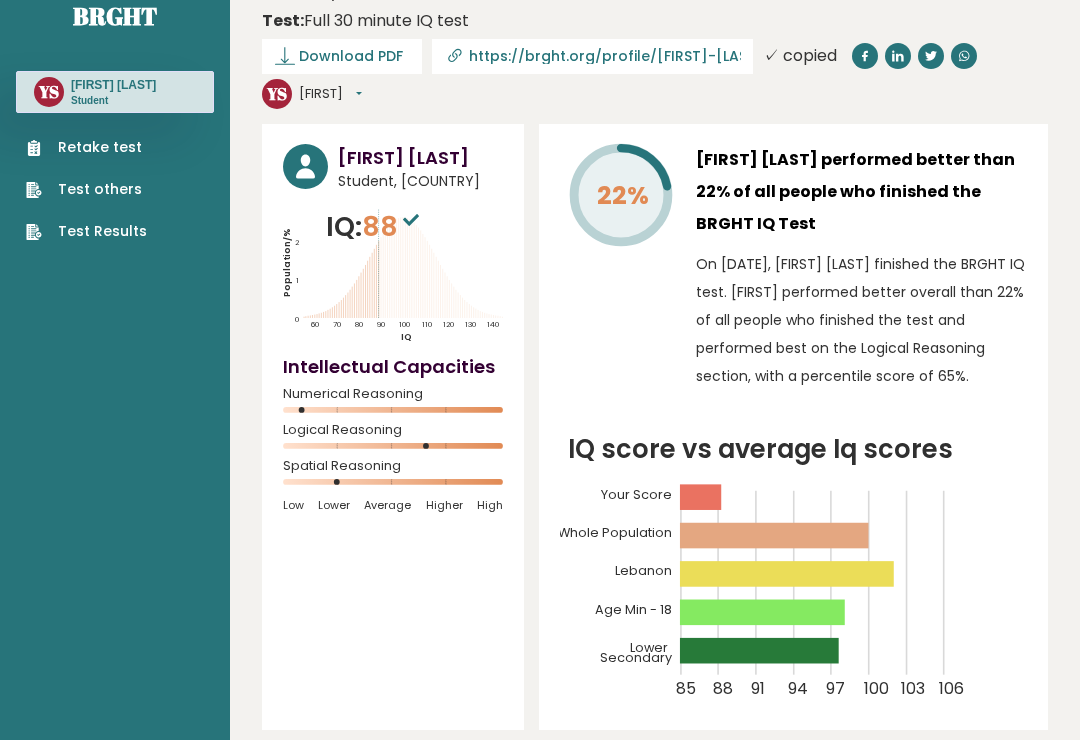 click on "https://brght.org/profile/[FIRST]-[LAST]/?utm_source=share&utm_medium=copy&utm_campaign=profile" at bounding box center [605, 57] 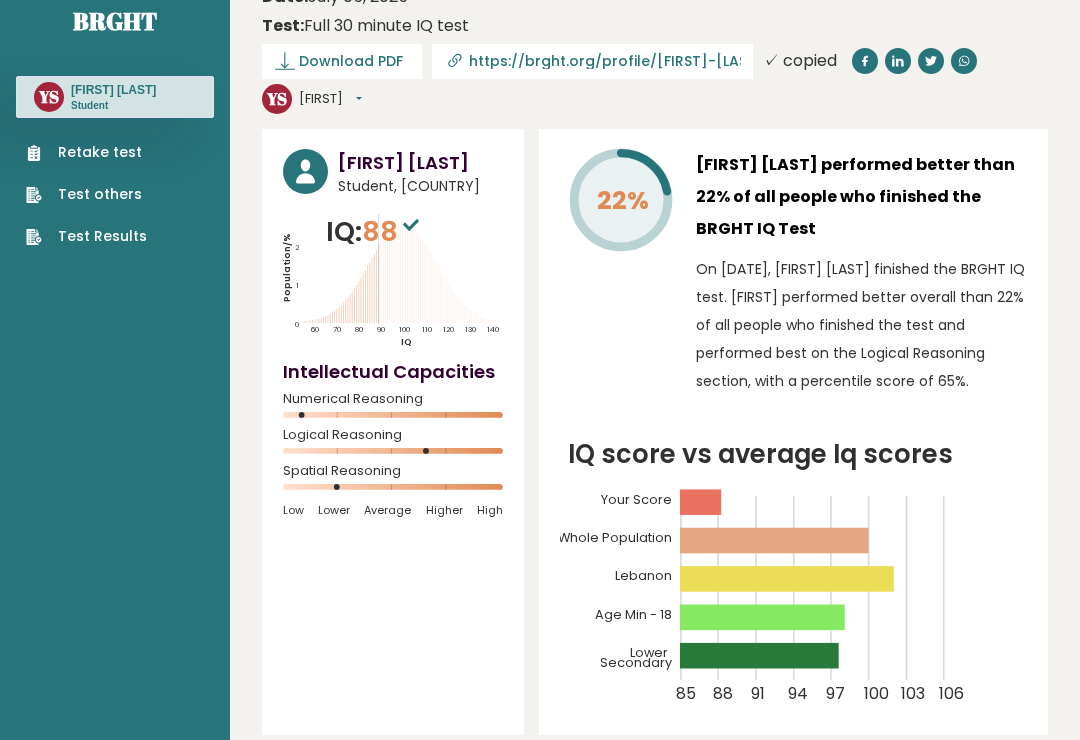 scroll, scrollTop: 0, scrollLeft: 0, axis: both 